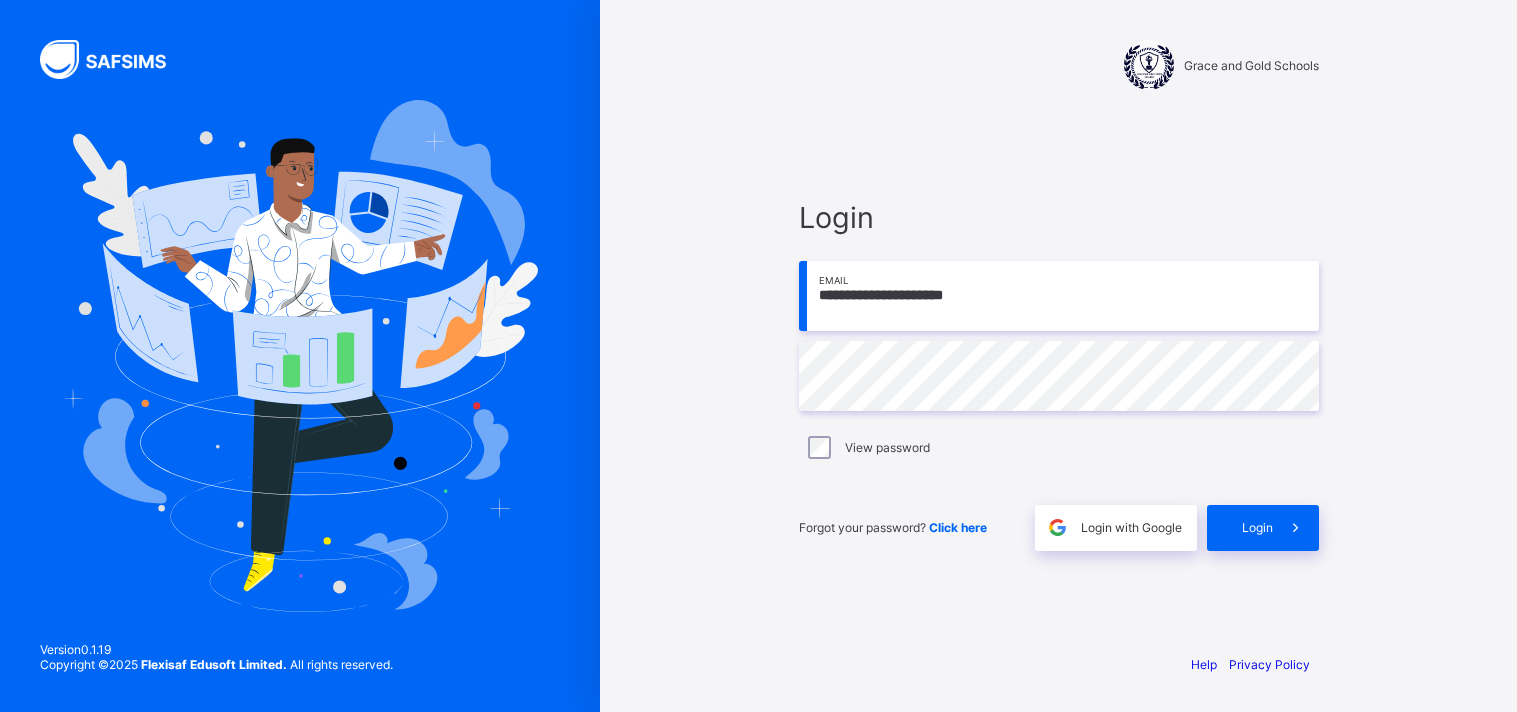 scroll, scrollTop: 0, scrollLeft: 0, axis: both 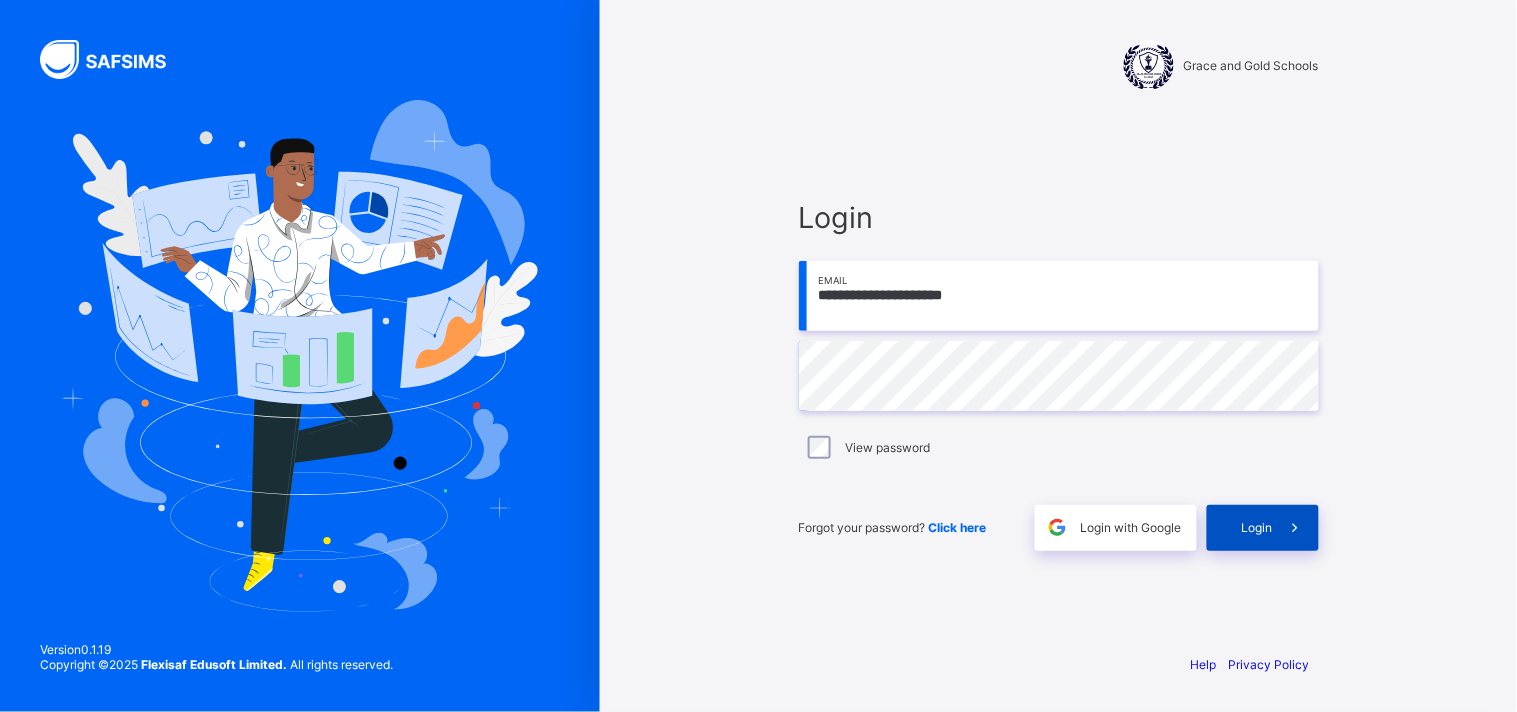 click on "Login" at bounding box center (1257, 527) 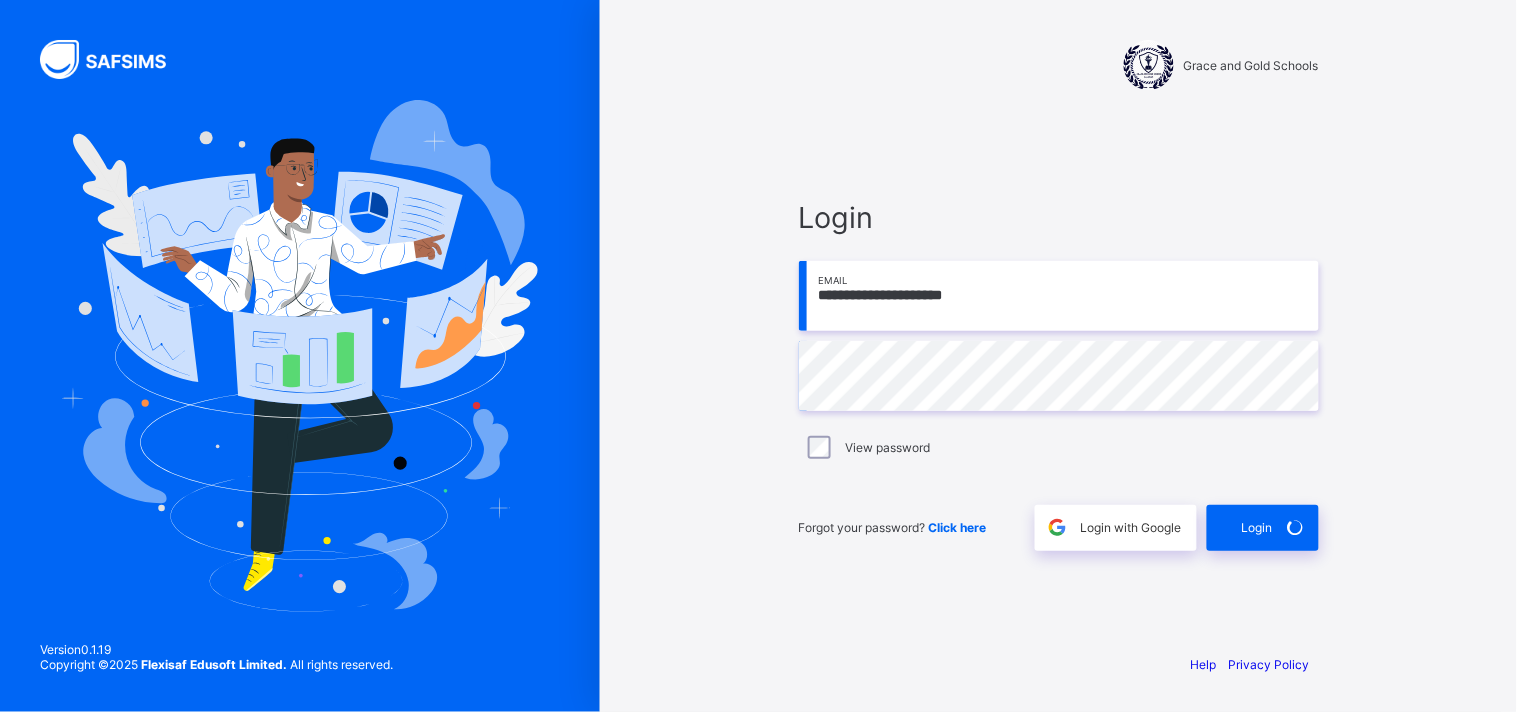 click on "**********" at bounding box center [1059, 375] 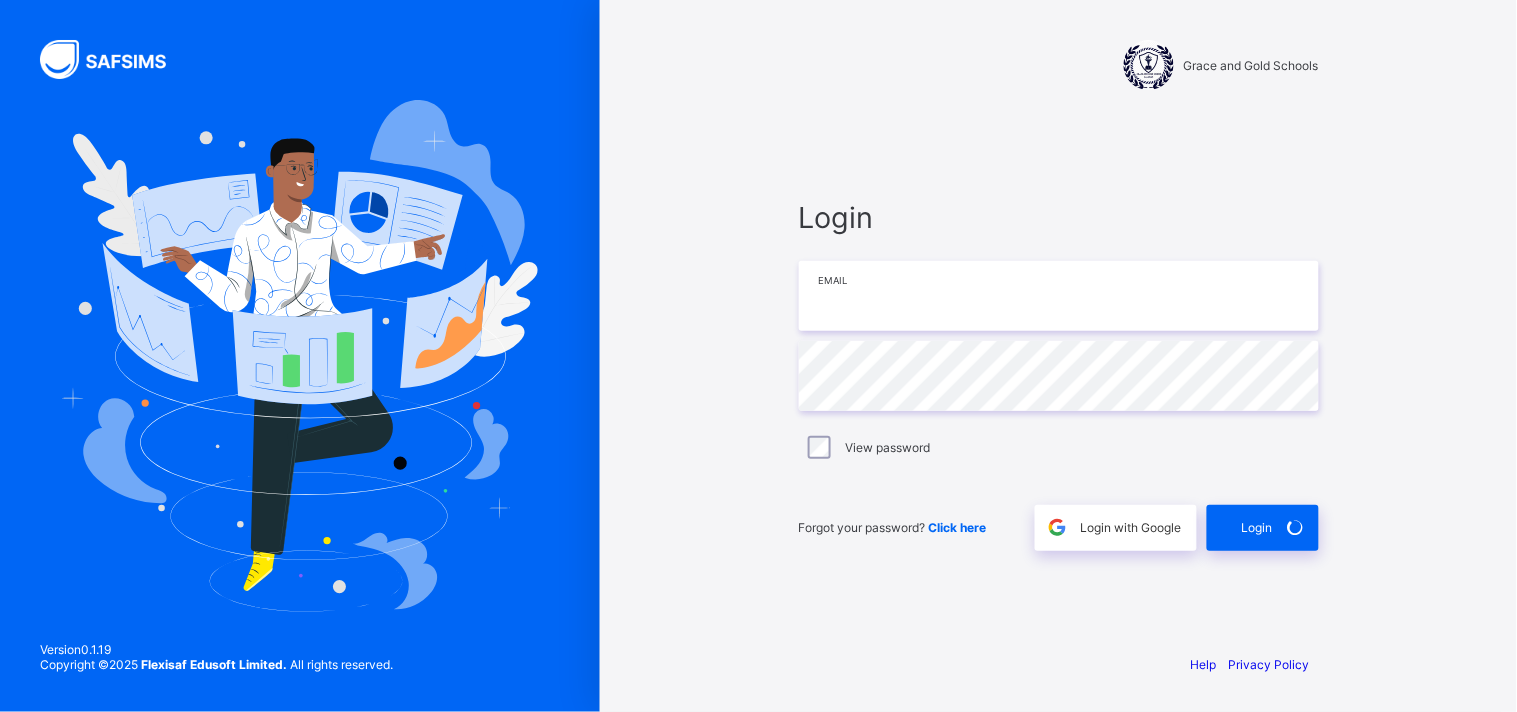 type on "**********" 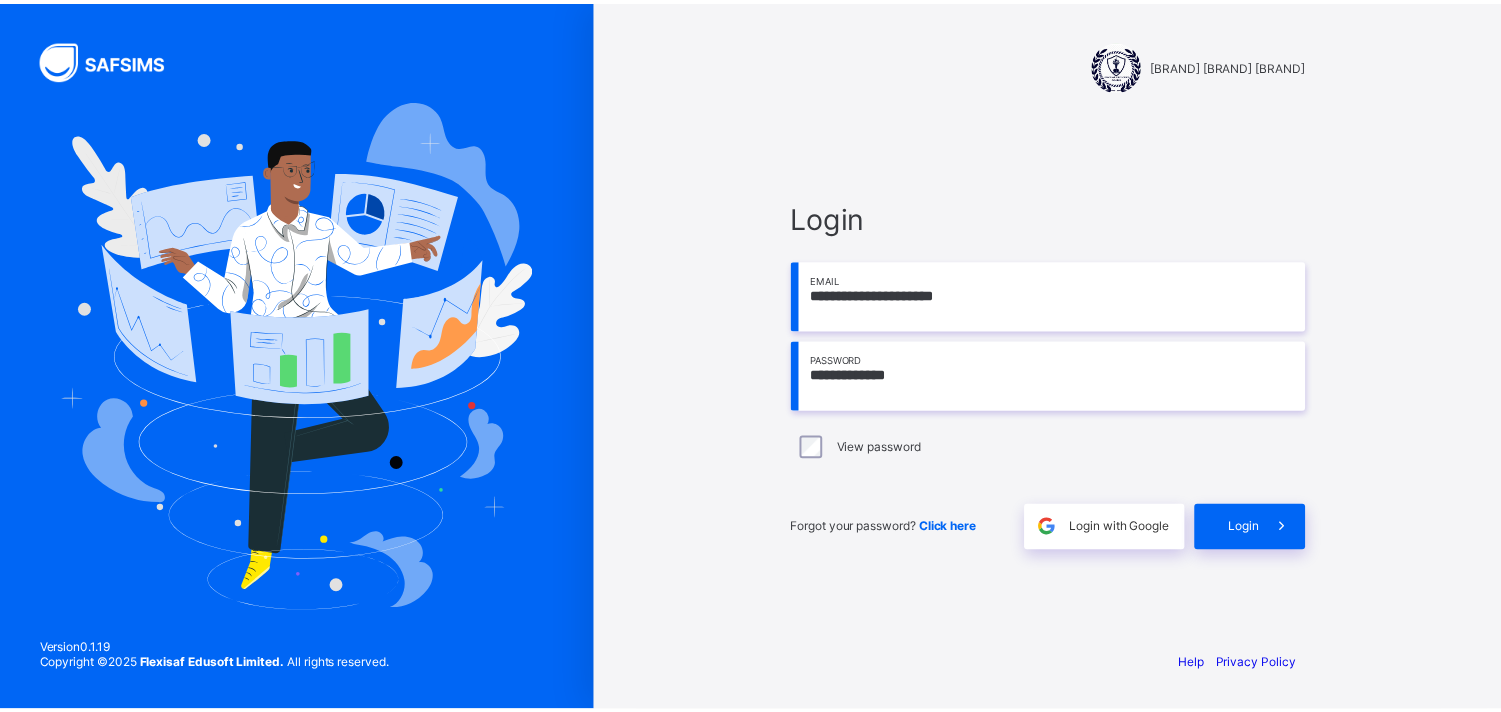 scroll, scrollTop: 0, scrollLeft: 0, axis: both 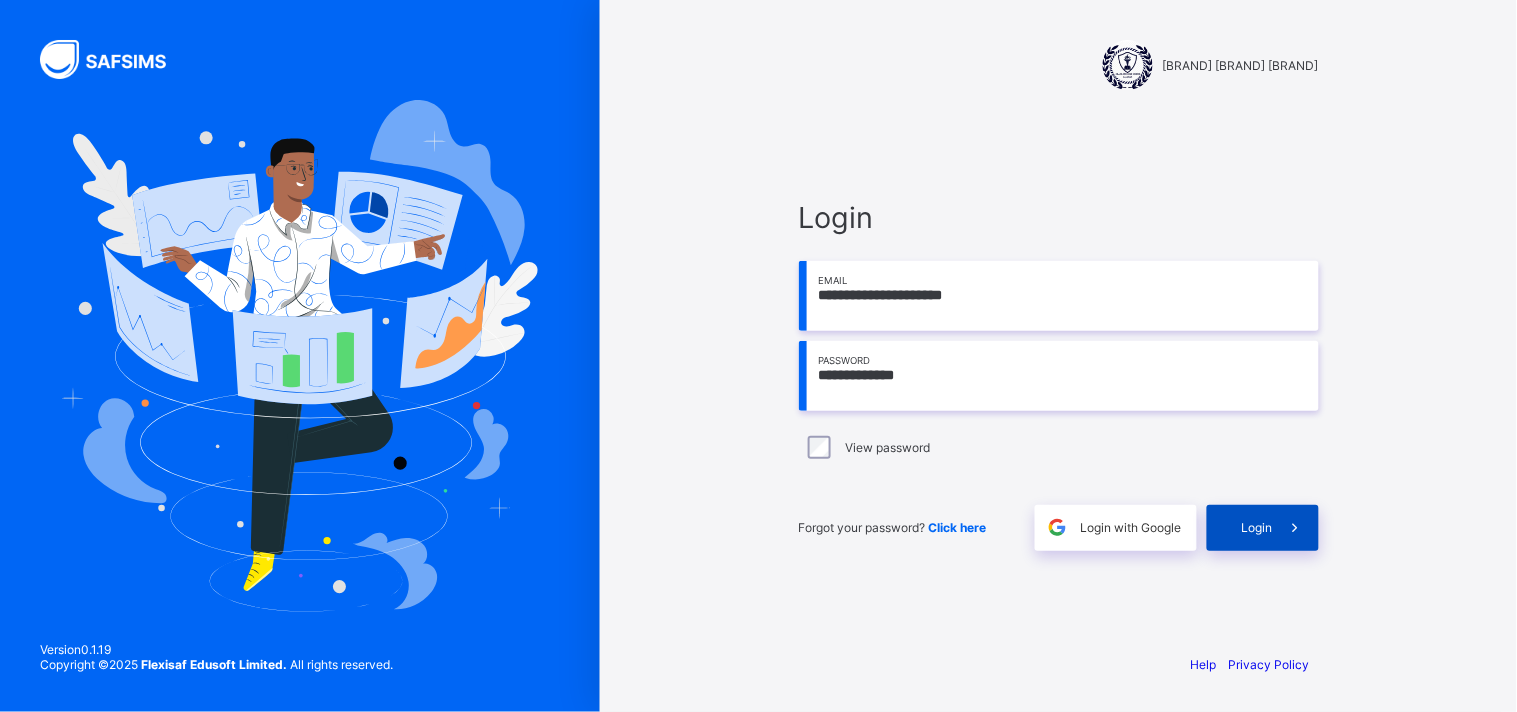 click on "Login" at bounding box center [1257, 527] 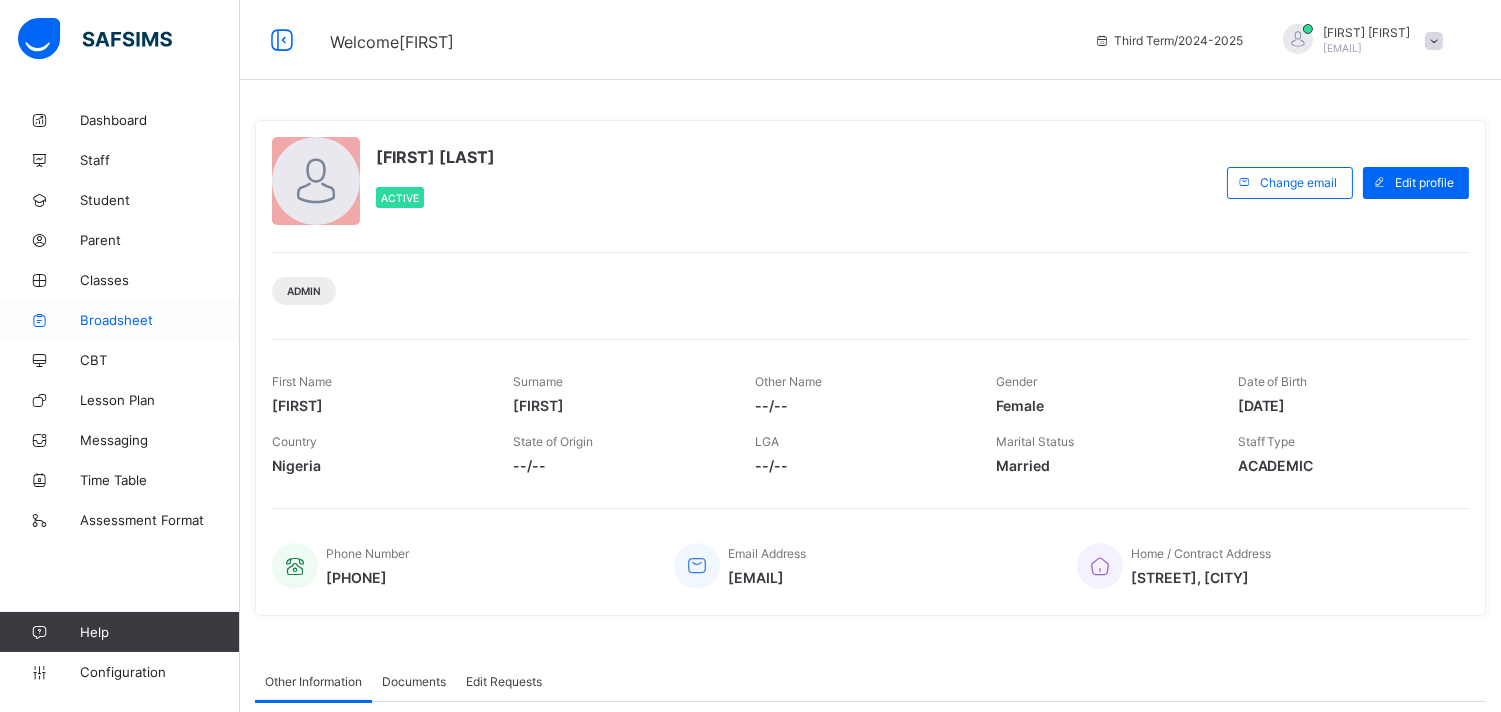 click on "Broadsheet" at bounding box center (160, 320) 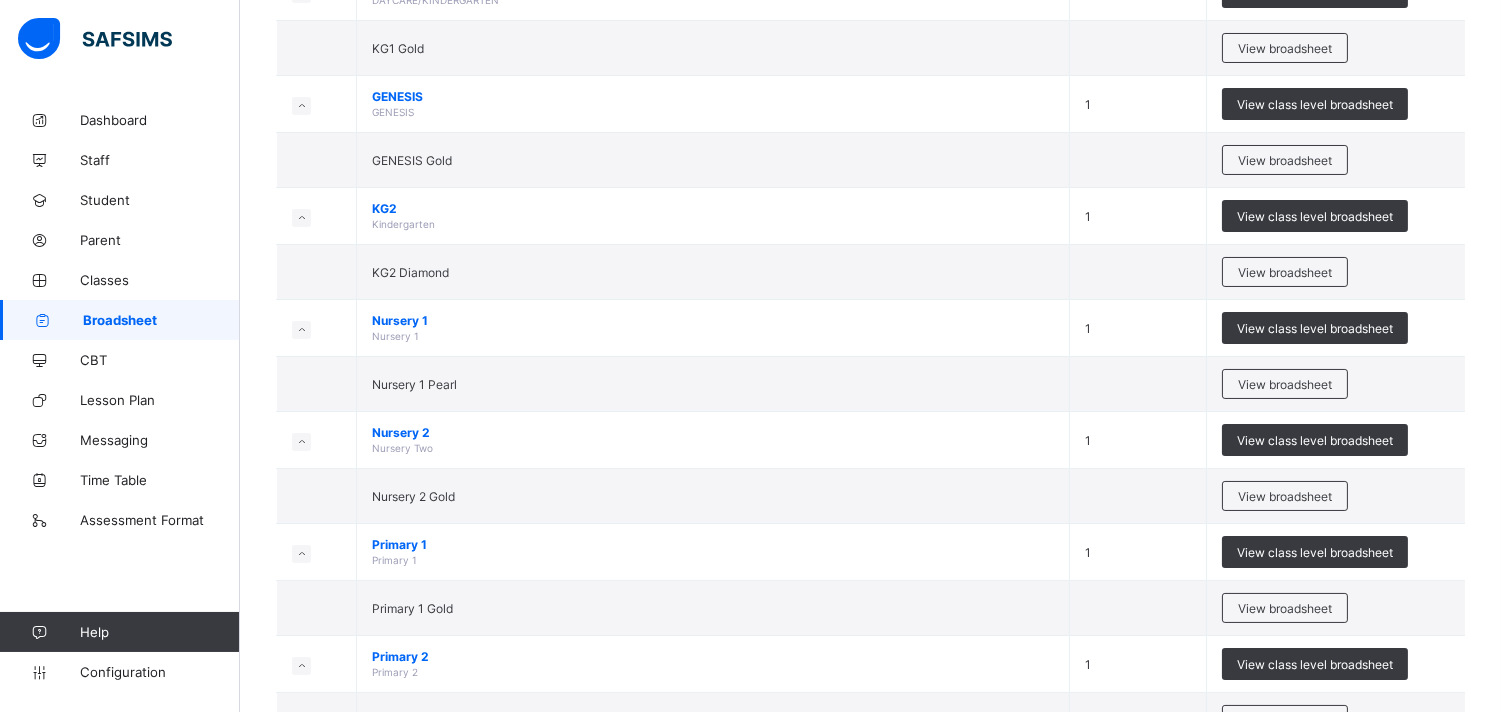 scroll, scrollTop: 267, scrollLeft: 0, axis: vertical 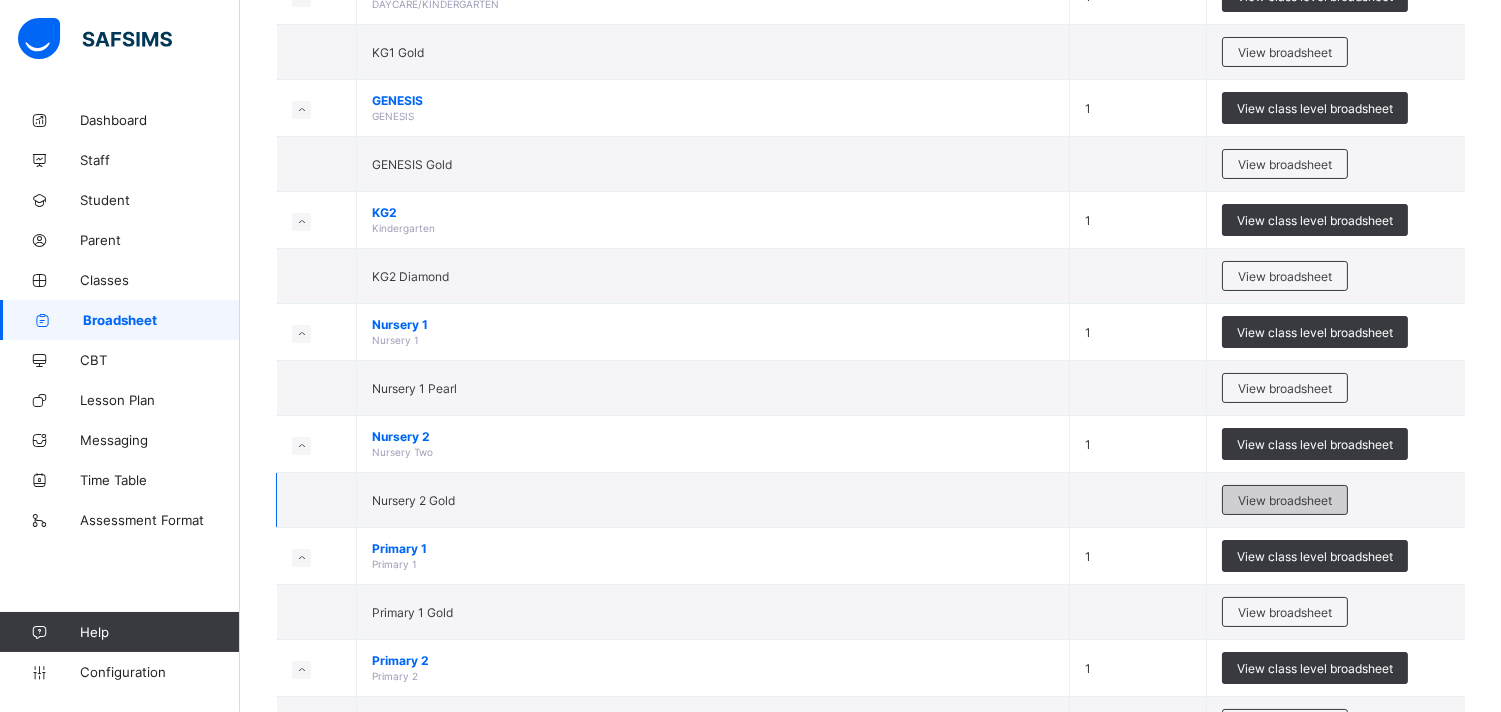 click on "View broadsheet" at bounding box center [1285, 500] 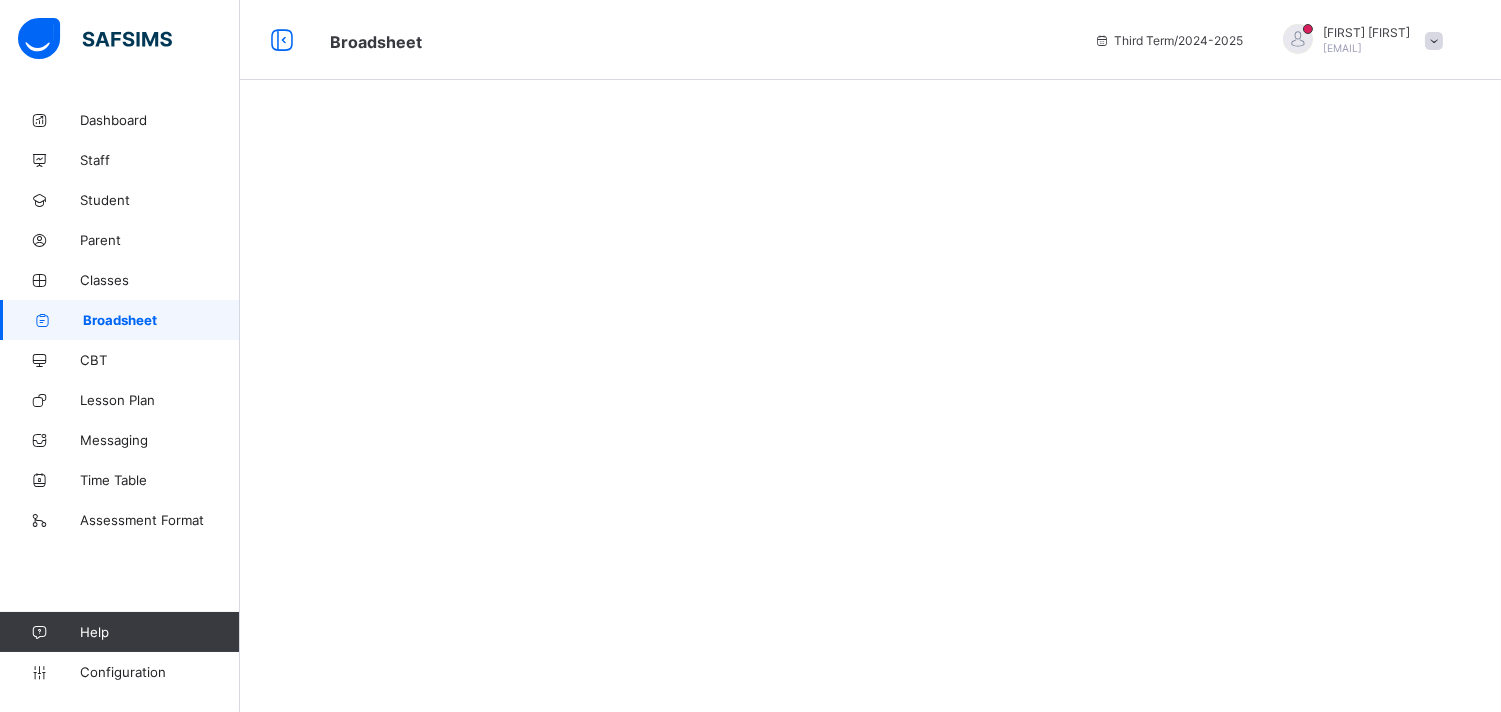 scroll, scrollTop: 0, scrollLeft: 0, axis: both 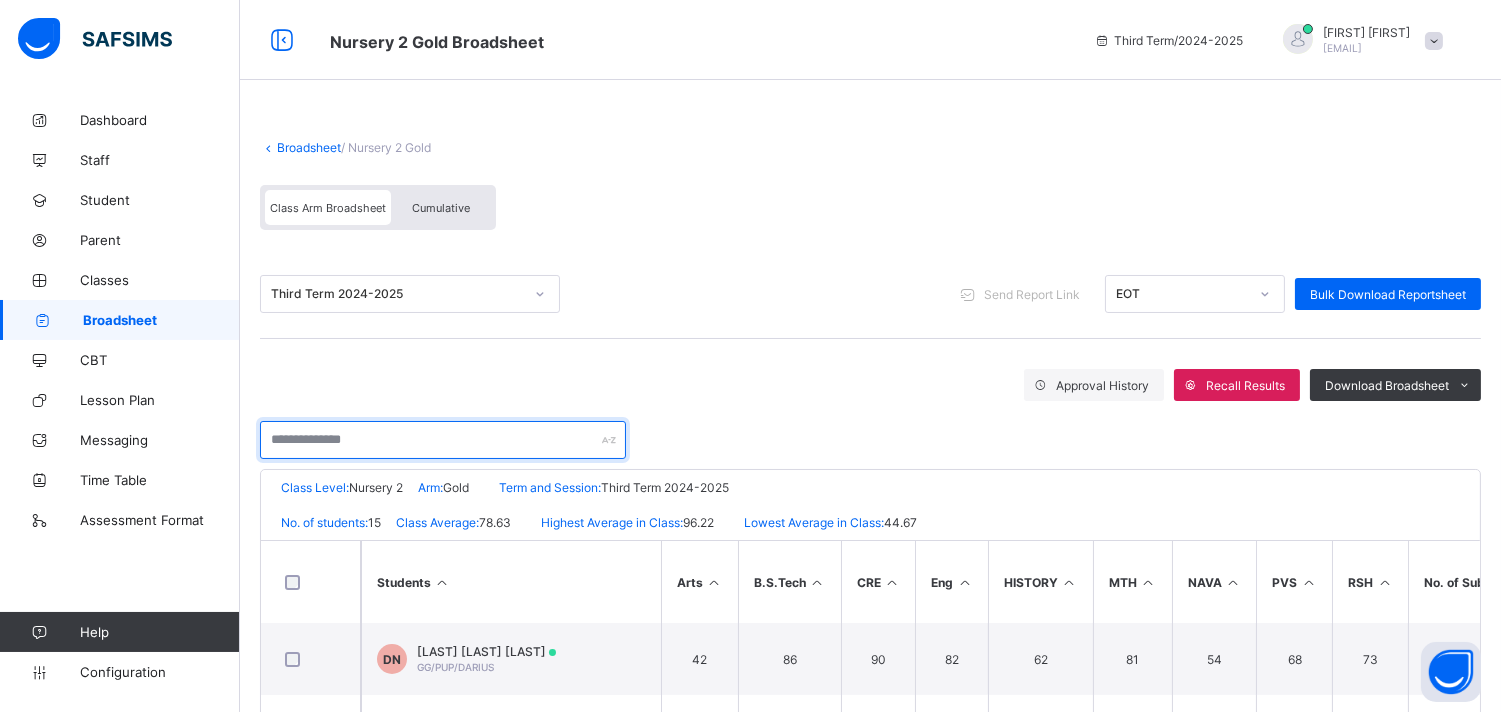 click at bounding box center (443, 440) 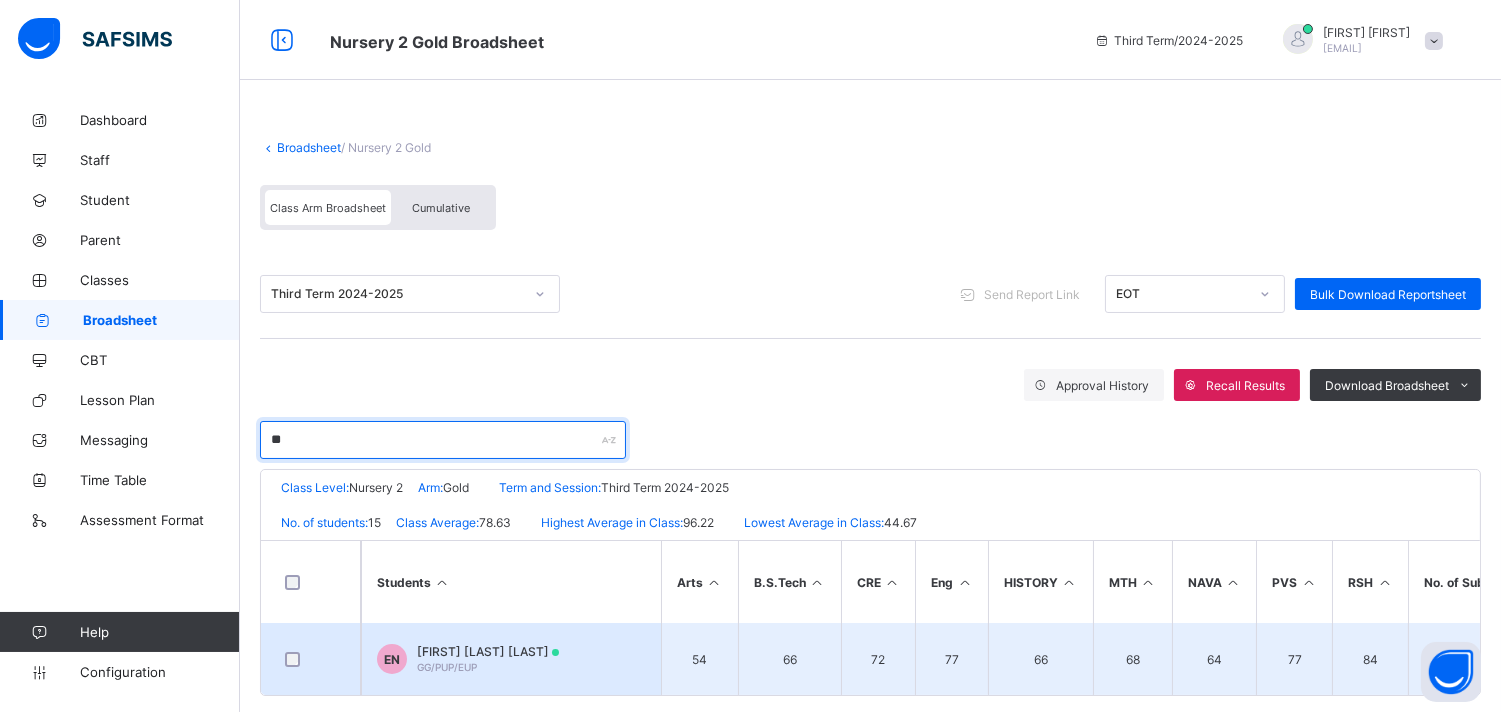 type on "**" 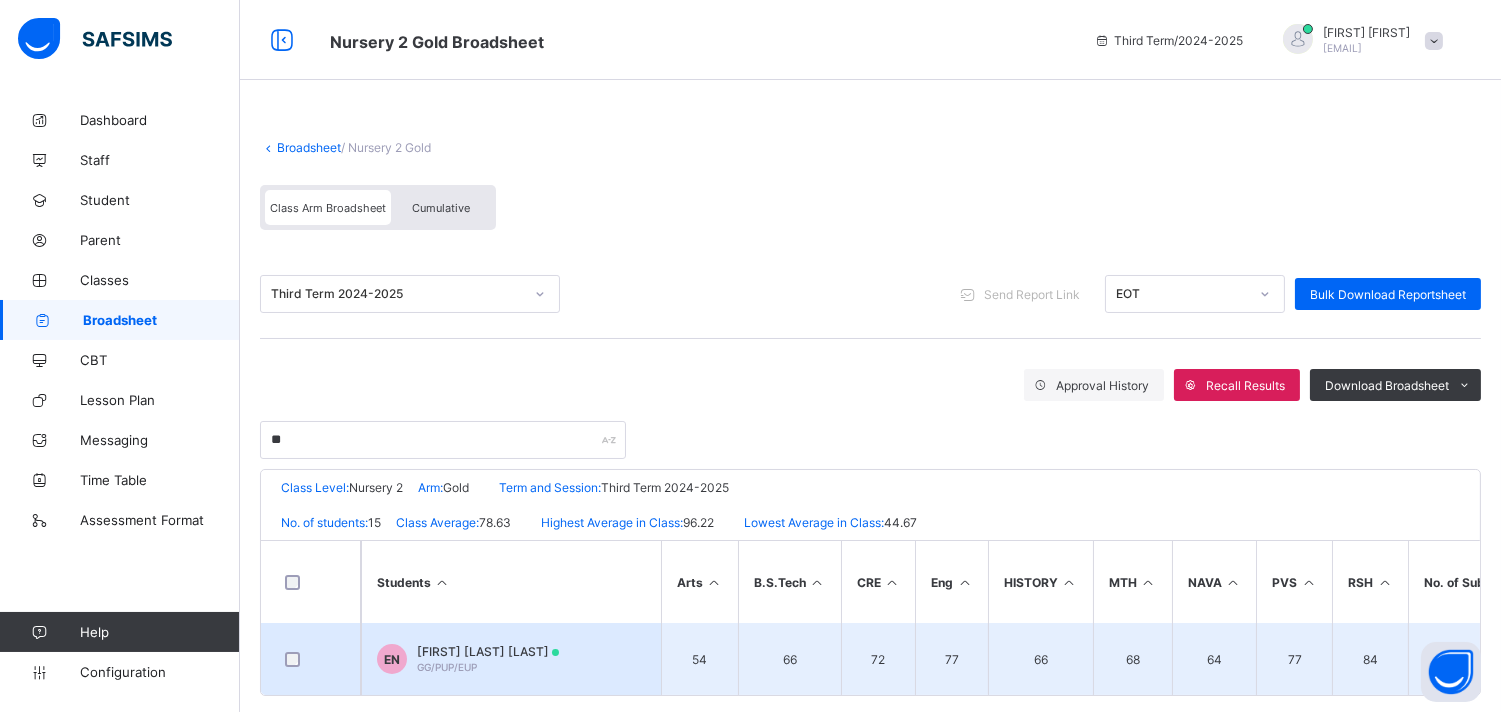 click on "[FIRST] [LAST] [LAST]" at bounding box center (488, 651) 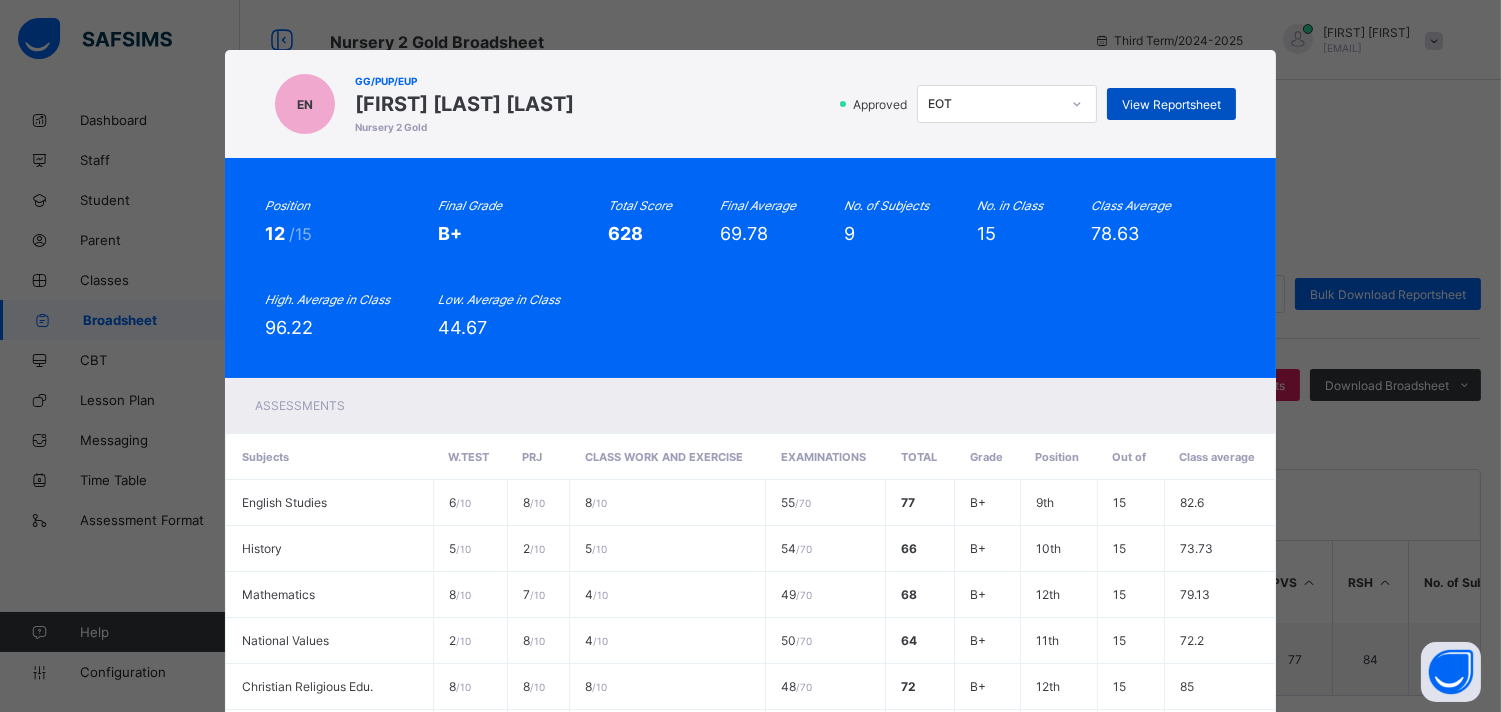 click on "View Reportsheet" at bounding box center [1171, 104] 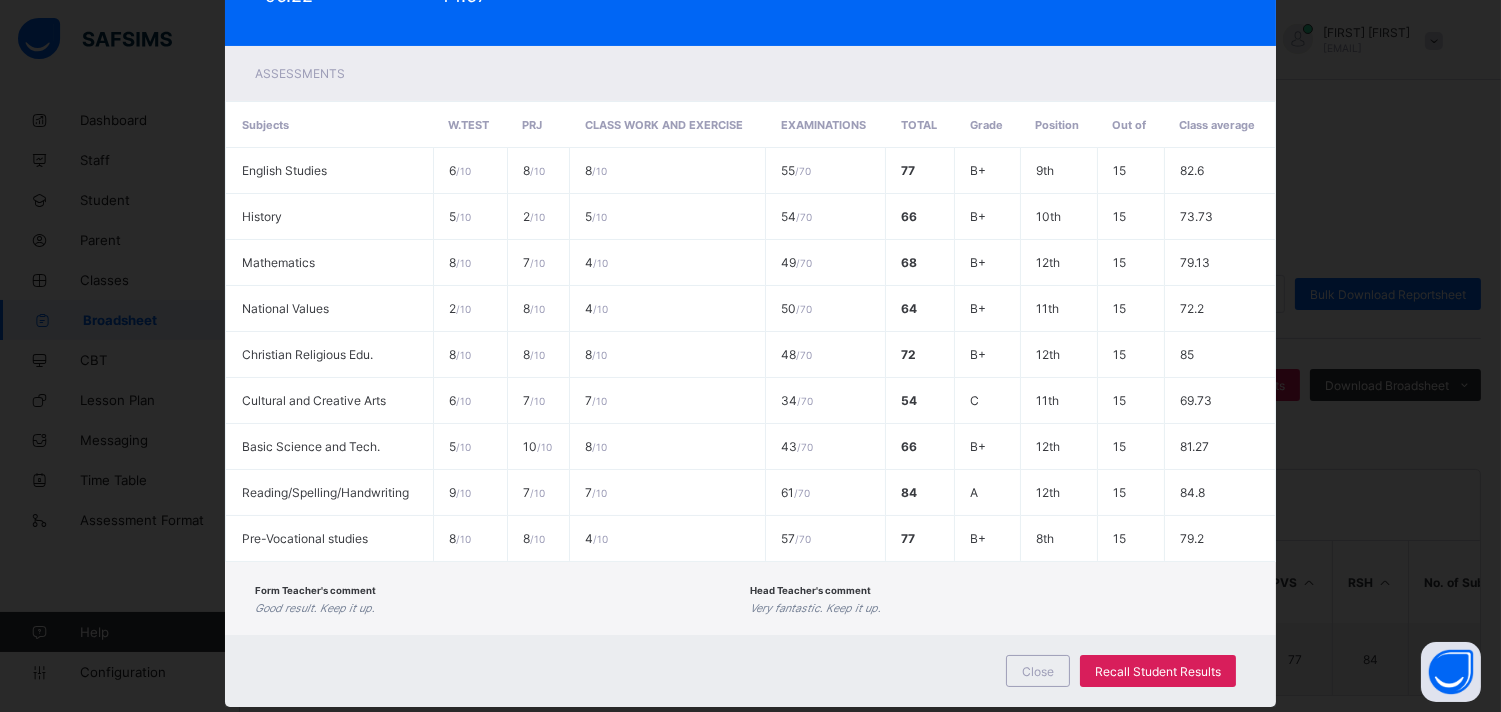 scroll, scrollTop: 371, scrollLeft: 0, axis: vertical 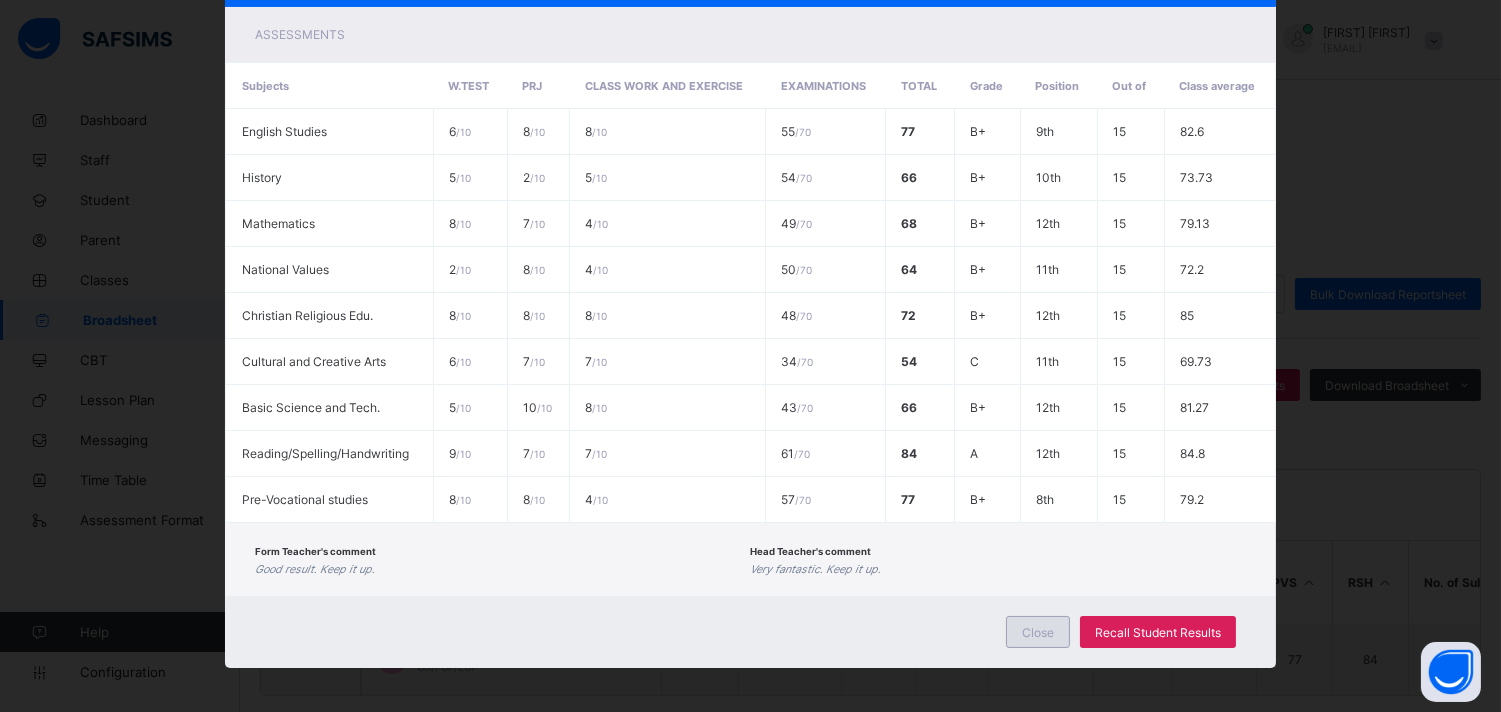 click on "Close" at bounding box center (1038, 632) 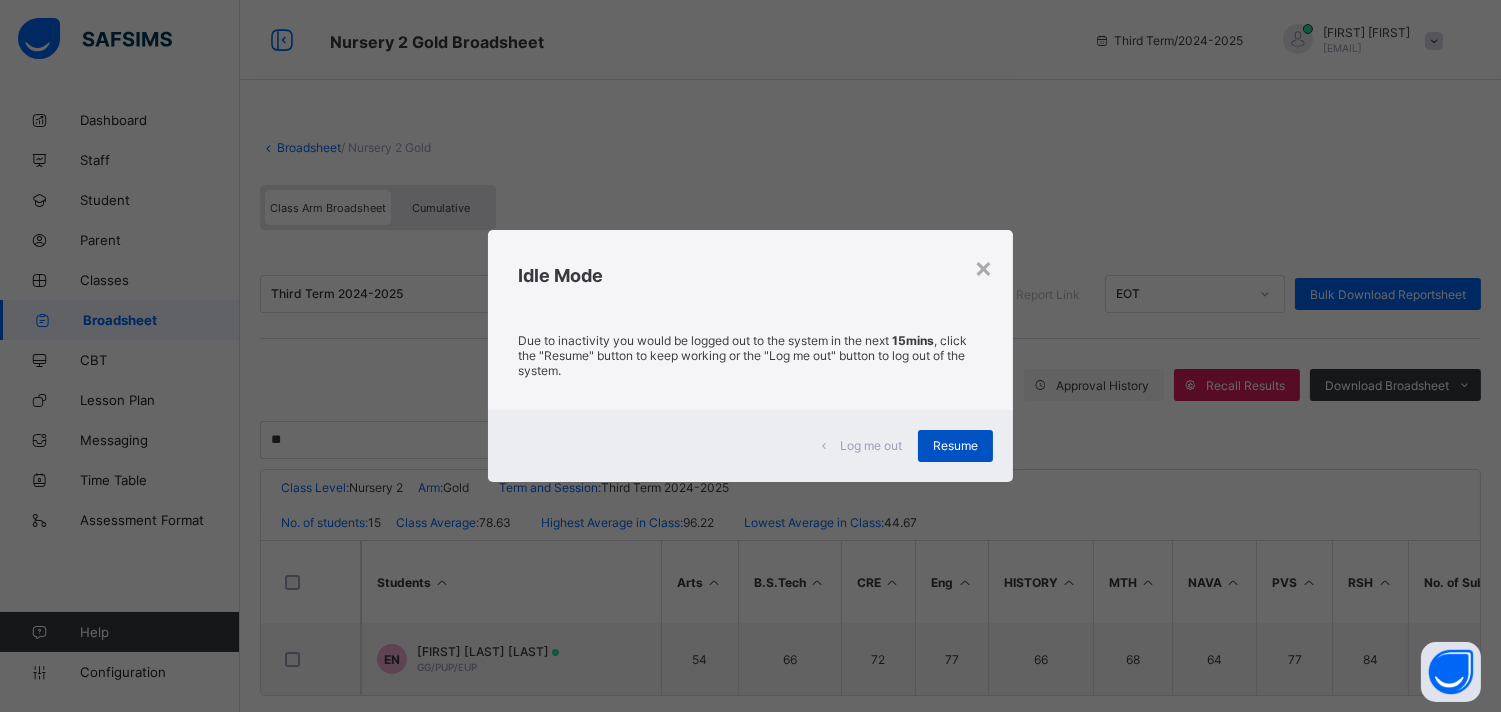 click on "Resume" at bounding box center (955, 445) 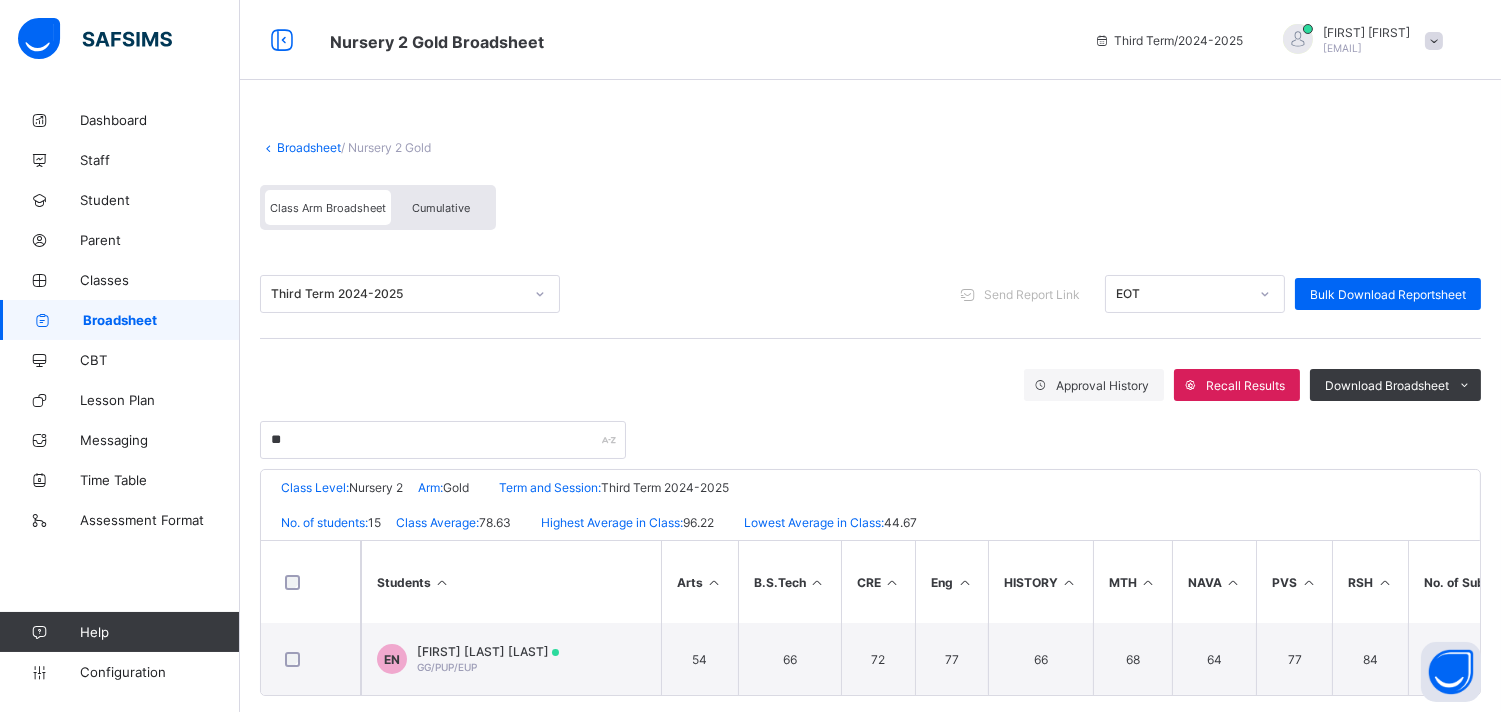 click on "Broadsheet" at bounding box center (161, 320) 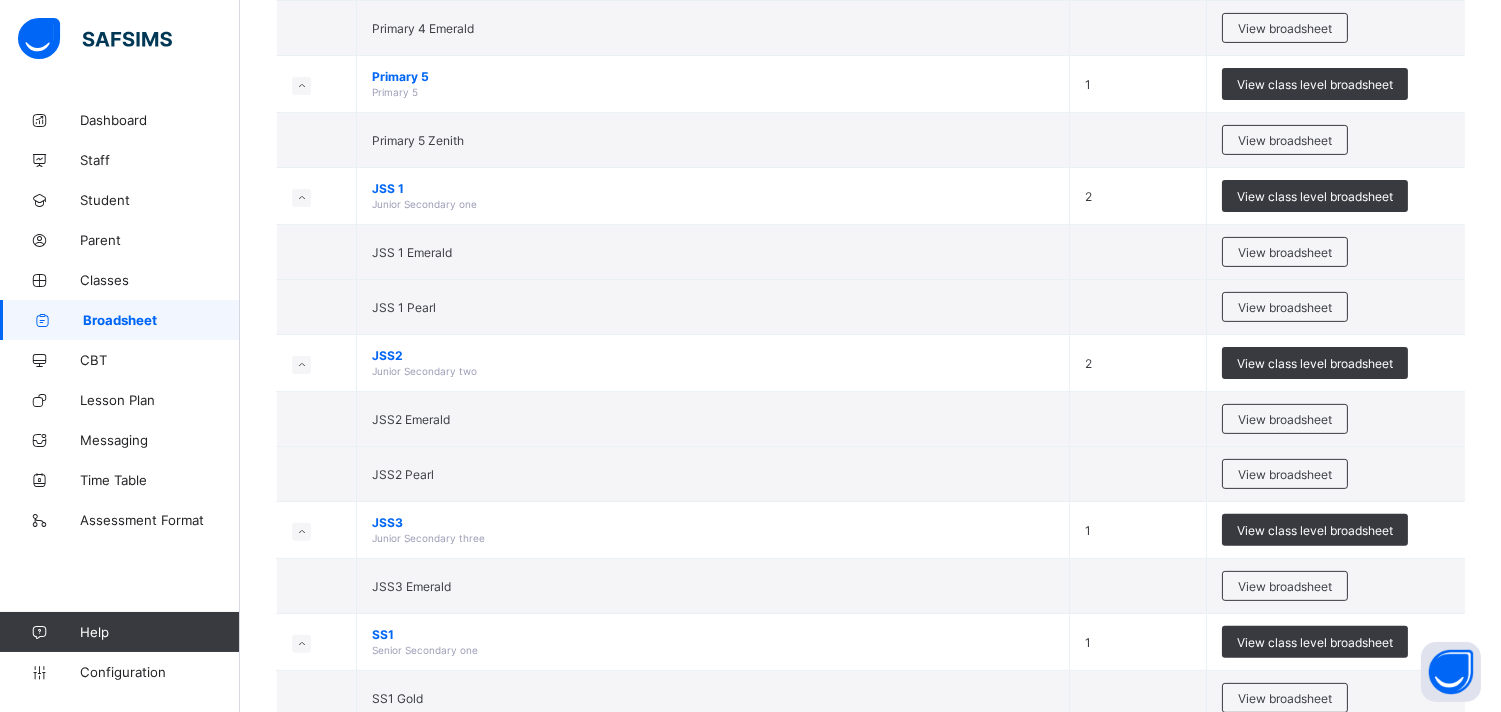 scroll, scrollTop: 1191, scrollLeft: 0, axis: vertical 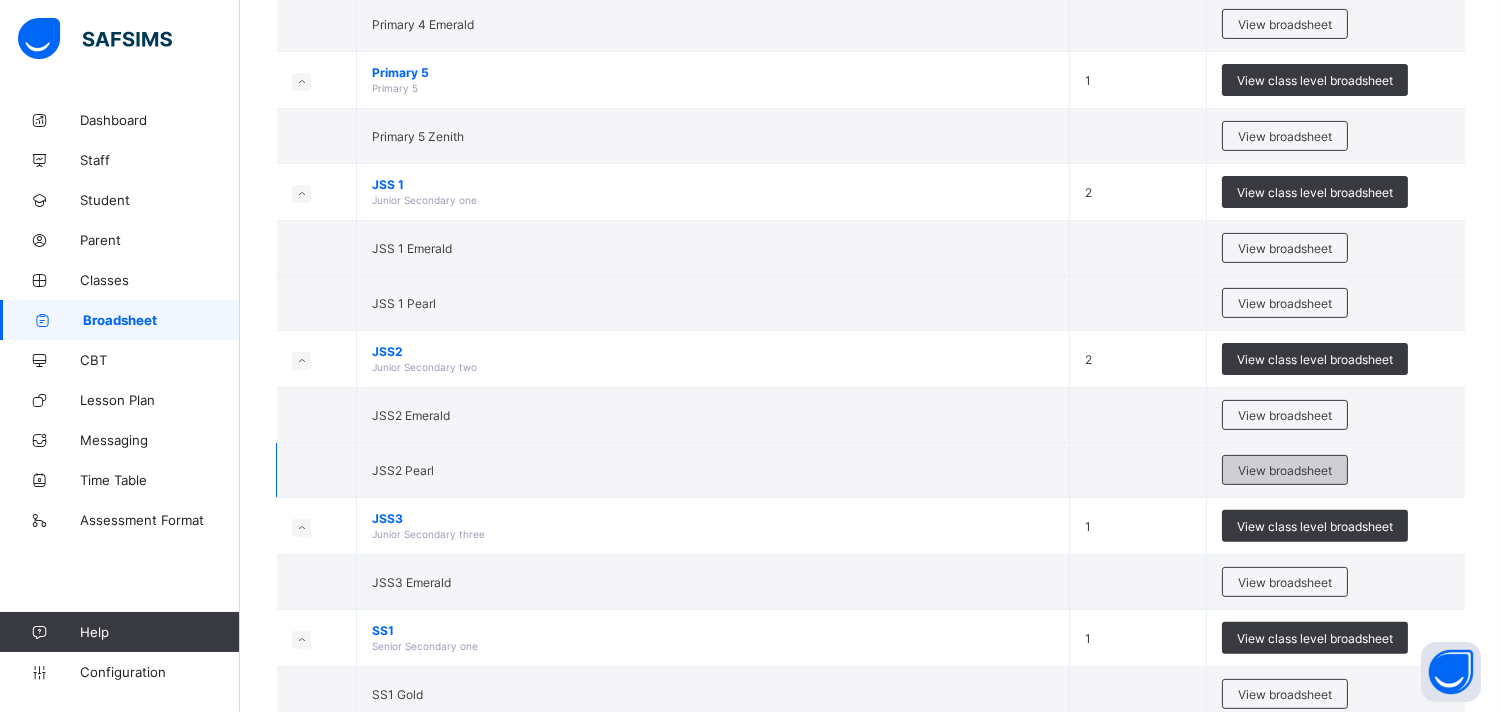 click on "View broadsheet" at bounding box center (1285, 470) 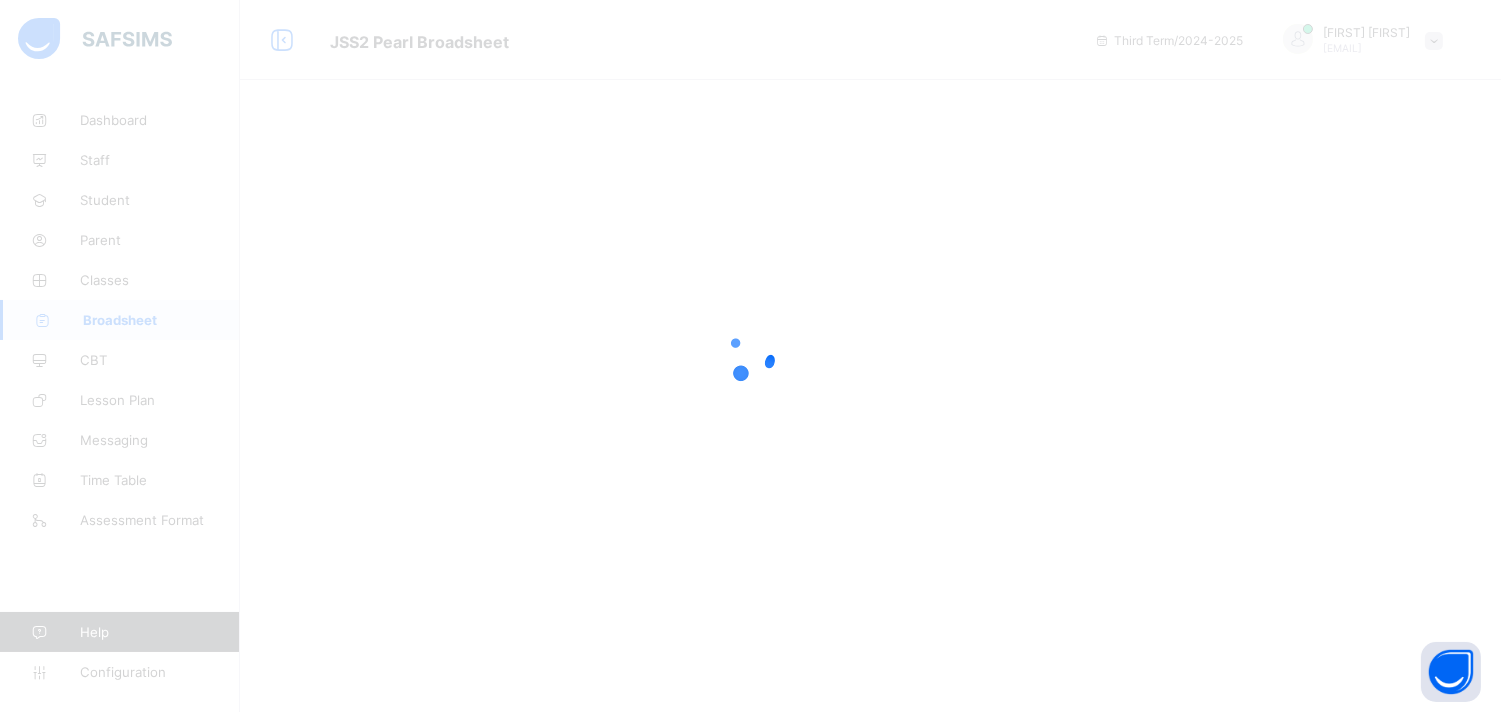 scroll, scrollTop: 0, scrollLeft: 0, axis: both 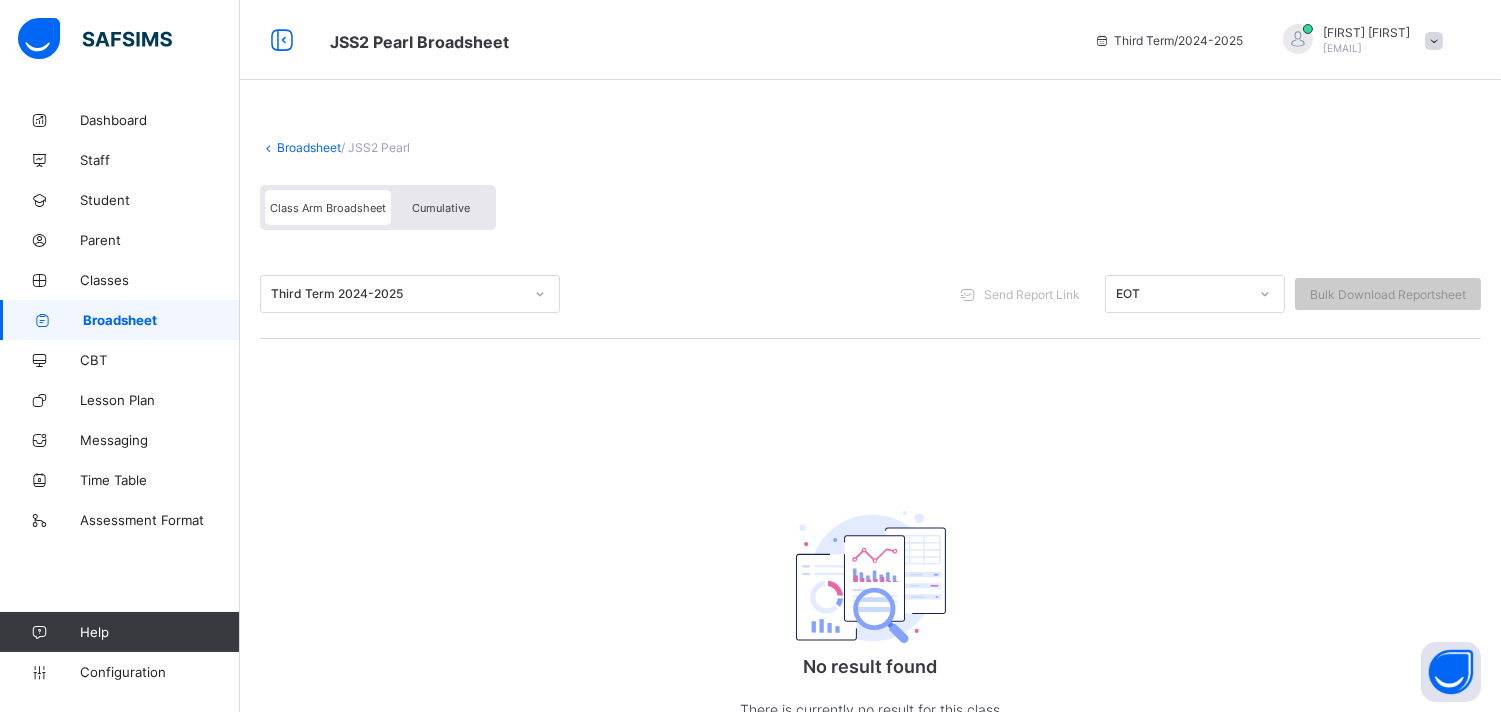click on "Broadsheet" at bounding box center [161, 320] 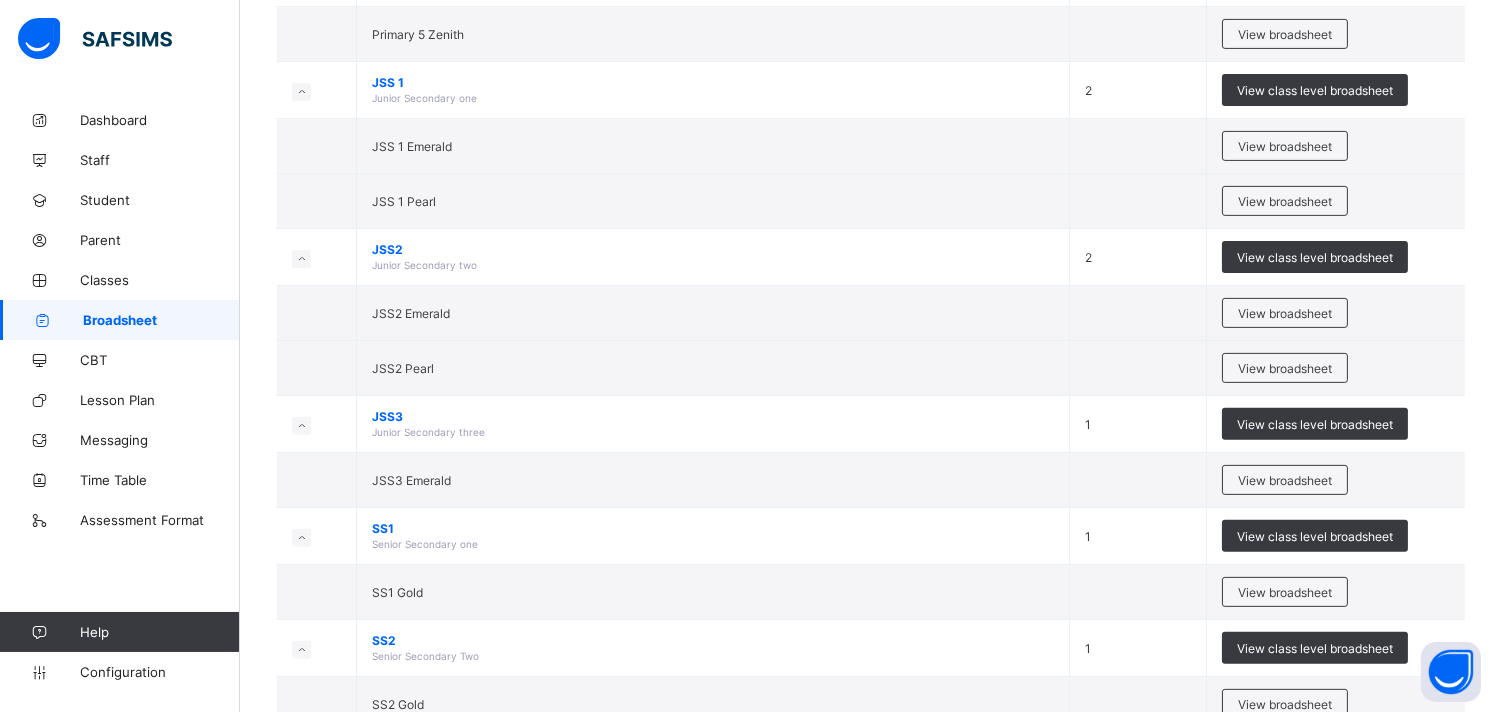 scroll, scrollTop: 1288, scrollLeft: 0, axis: vertical 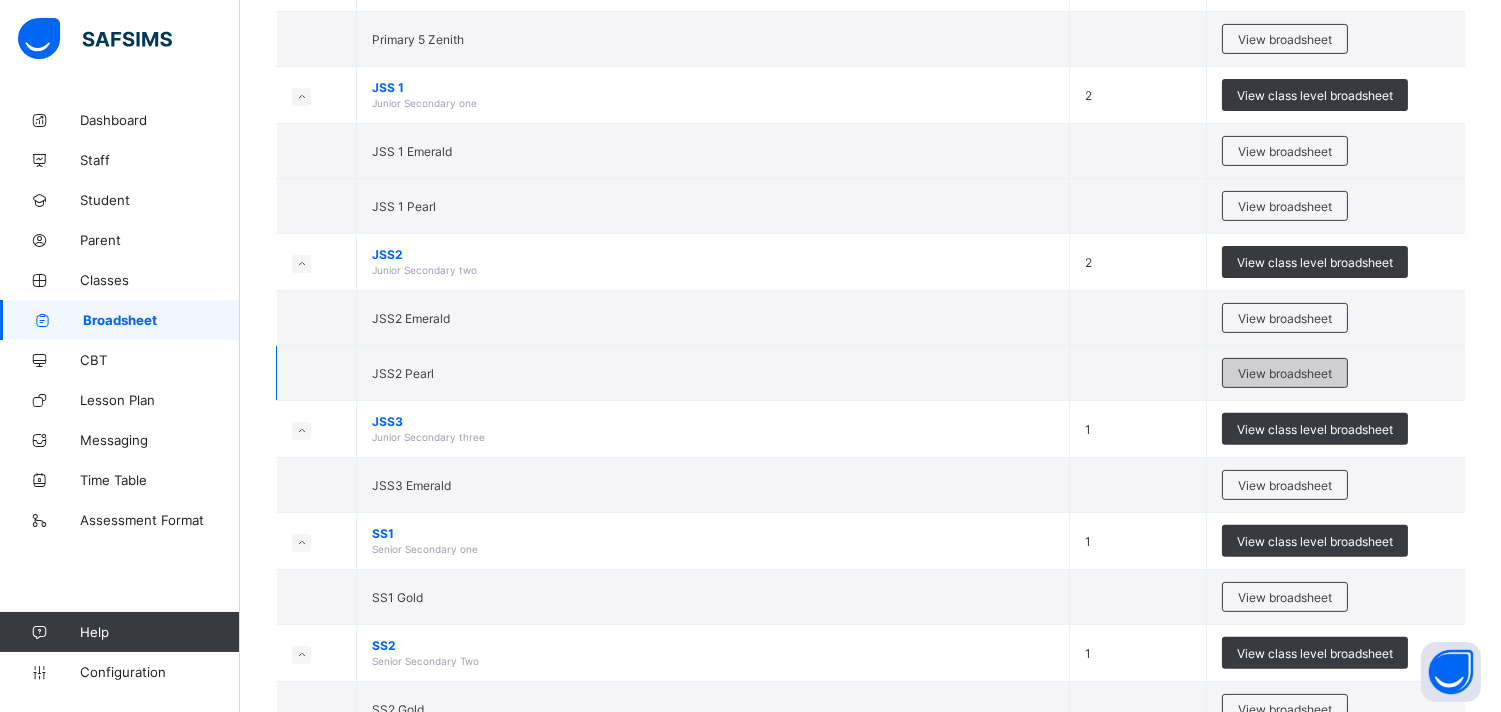 click on "View broadsheet" at bounding box center [1285, 373] 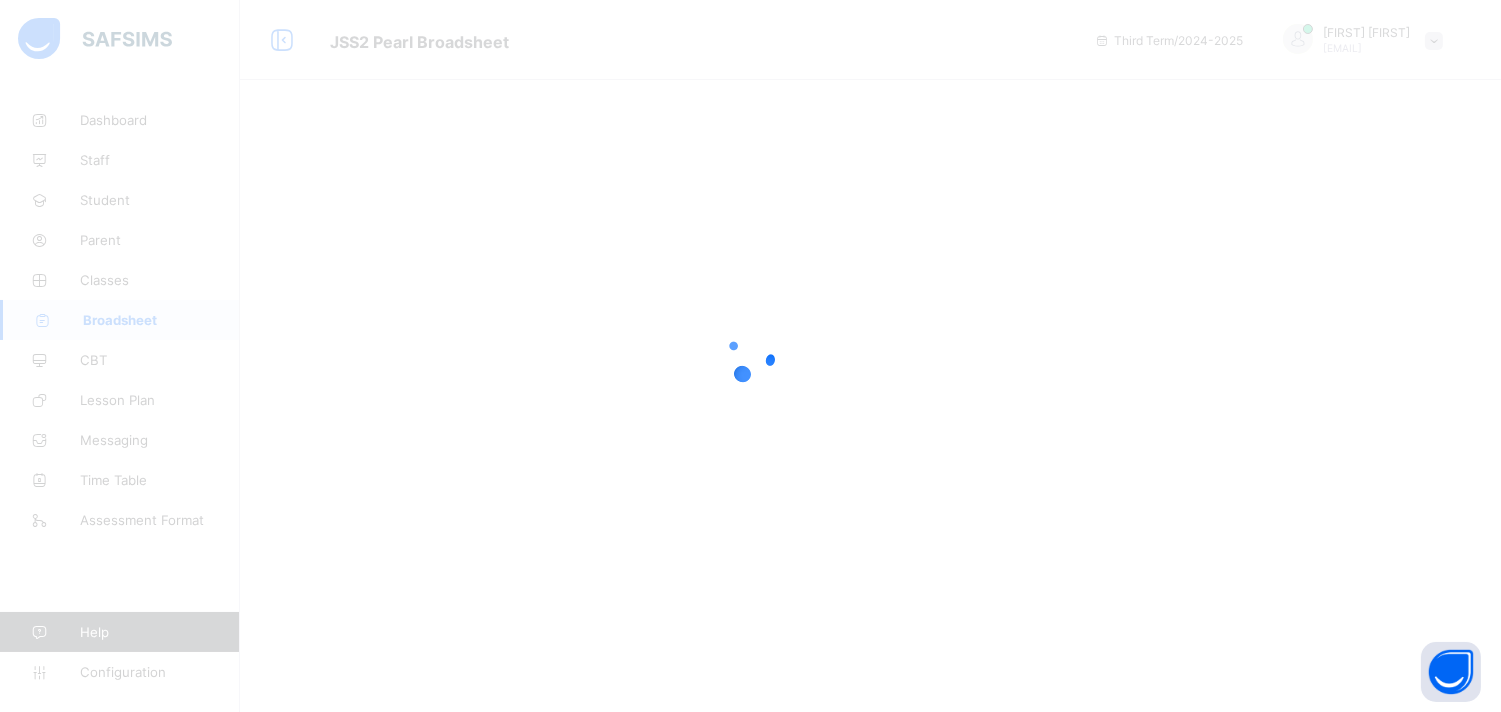 scroll, scrollTop: 0, scrollLeft: 0, axis: both 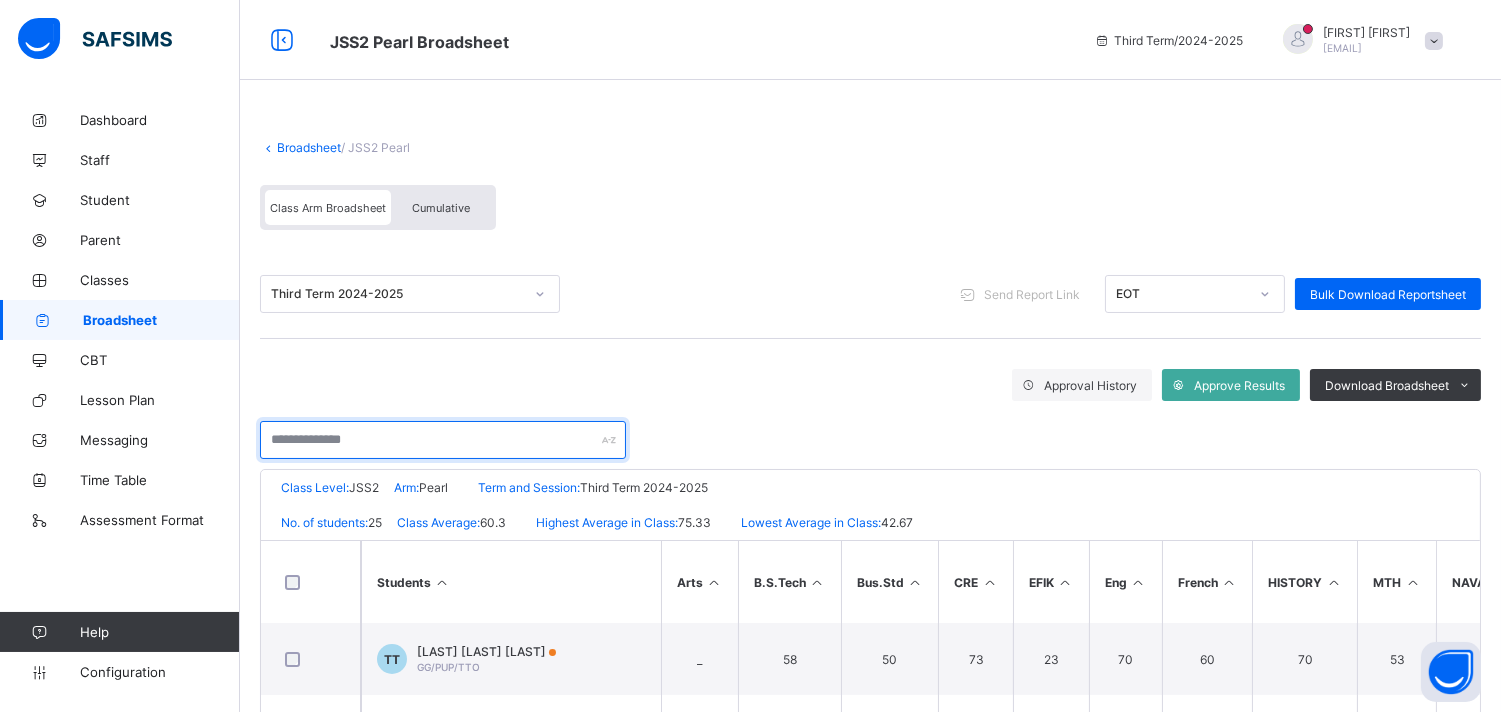 click at bounding box center [443, 440] 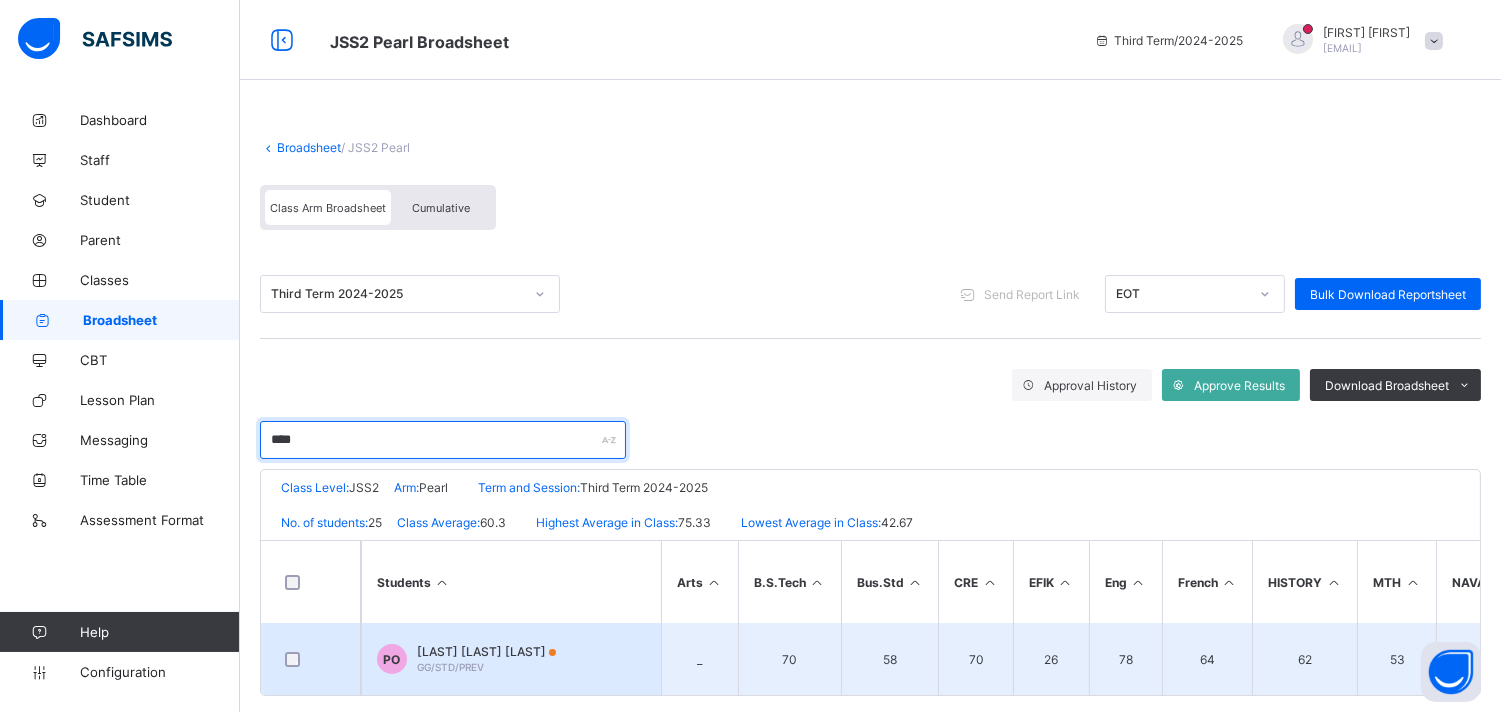type on "****" 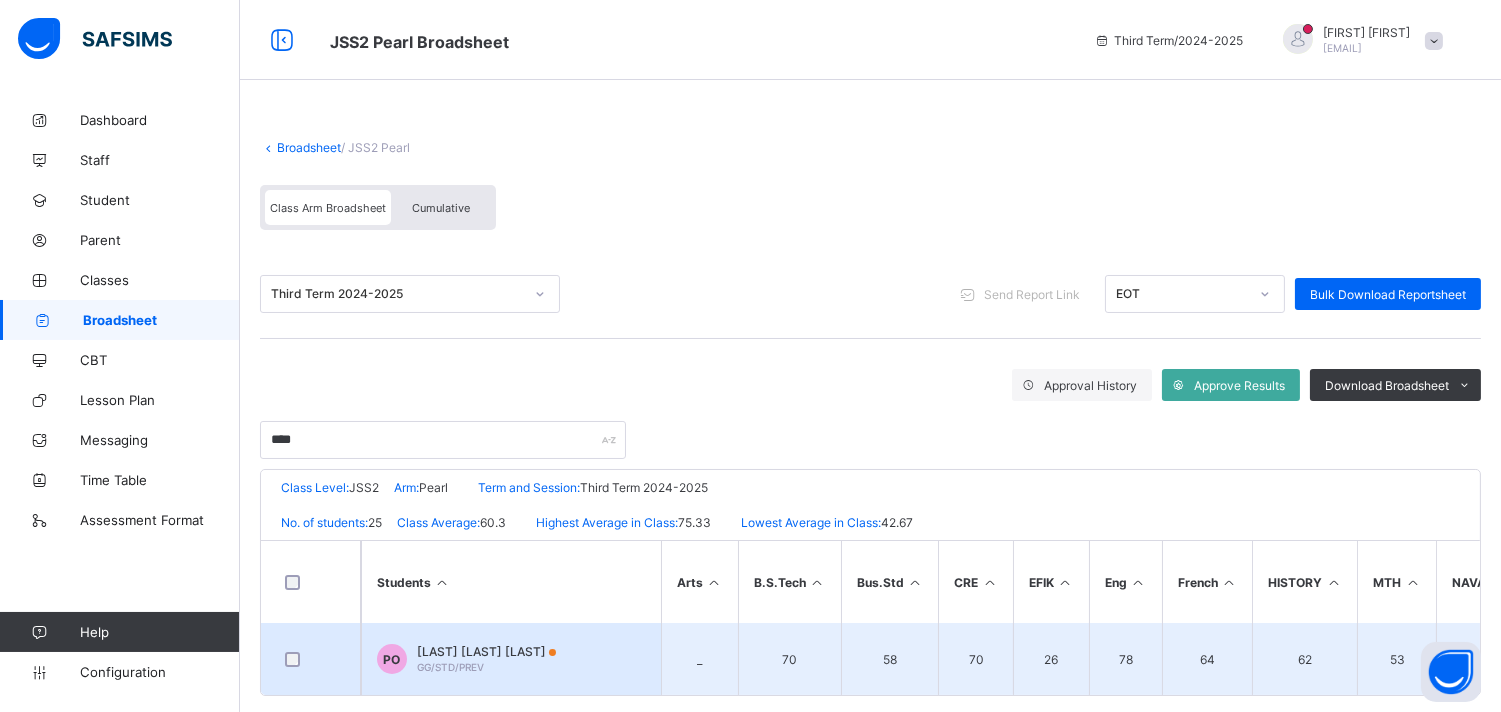 click on "[LAST] [LAST] [LAST]" at bounding box center (486, 651) 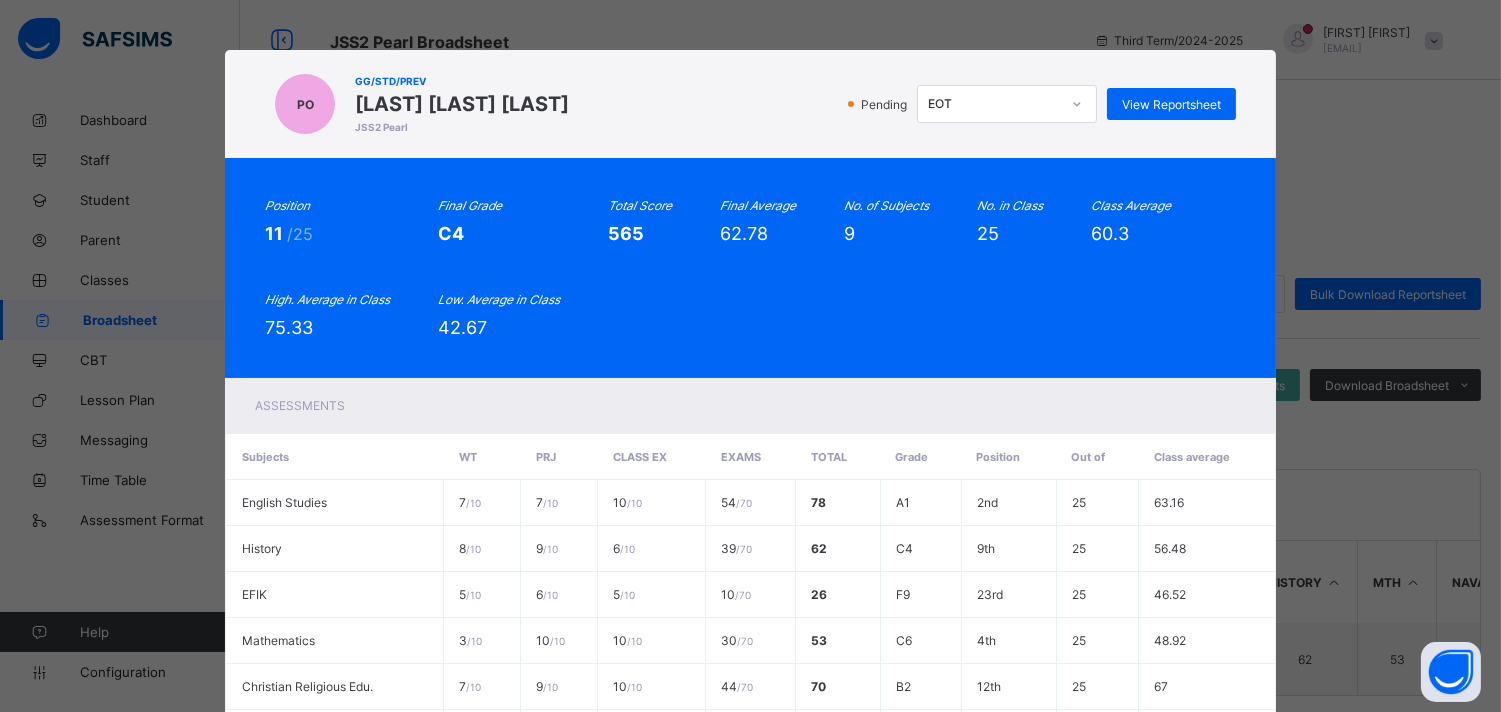 click on "Position         11       /25         Final Grade         C4         Total Score         565         Final Average         62.78         No. of Subjects         9         No. in Class         25         Class Average         60.3         High. Average in Class         75.33         Low. Average in Class         42.67     Assessments     Subjects       WT     PRJ     CLASS EX     EXAMS       Total         Grade         Position         Out of         Class average       English Studies     7 / 10     7 / 10     10 / 10     54 / 70     78     A1     2nd     25     63.16     History     8 / 10     9 / 10     6 / 10     39 / 70     62     C4     9th     25     56.48     EFIK     5 / 10     6 / 10     5 / 10     10 / 70     26     F9     23rd     25     46.52     Mathematics     3 / 10     10 / 10     10 / 10     30 / 70     53     C6     4th     25     48.92     Christian Religious Edu.     7 / 10     9 / 10     10 / 10" at bounding box center (750, 356) 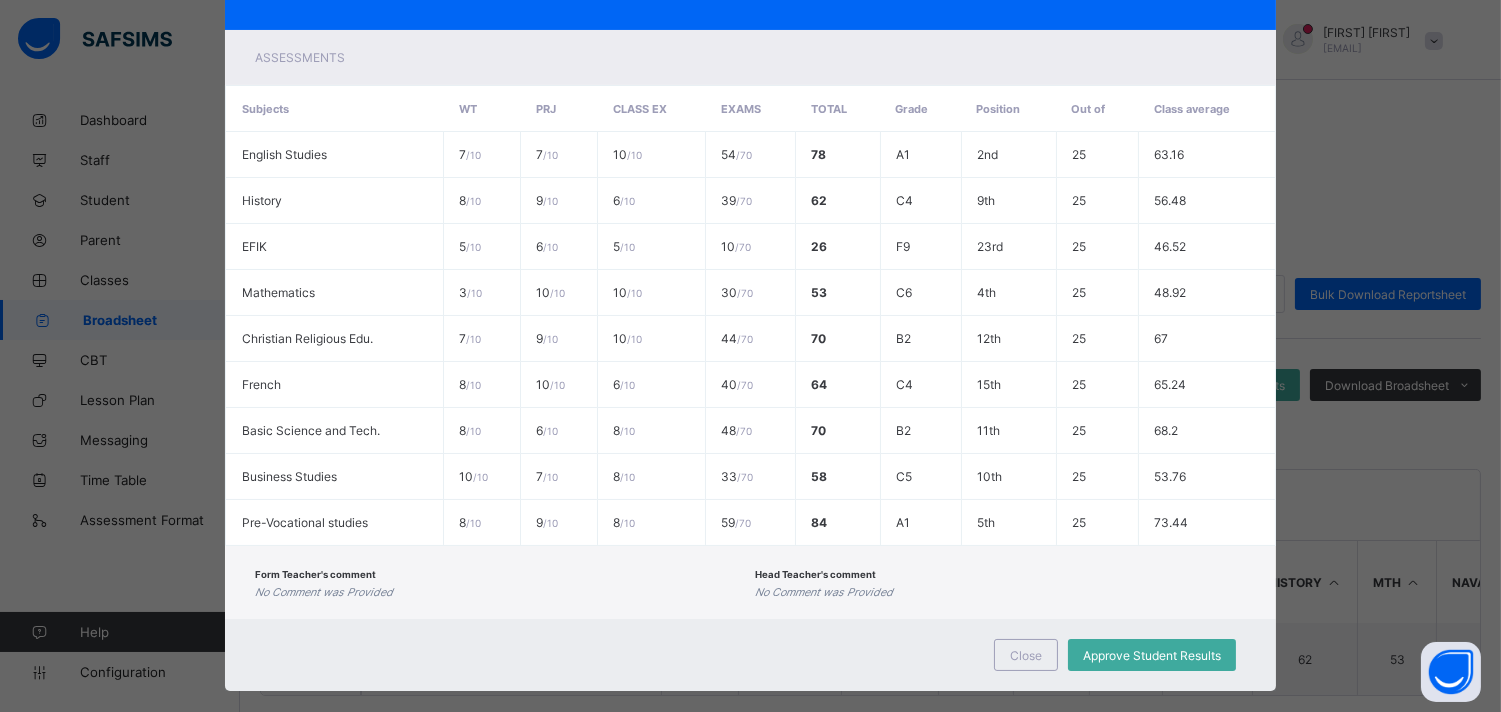 scroll, scrollTop: 358, scrollLeft: 0, axis: vertical 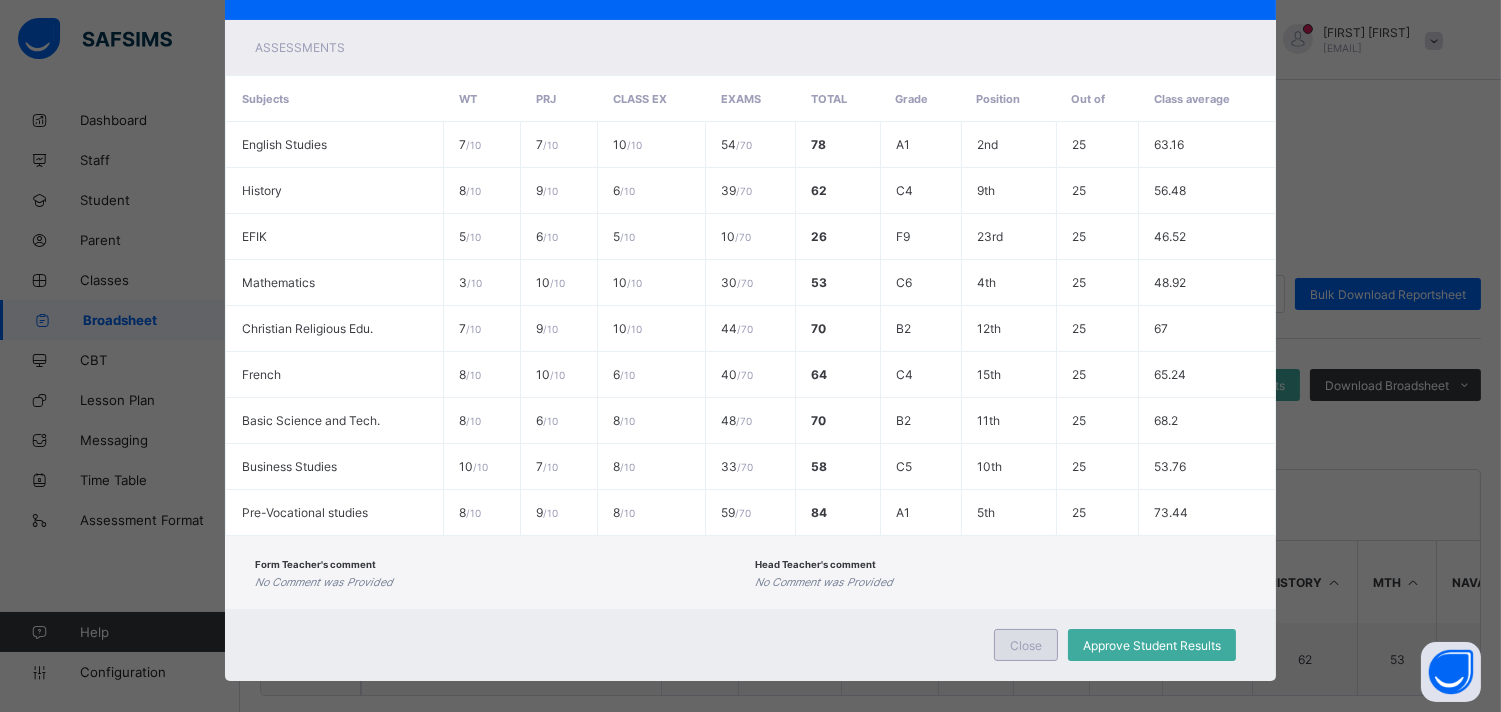 click on "Close" at bounding box center [1026, 645] 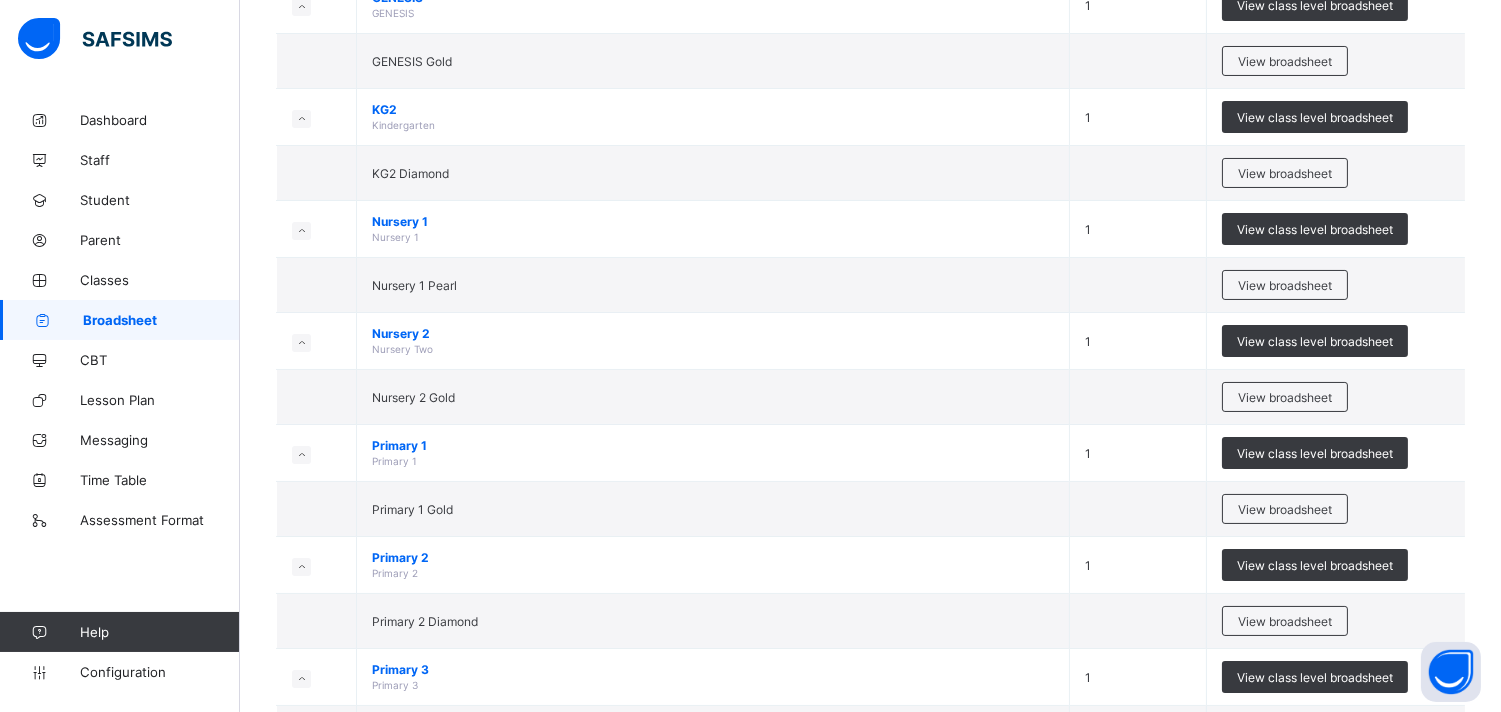 scroll, scrollTop: 380, scrollLeft: 0, axis: vertical 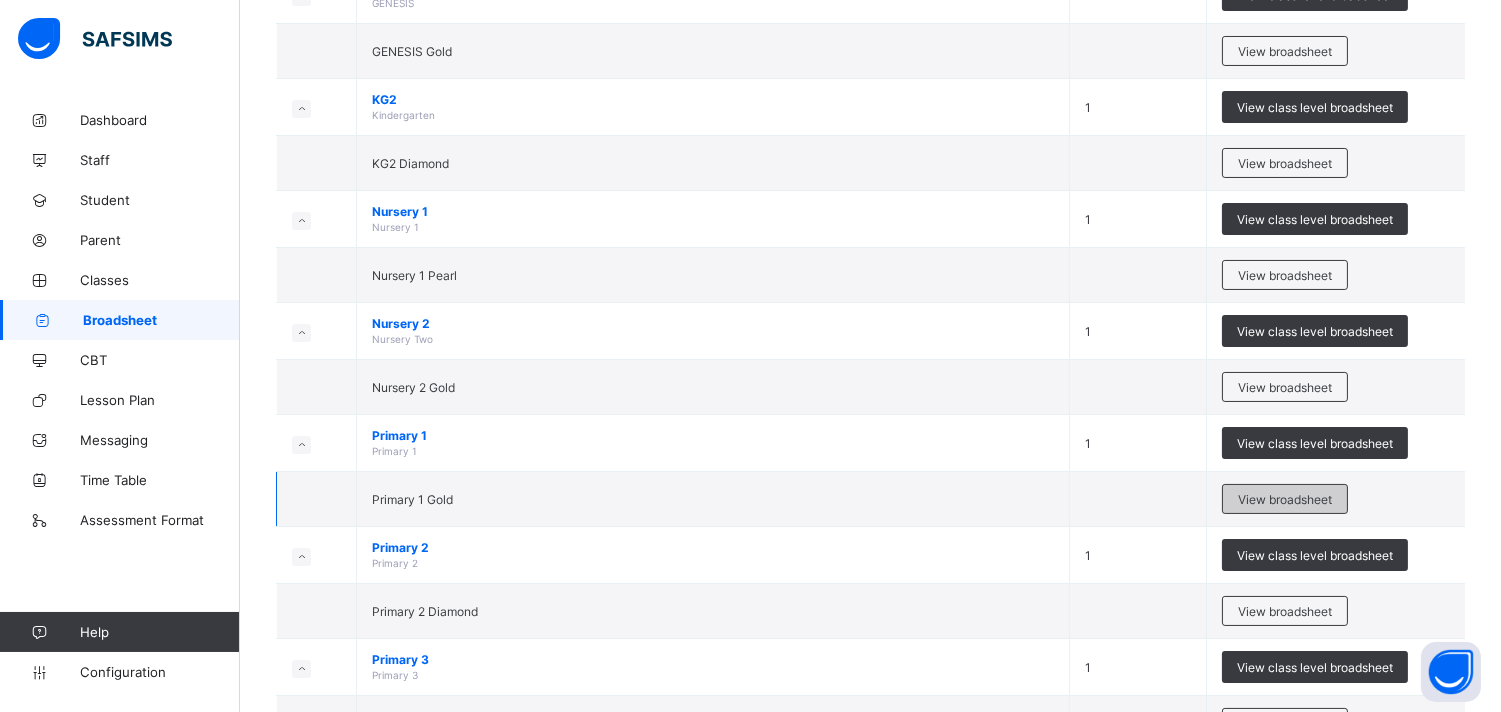 click on "View broadsheet" at bounding box center [1285, 499] 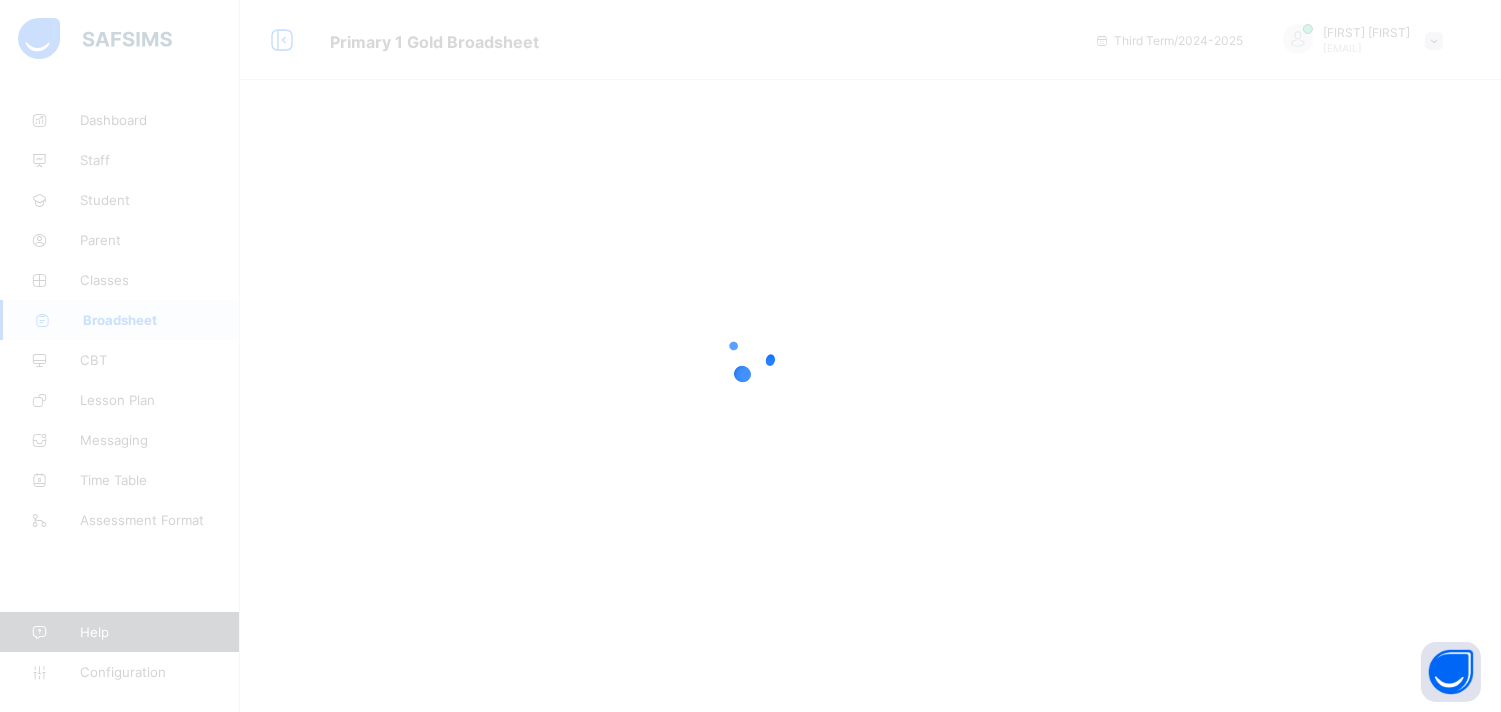 scroll, scrollTop: 0, scrollLeft: 0, axis: both 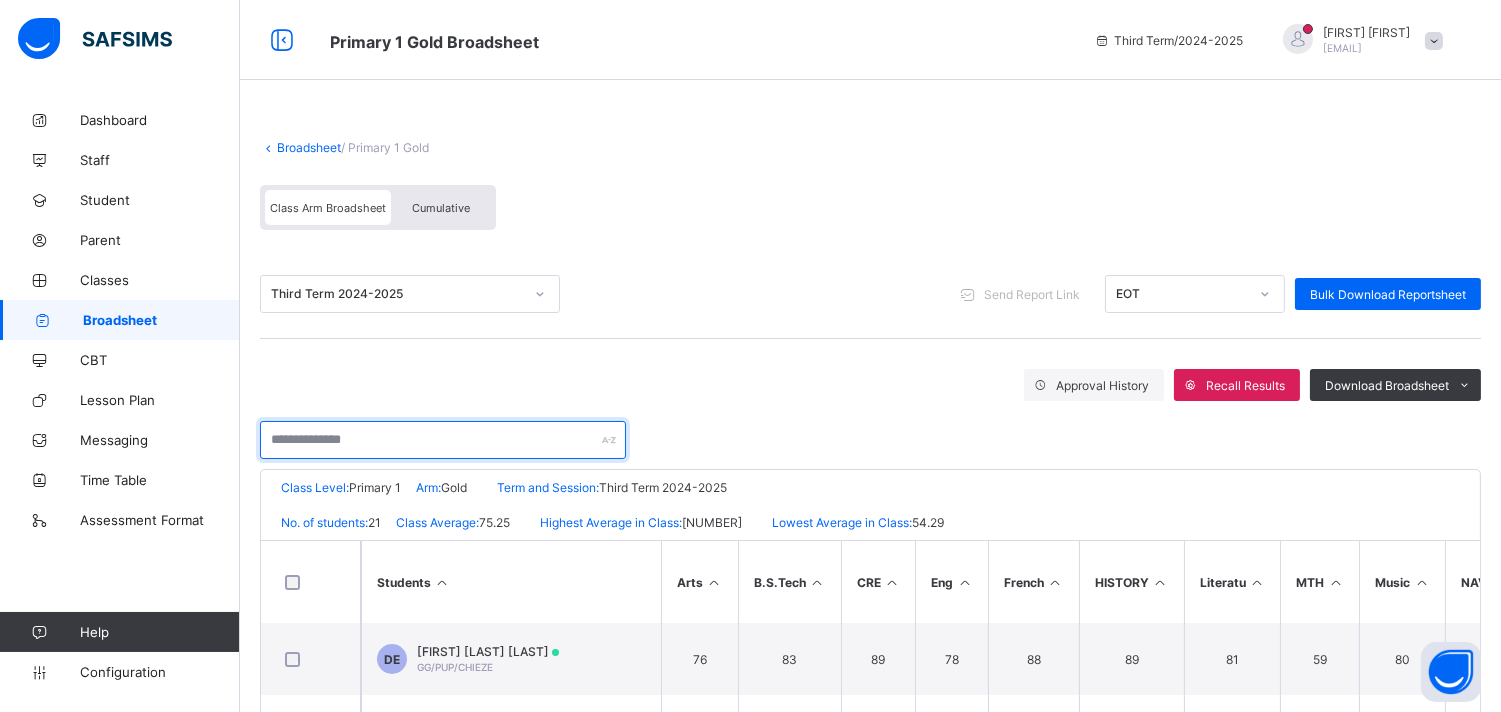 click at bounding box center (443, 440) 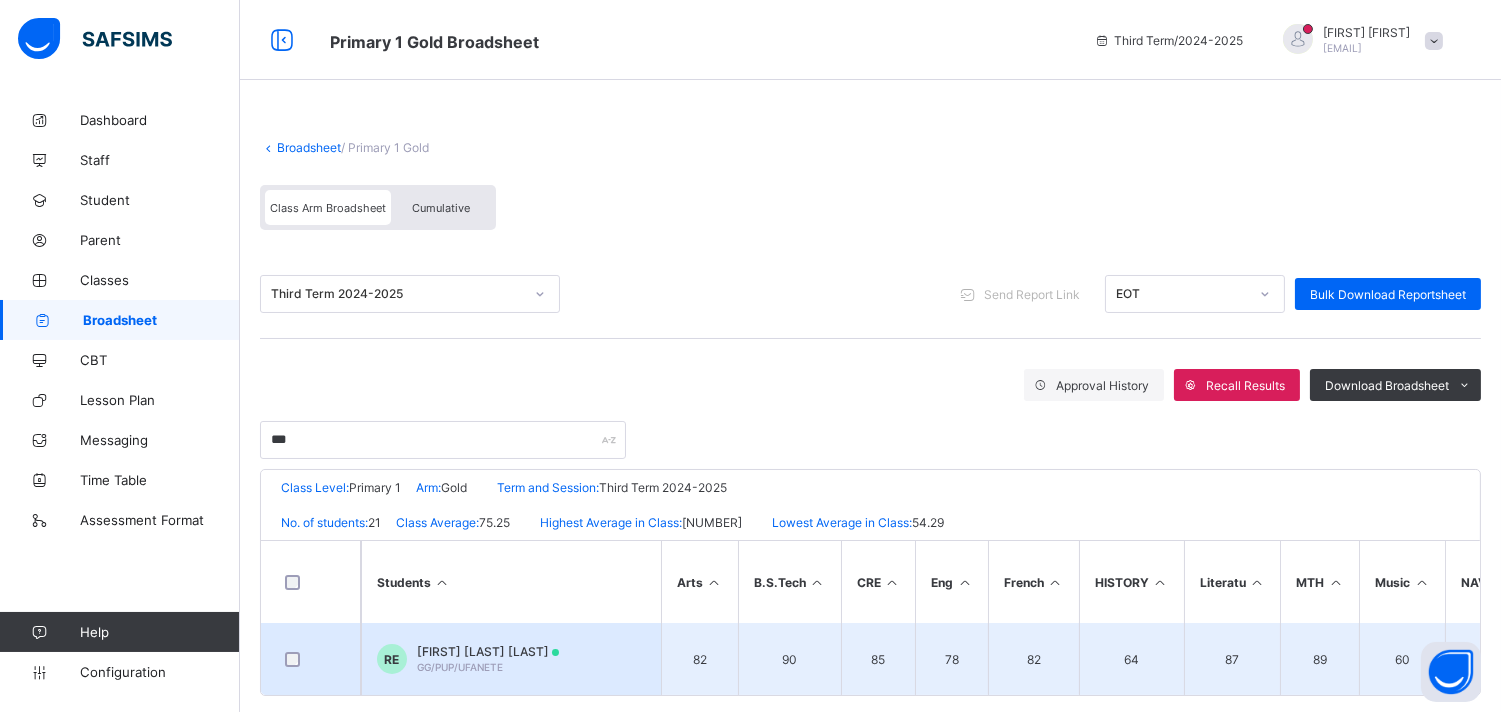 click on "[FIRST] [LAST] [LAST]" at bounding box center [488, 651] 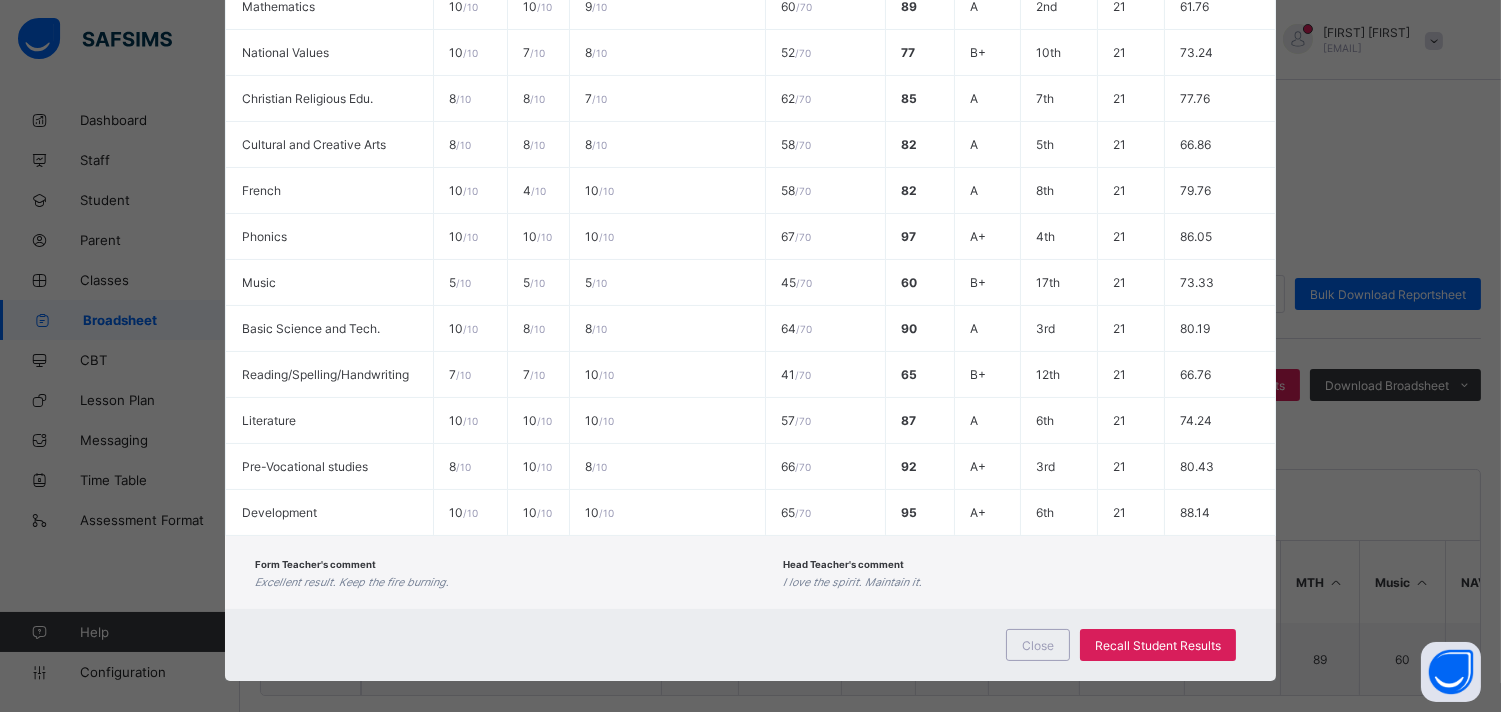 scroll, scrollTop: 591, scrollLeft: 0, axis: vertical 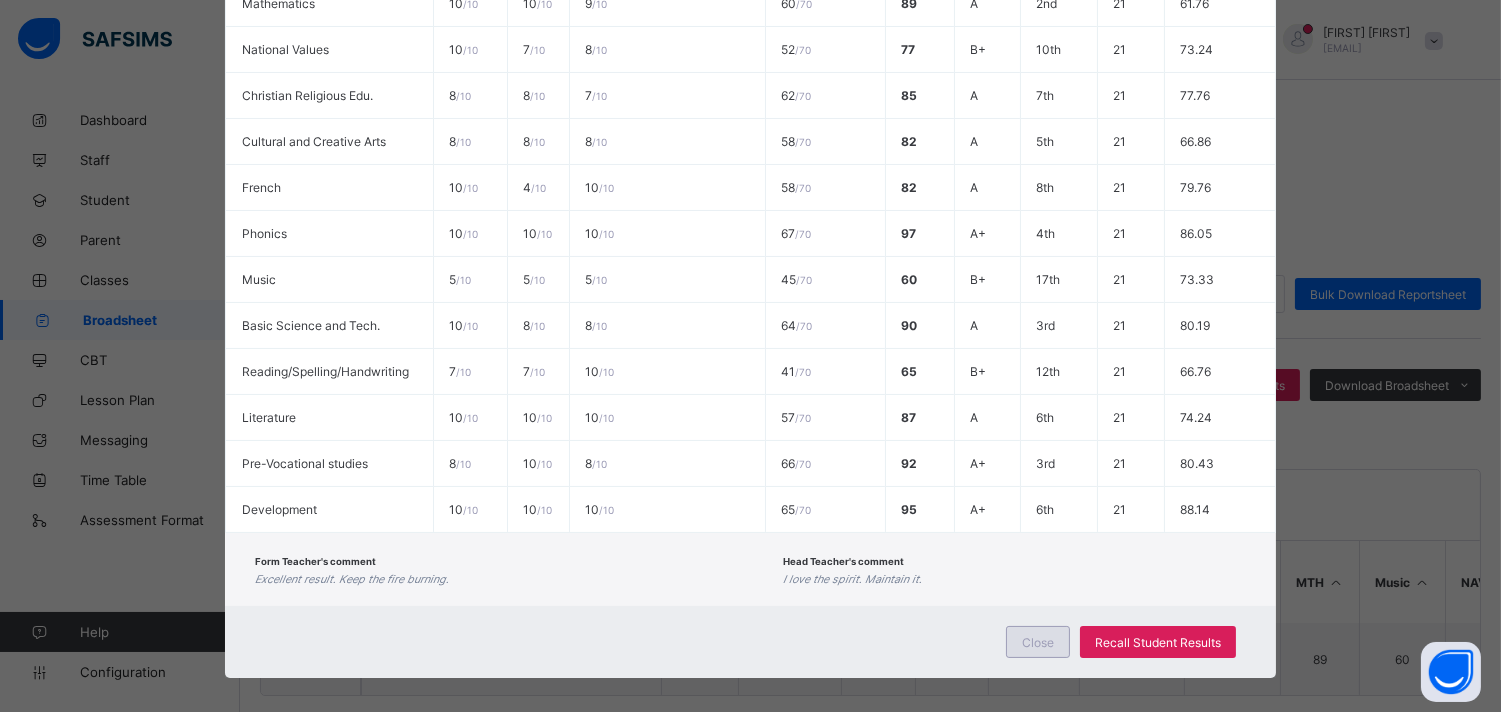 click on "Close" at bounding box center [1038, 642] 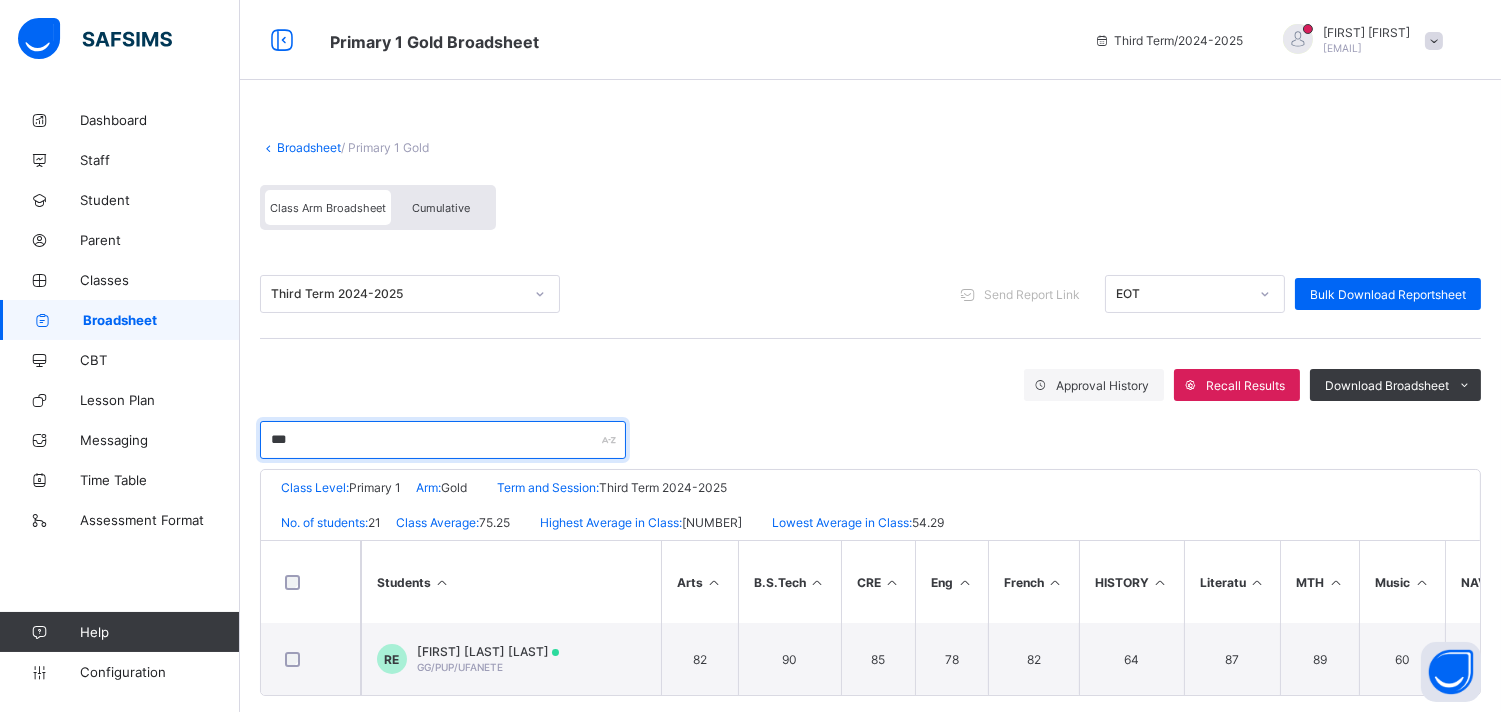 click on "***" at bounding box center (443, 440) 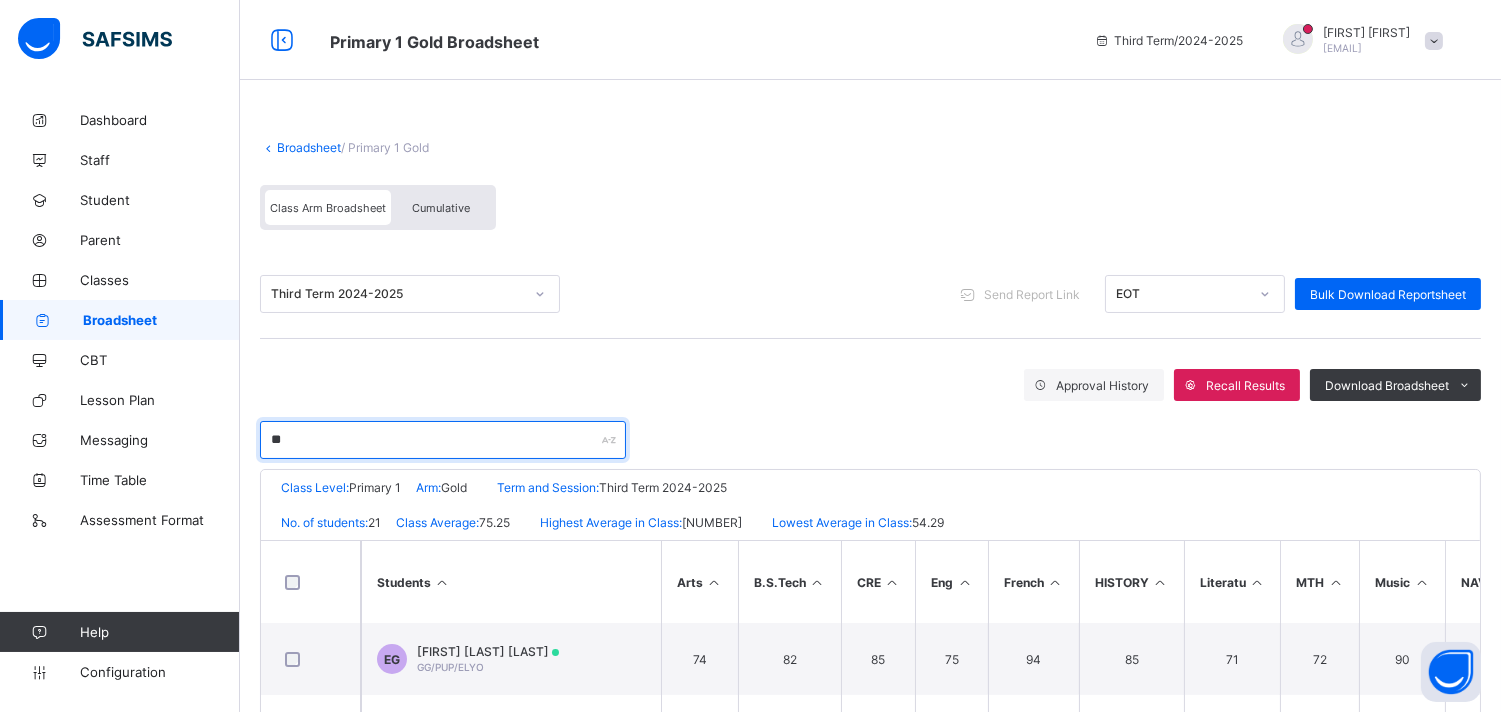type on "*" 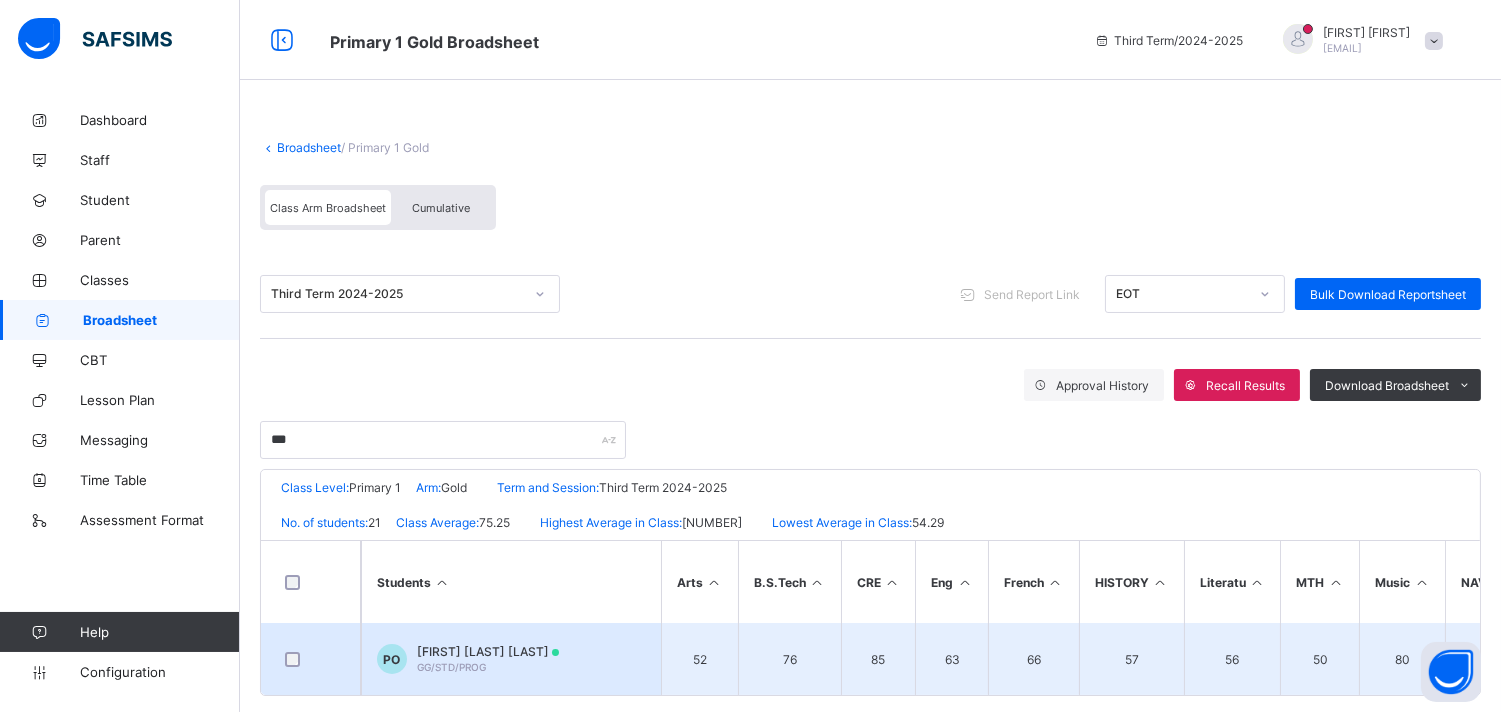 click on "GG/STD/PROG" at bounding box center [451, 667] 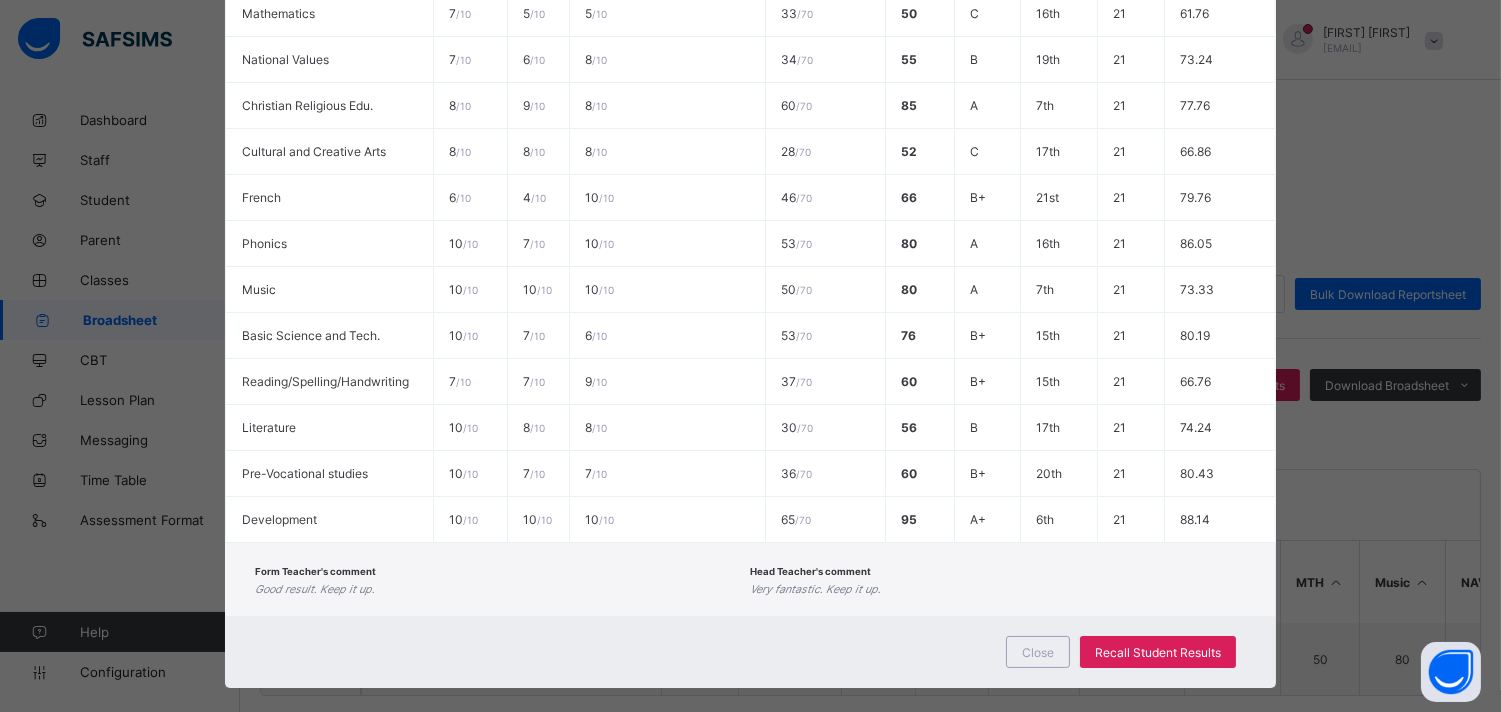 scroll, scrollTop: 598, scrollLeft: 0, axis: vertical 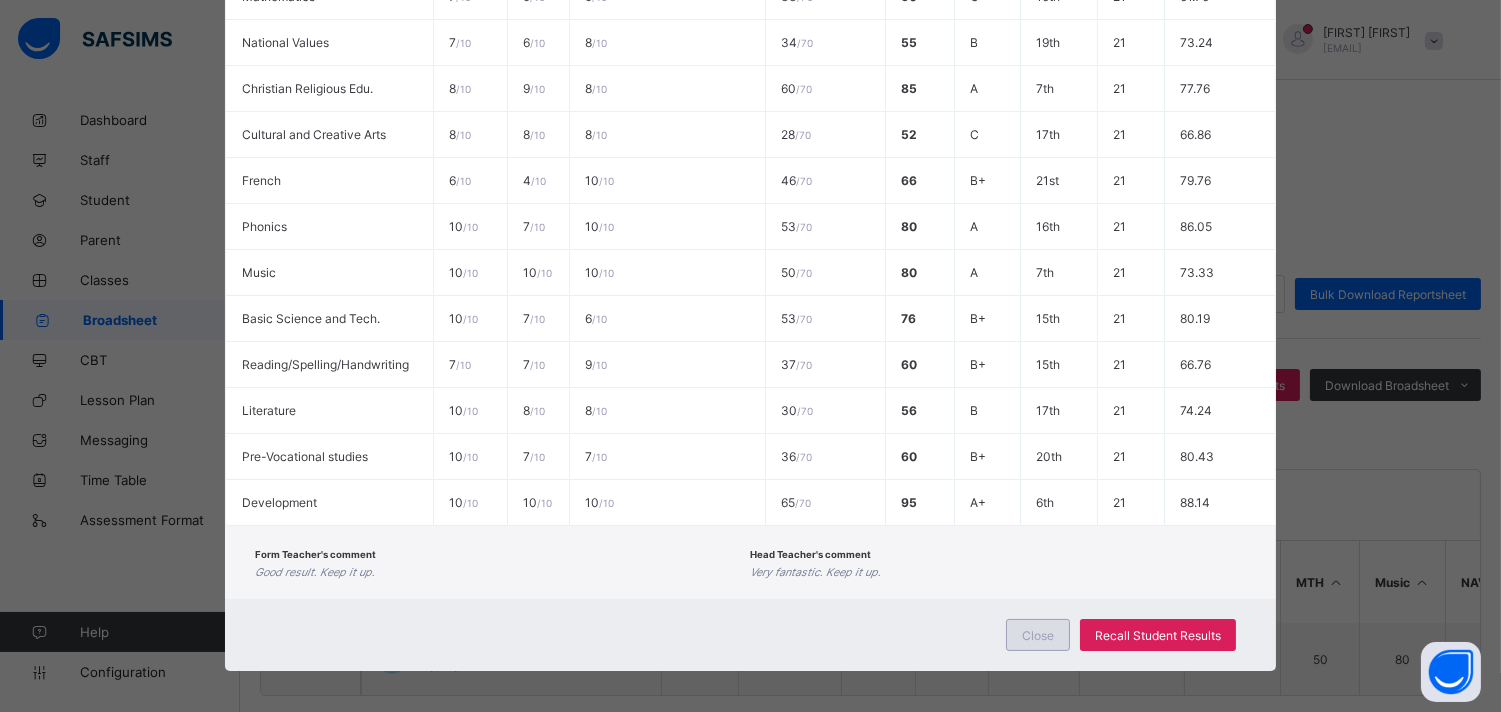 click on "Close" at bounding box center [1038, 635] 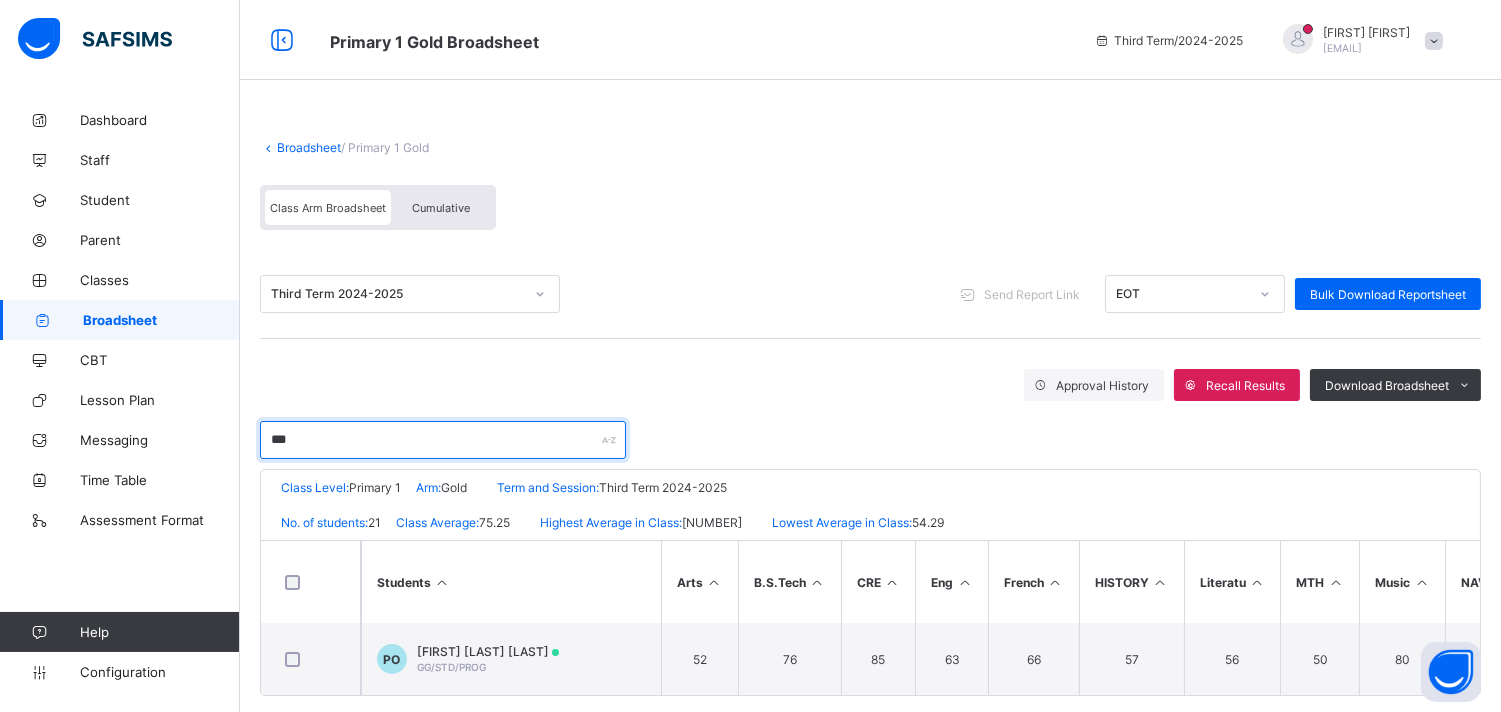 drag, startPoint x: 366, startPoint y: 445, endPoint x: 261, endPoint y: 432, distance: 105.801704 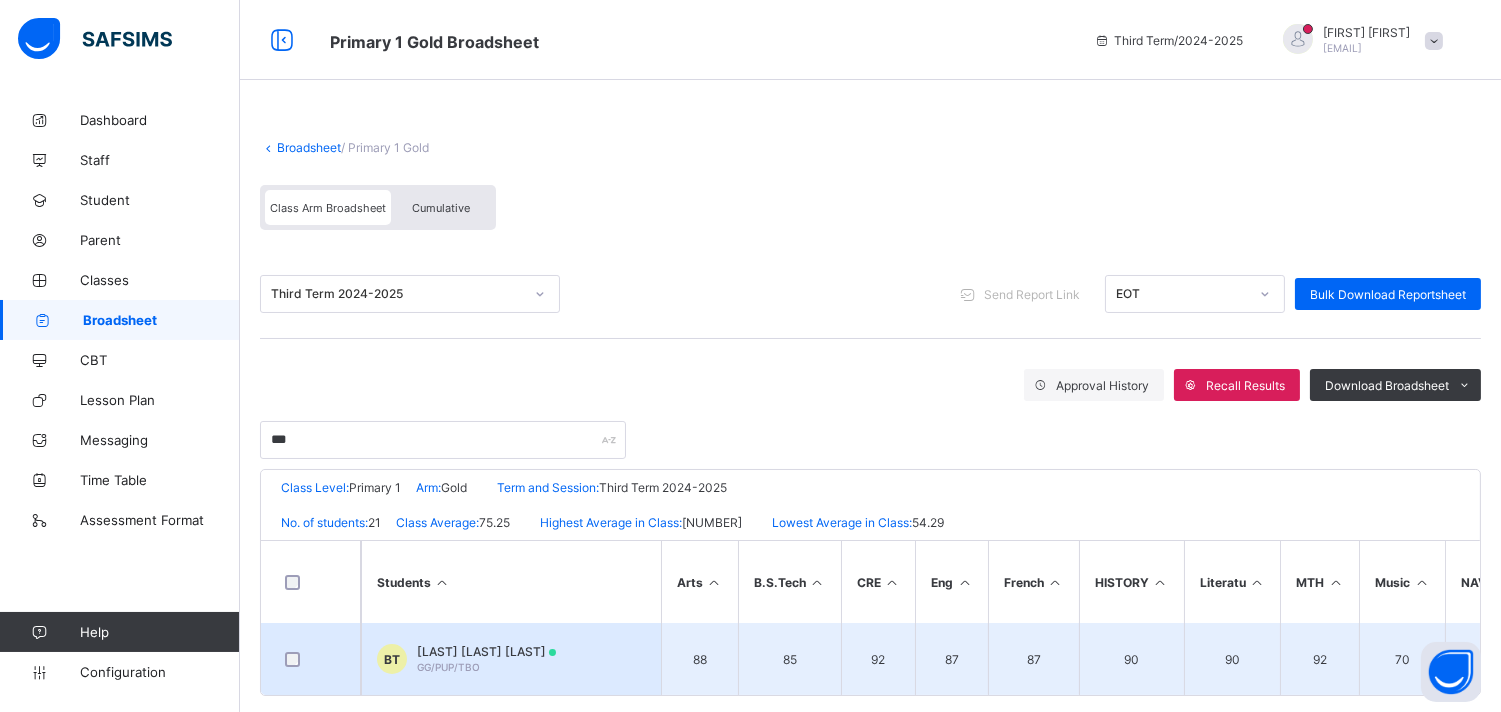click on "[LAST] [LAST] [LAST] [CODE]" at bounding box center (486, 659) 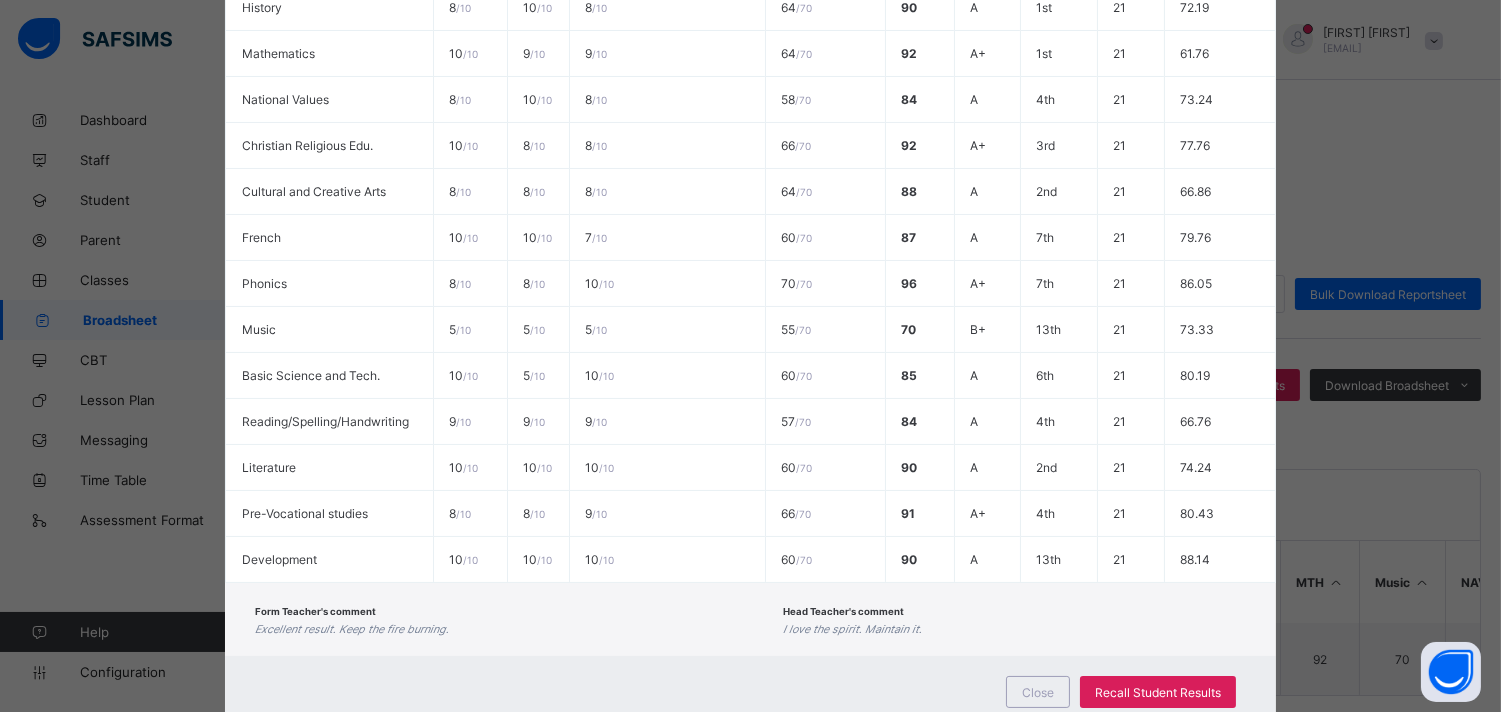 scroll, scrollTop: 598, scrollLeft: 0, axis: vertical 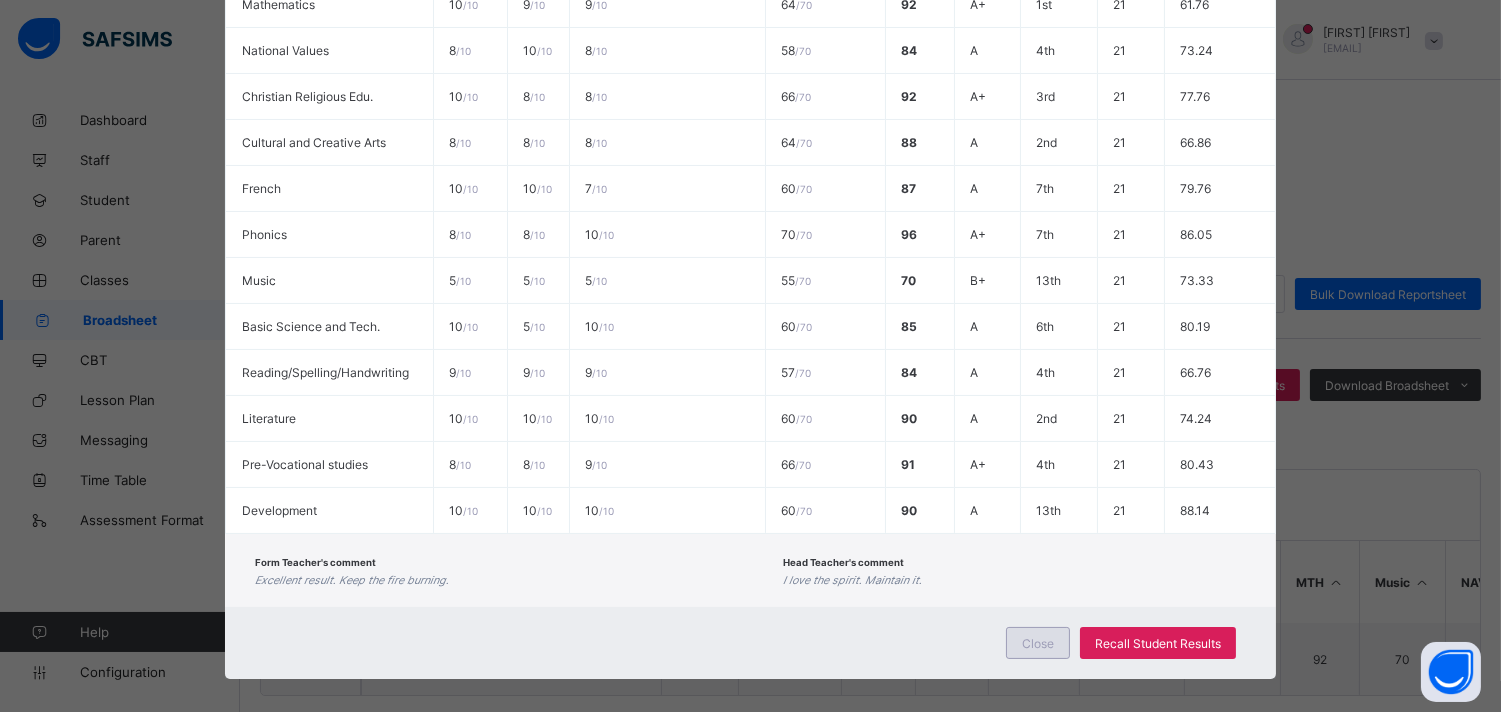 click on "Close" at bounding box center (1038, 643) 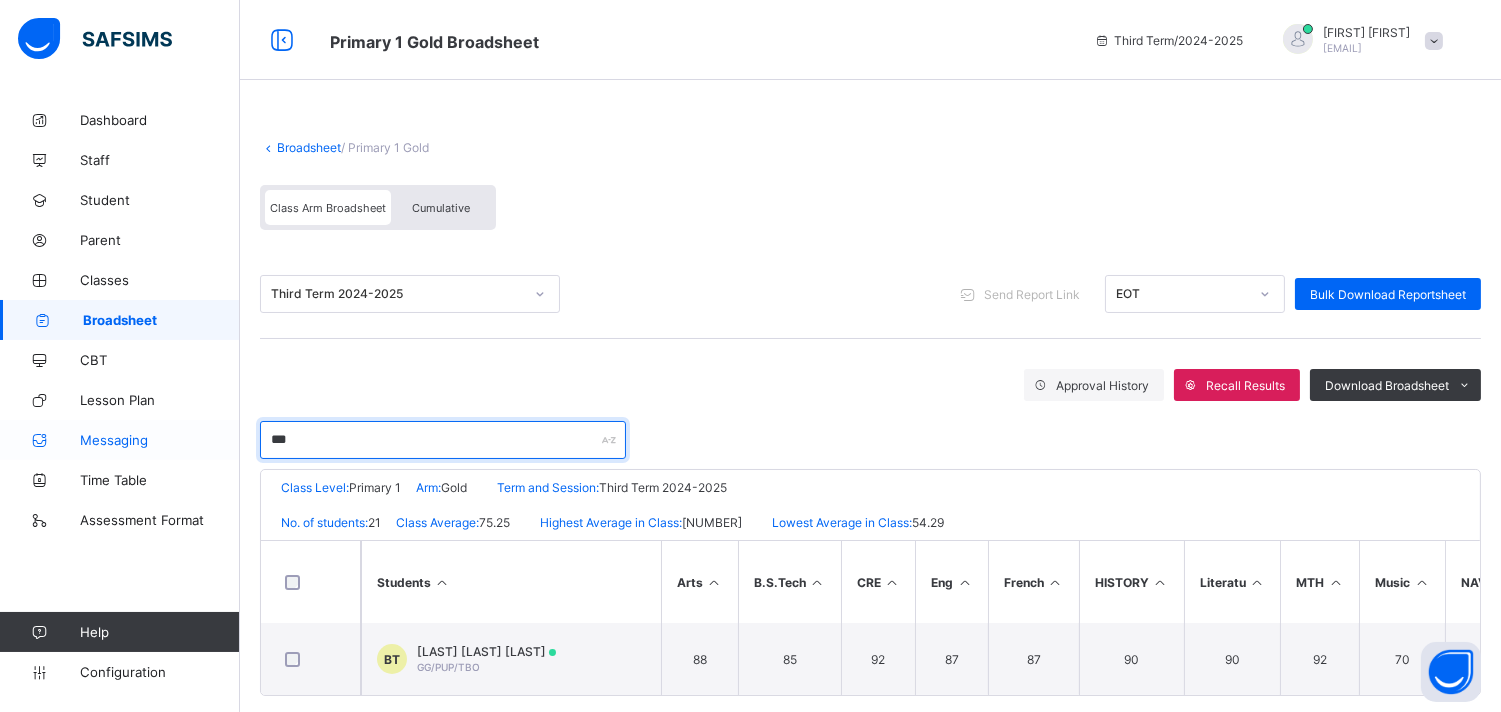 drag, startPoint x: 362, startPoint y: 431, endPoint x: 235, endPoint y: 424, distance: 127.192764 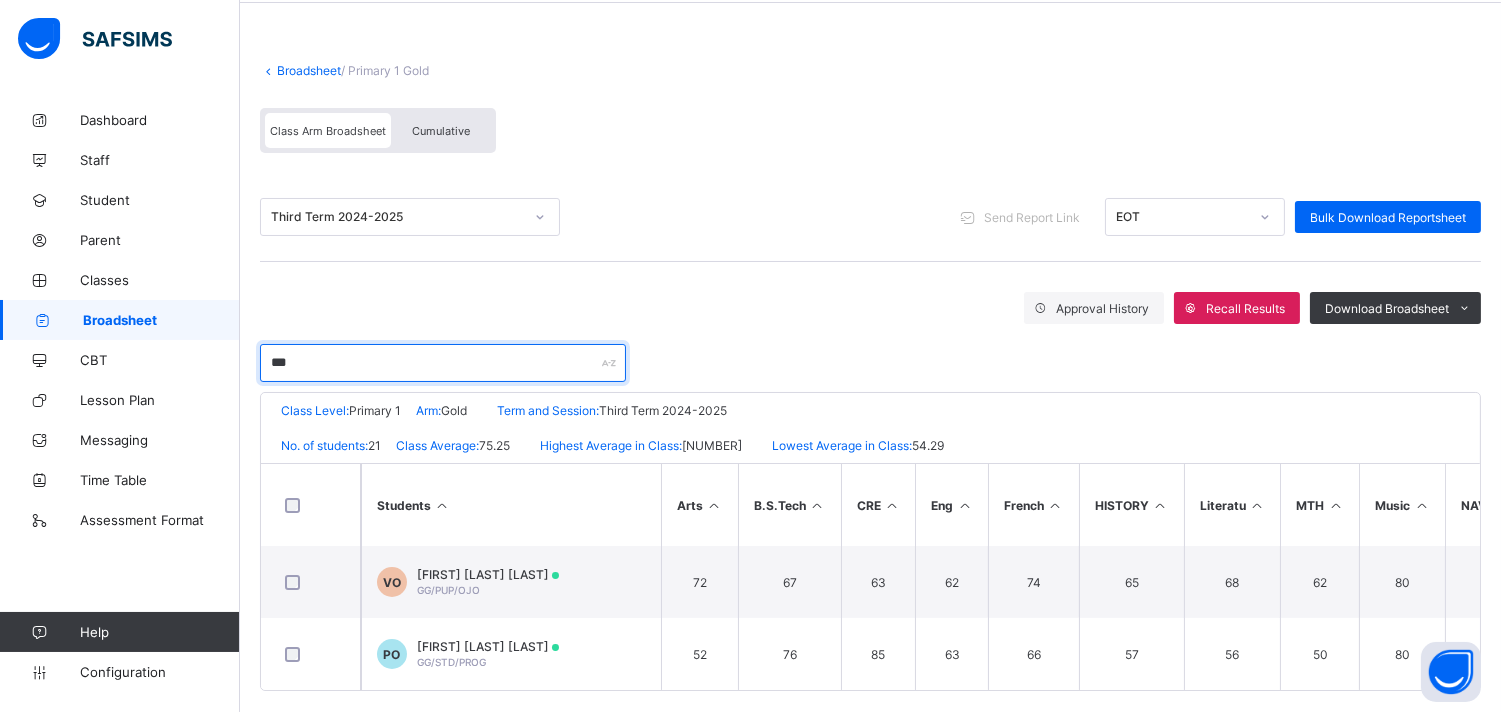 scroll, scrollTop: 102, scrollLeft: 0, axis: vertical 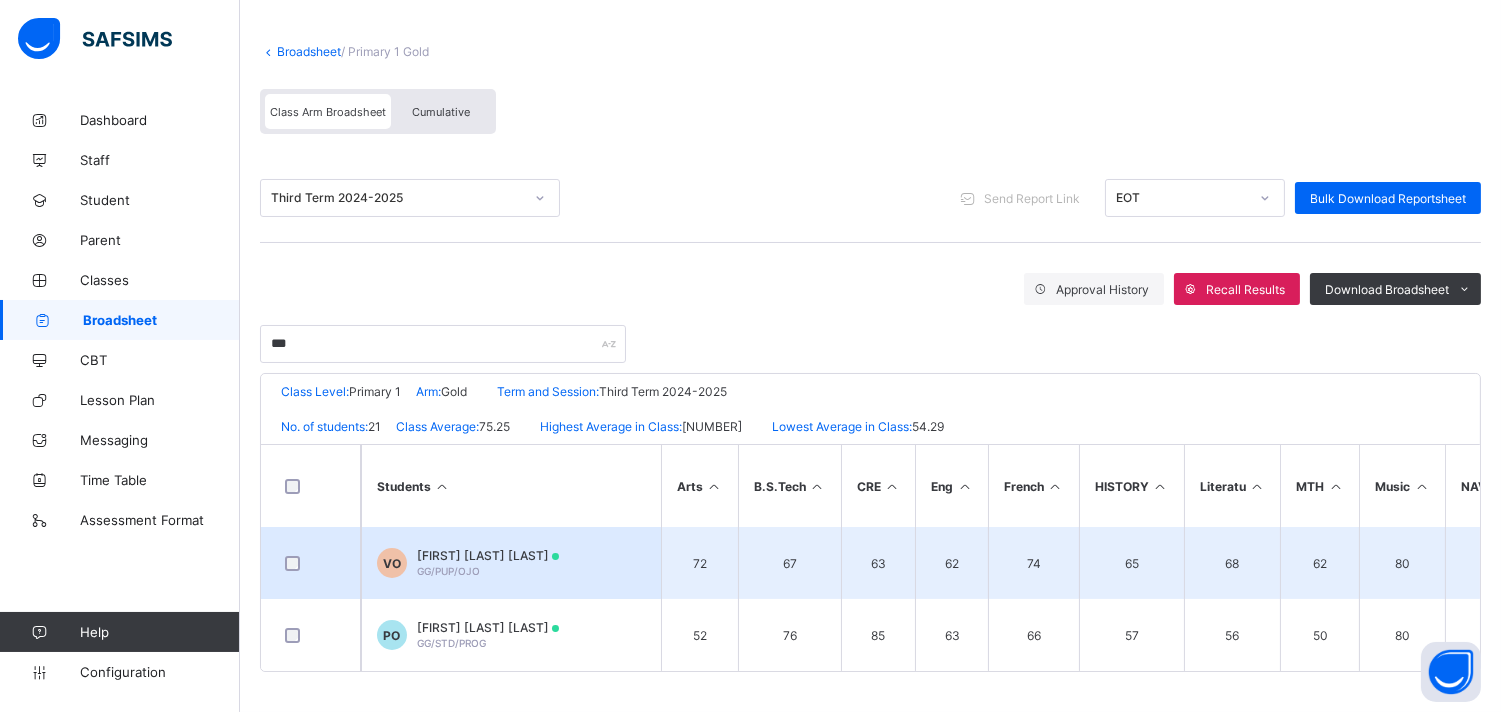 click on "[FIRST] [LAST] [LAST]" at bounding box center [488, 555] 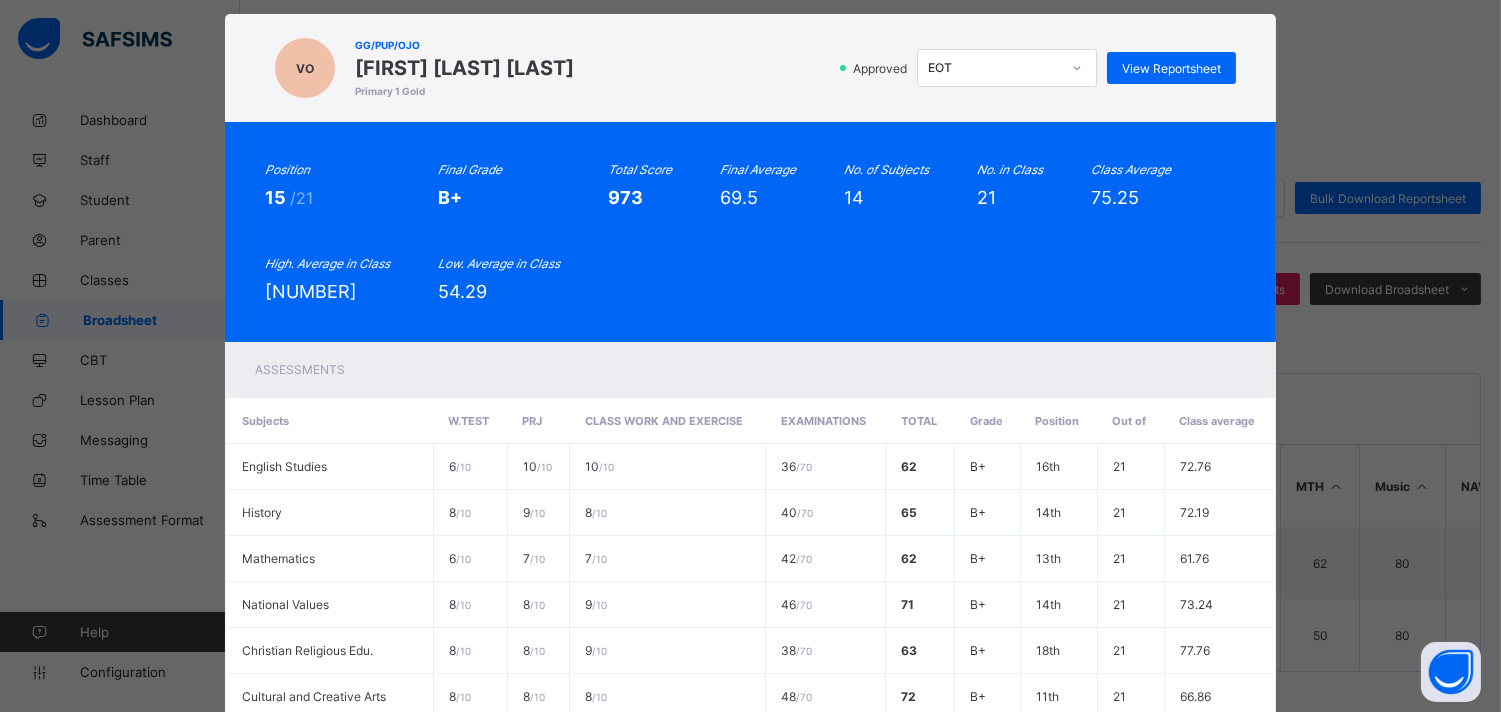 scroll, scrollTop: 598, scrollLeft: 0, axis: vertical 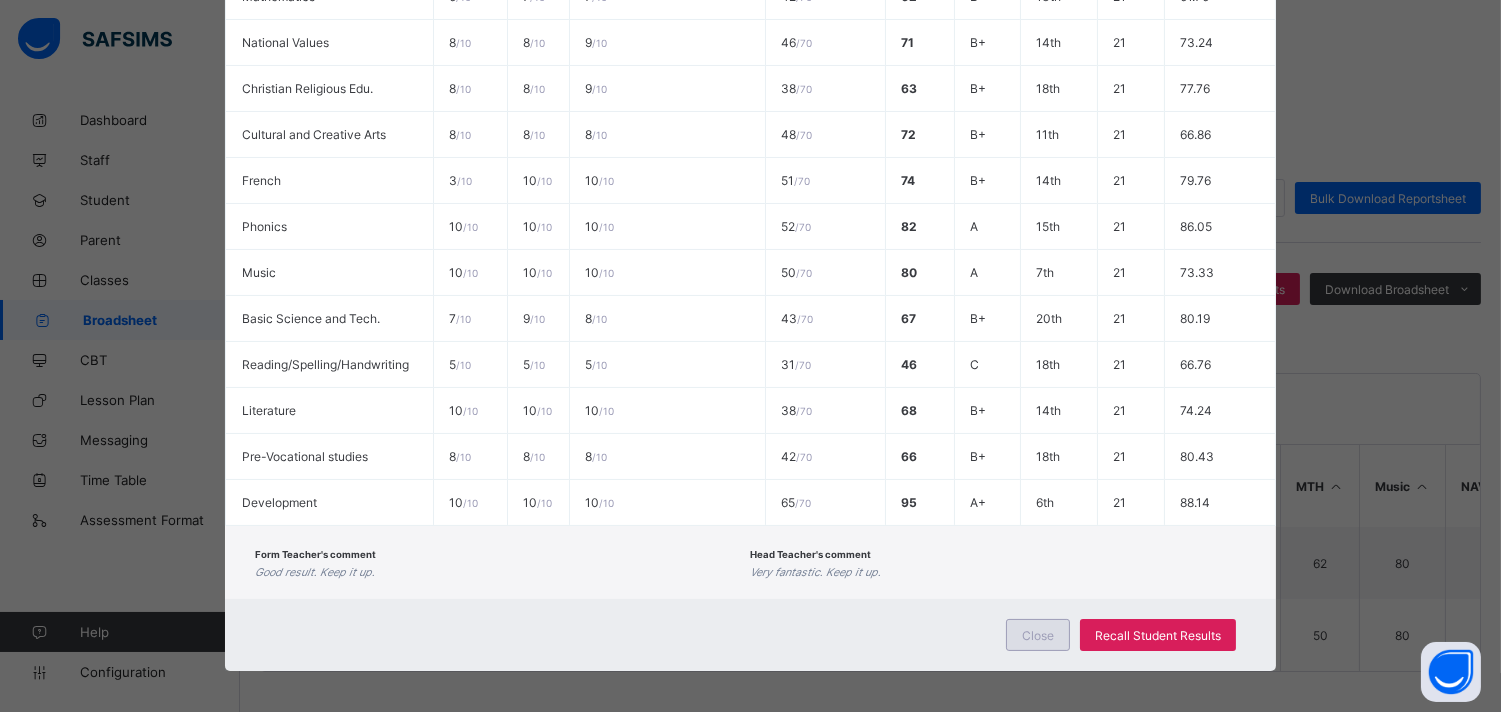 click on "Close" at bounding box center [1038, 635] 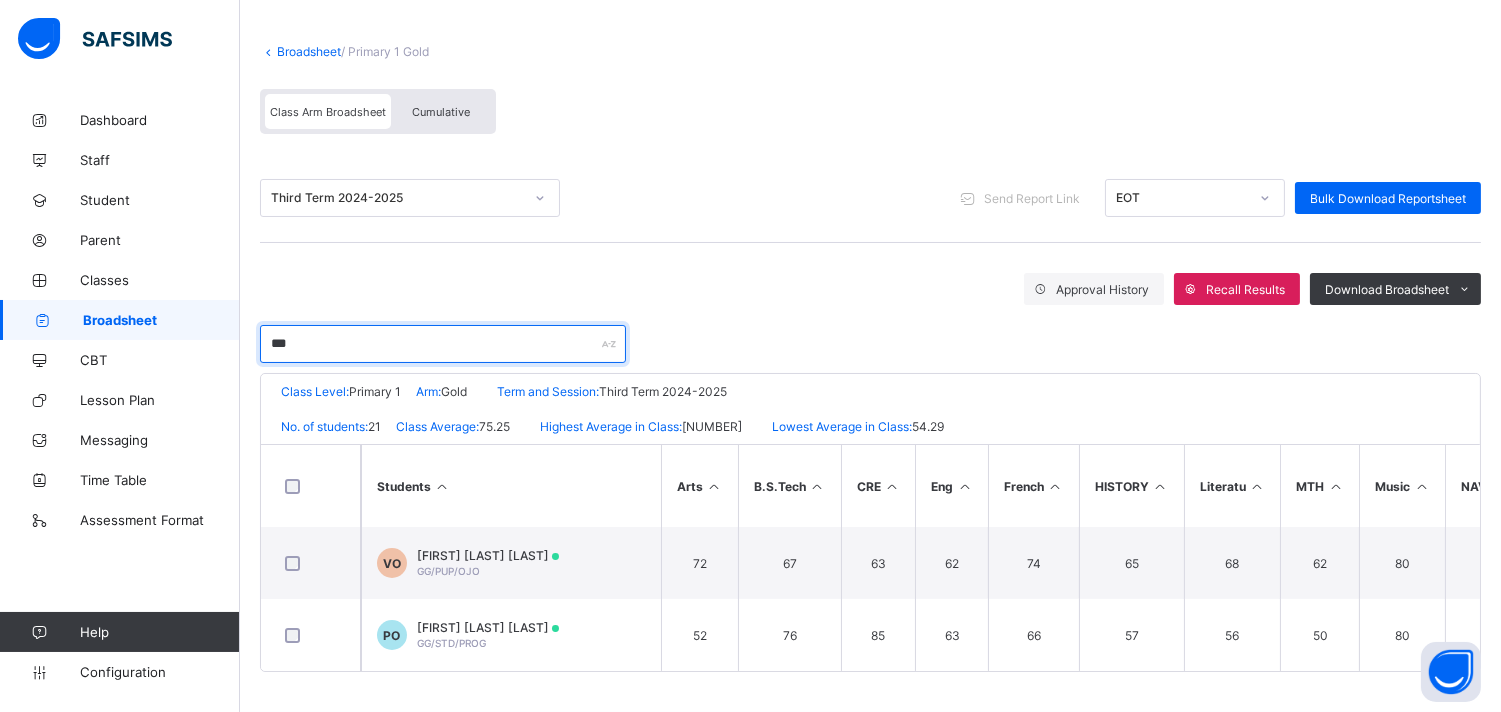 click on "***" at bounding box center [443, 344] 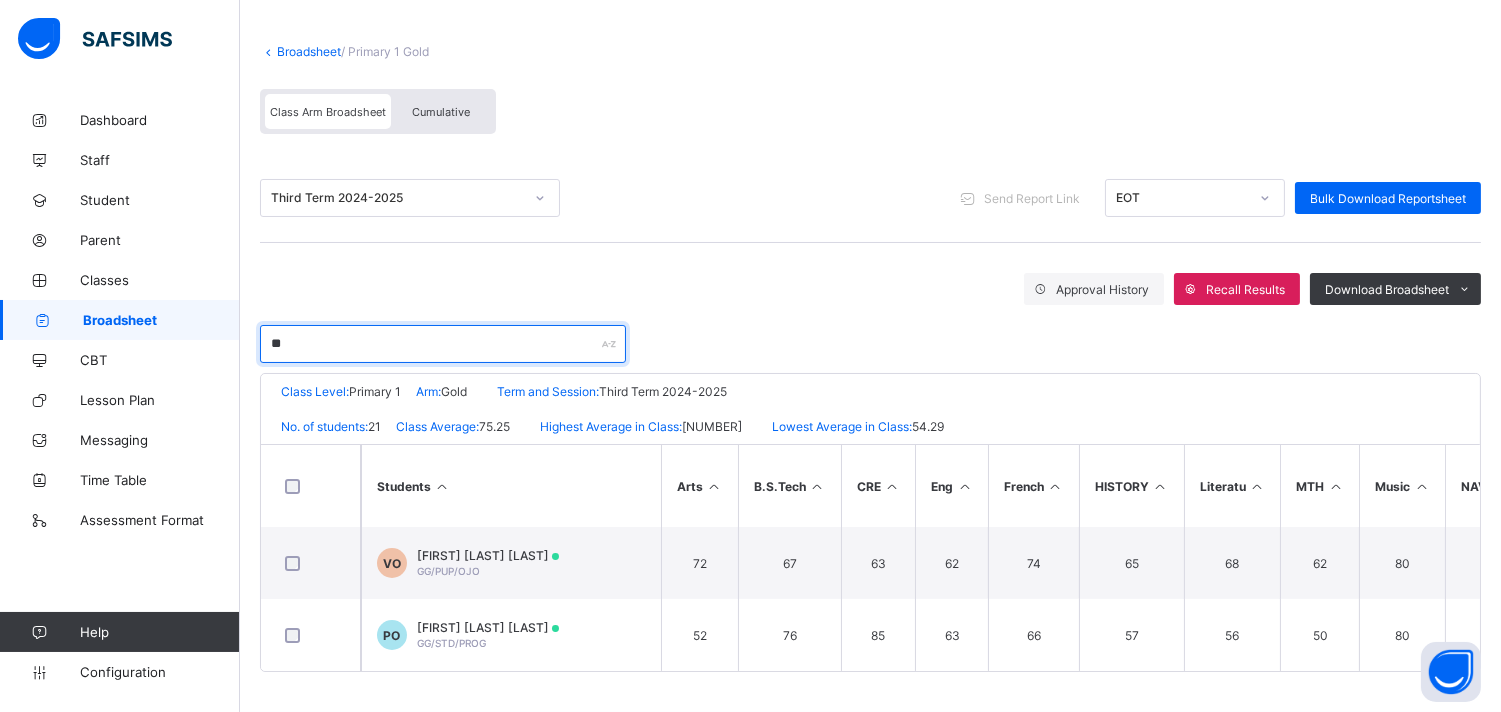 type on "*" 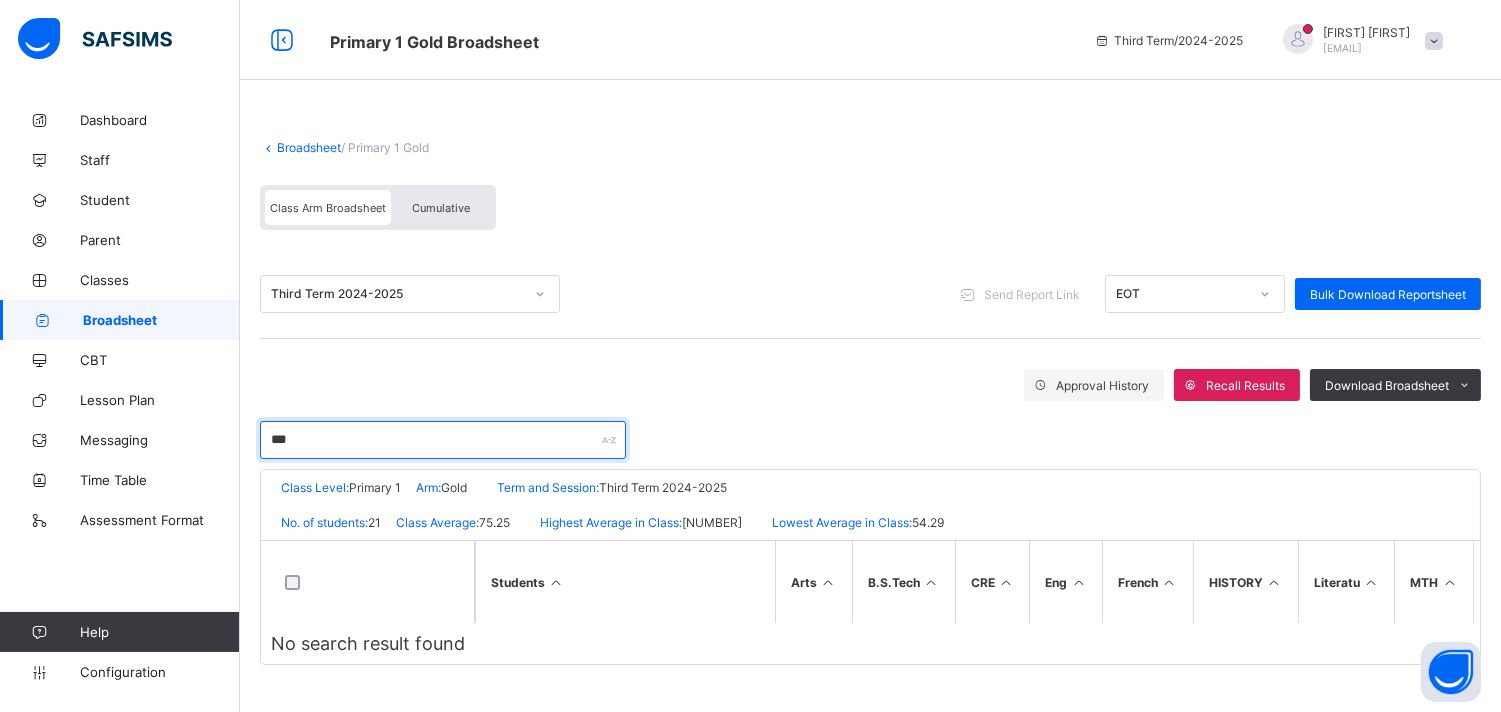 scroll, scrollTop: 0, scrollLeft: 0, axis: both 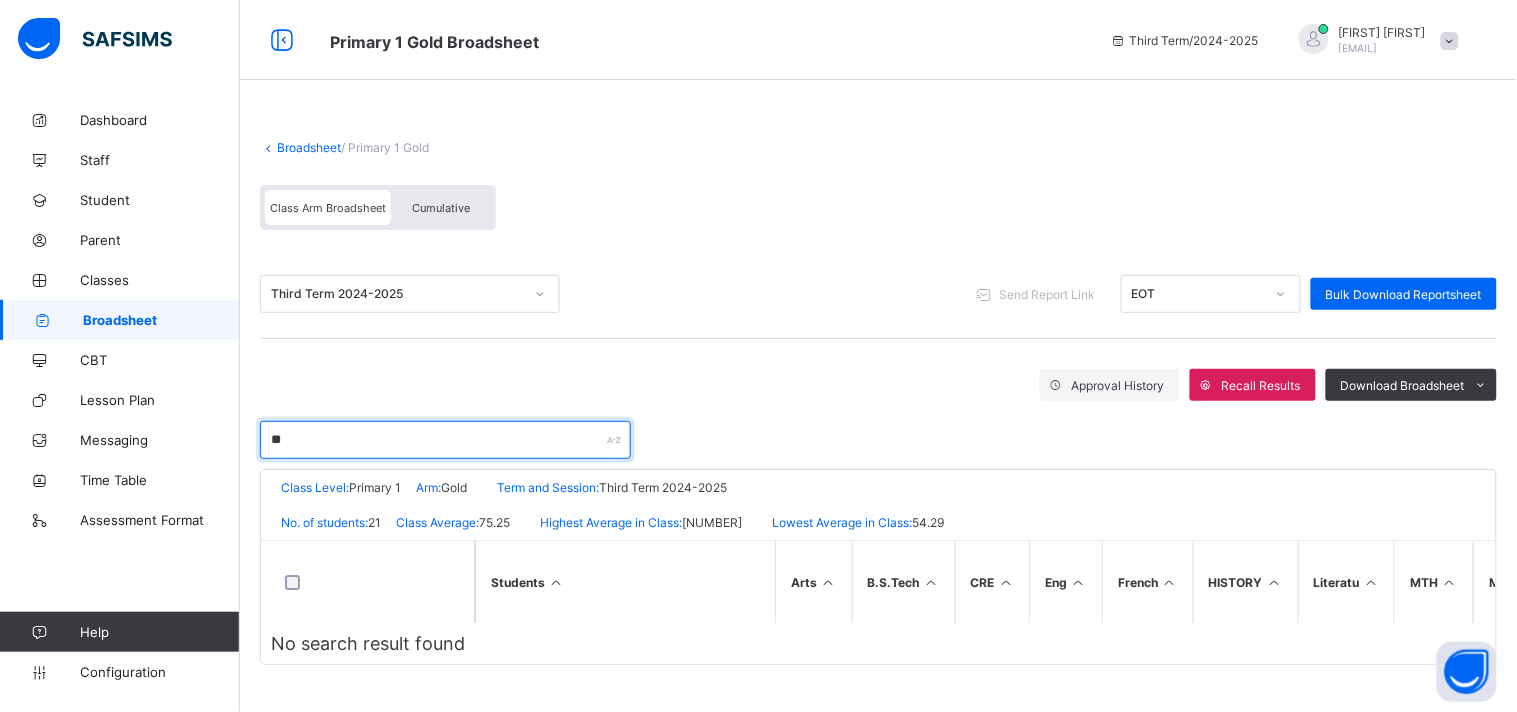 type on "*" 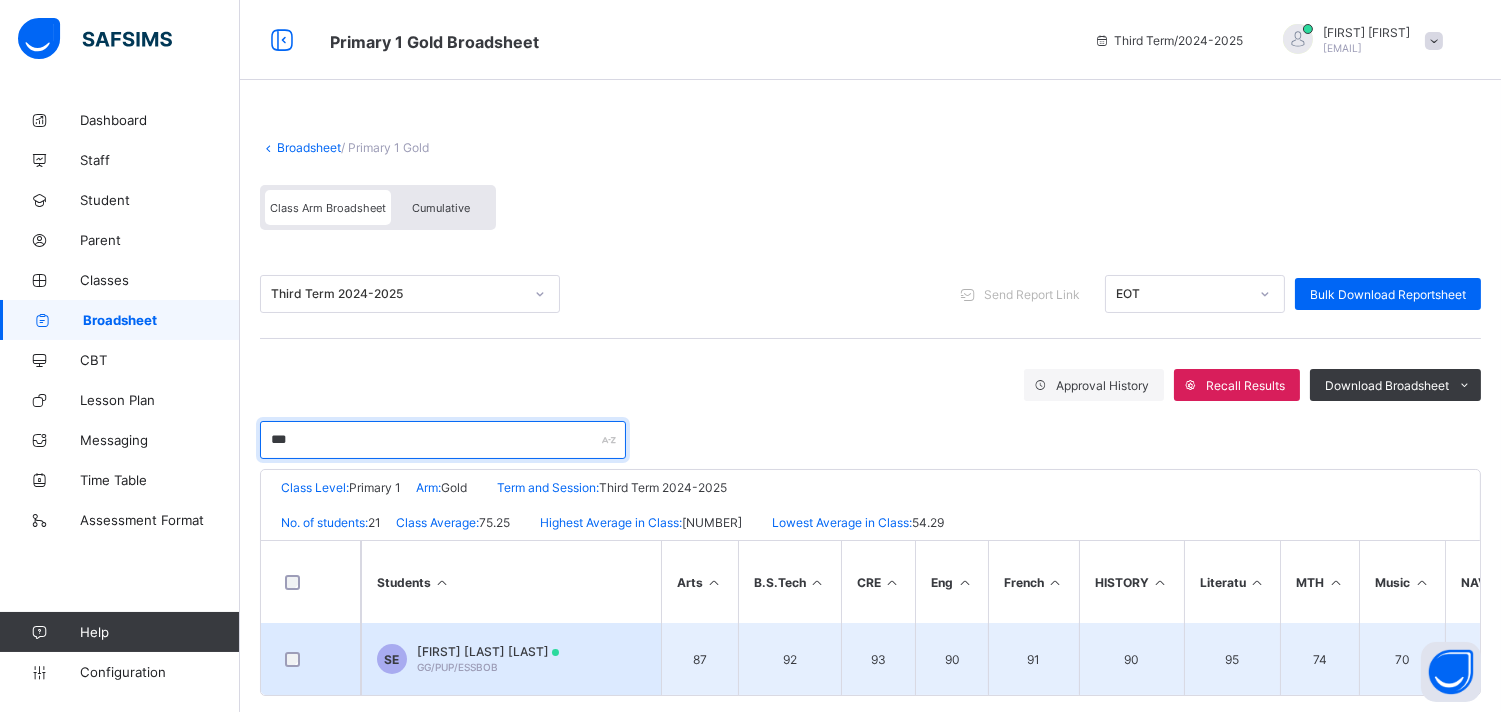 type on "***" 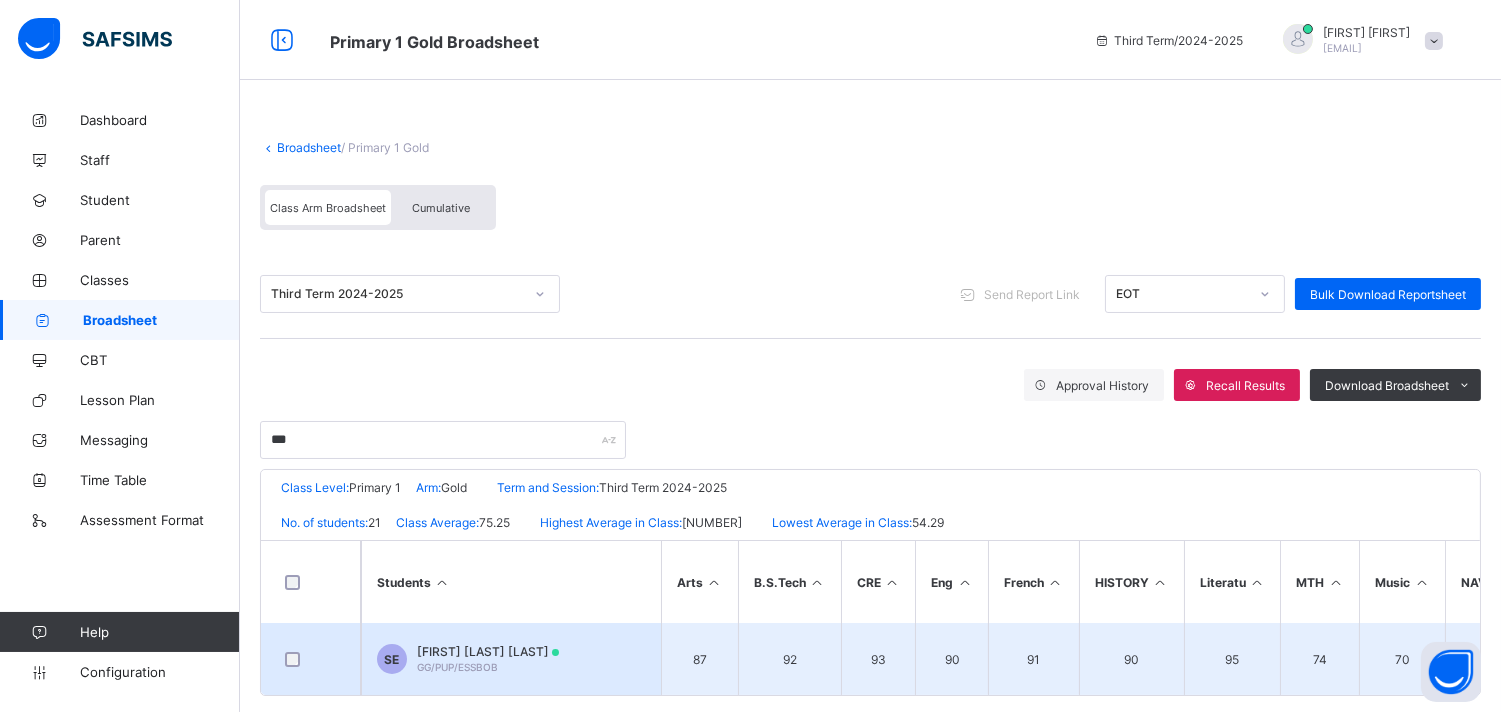 click on "[FIRST] [LAST] [LAST]" at bounding box center [488, 651] 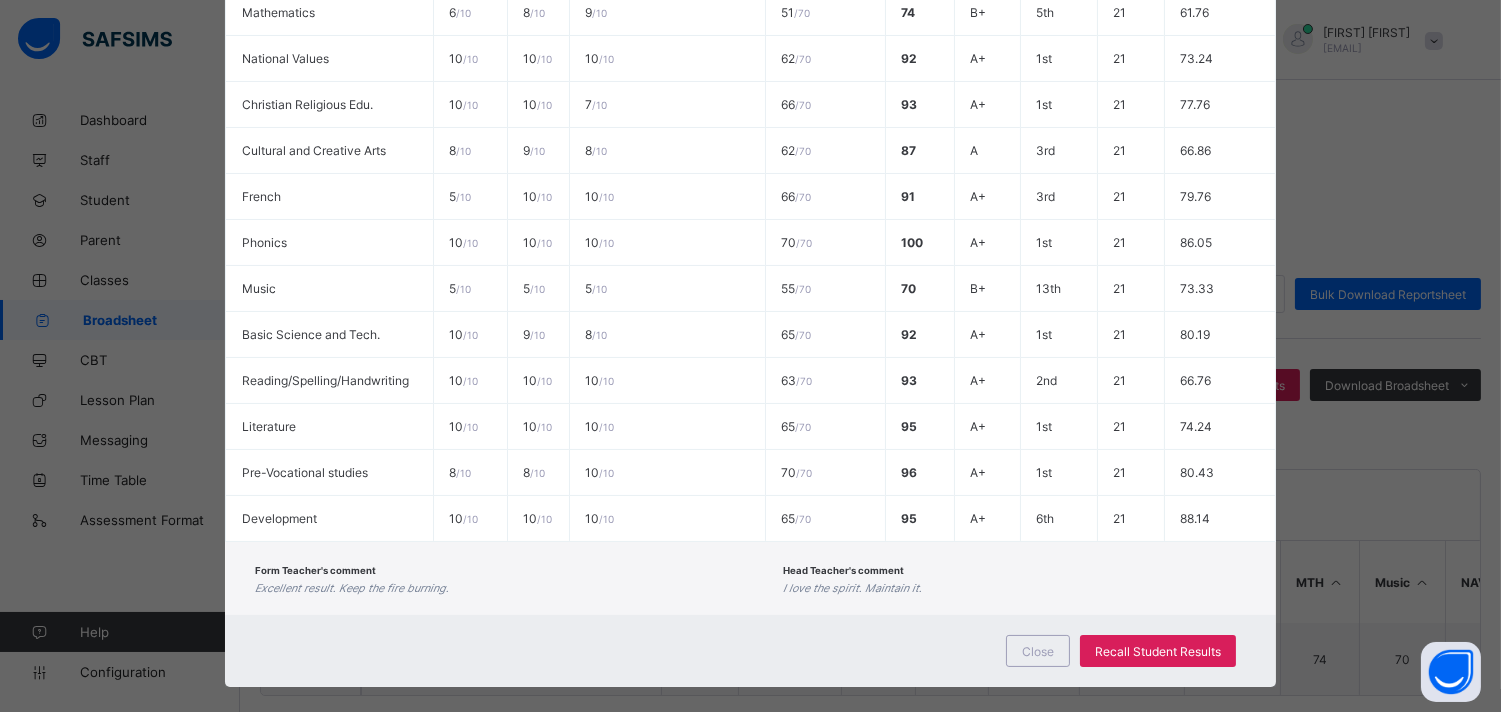 scroll, scrollTop: 598, scrollLeft: 0, axis: vertical 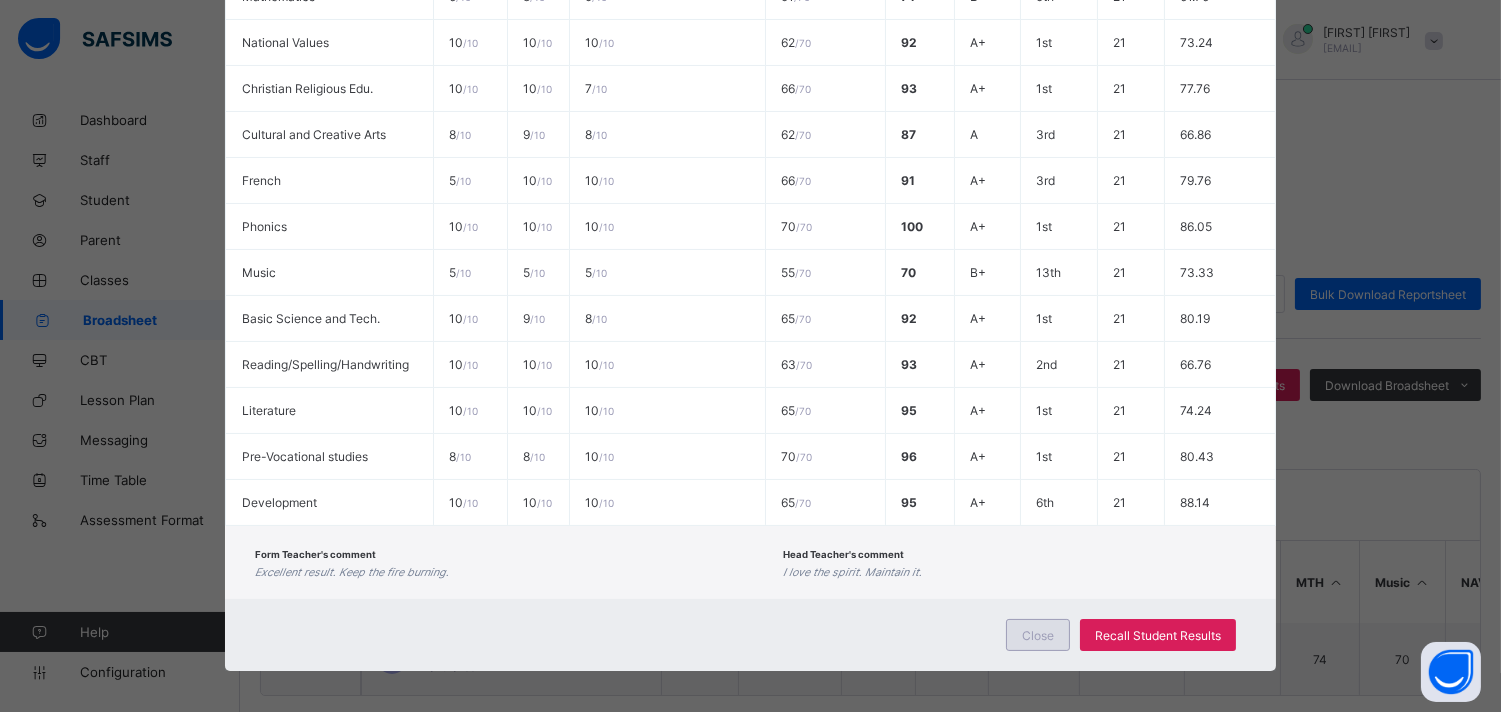 click on "Close" at bounding box center [1038, 635] 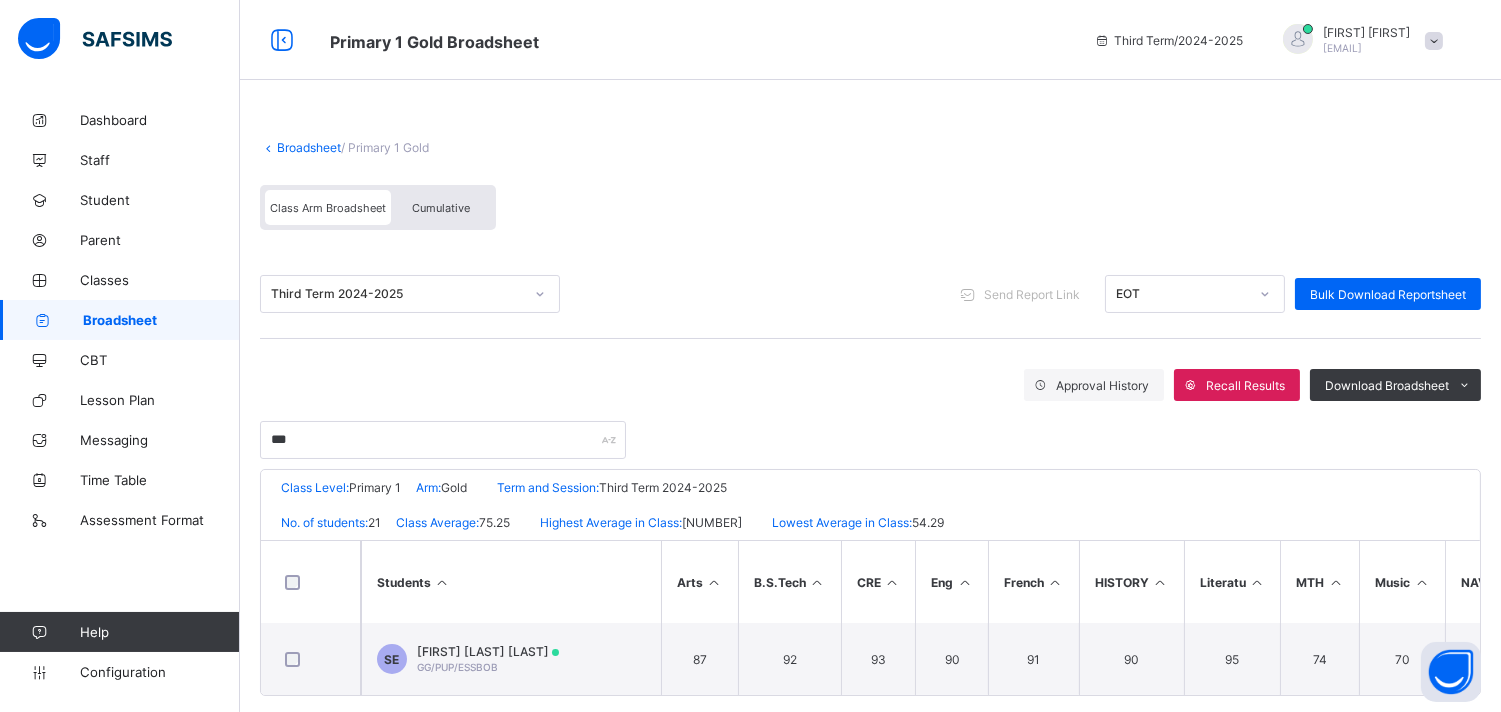 click on "Broadsheet" at bounding box center (161, 320) 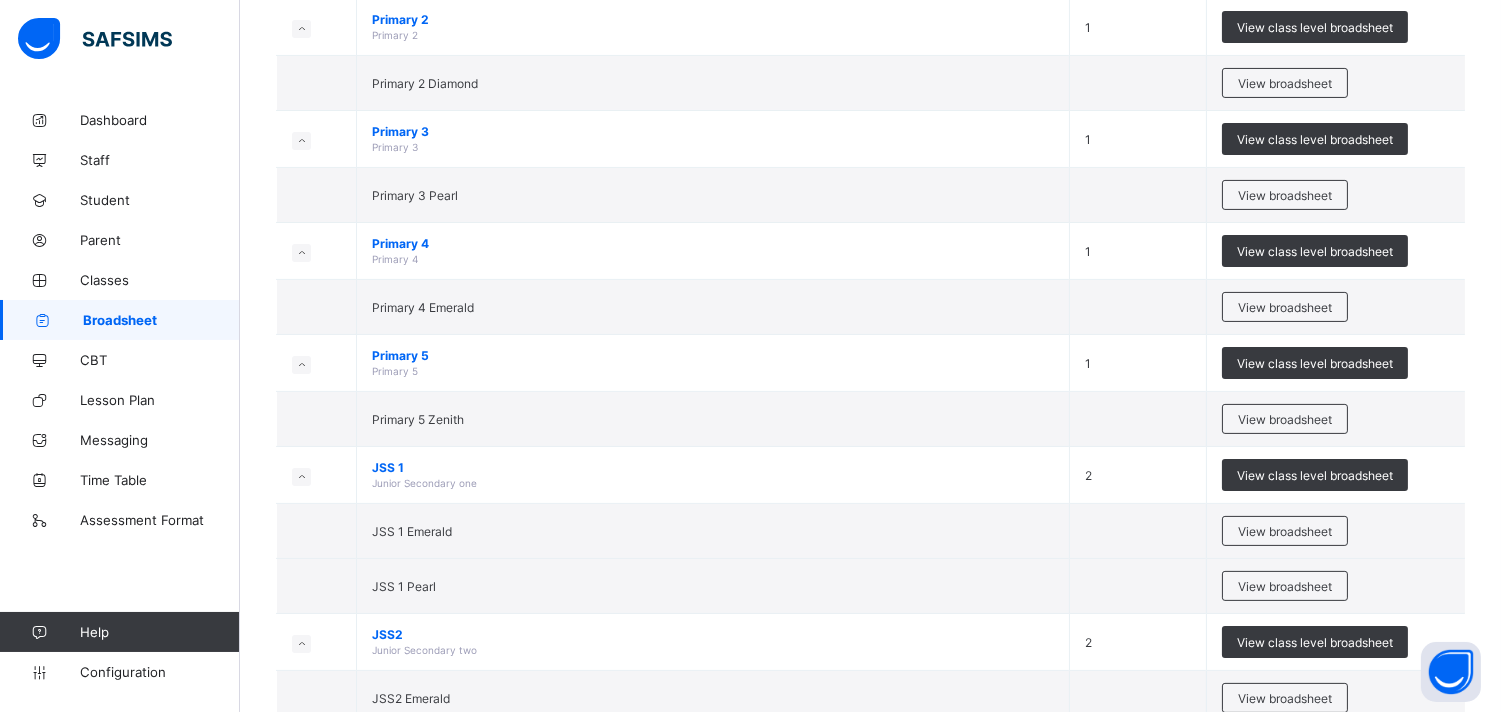 scroll, scrollTop: 920, scrollLeft: 0, axis: vertical 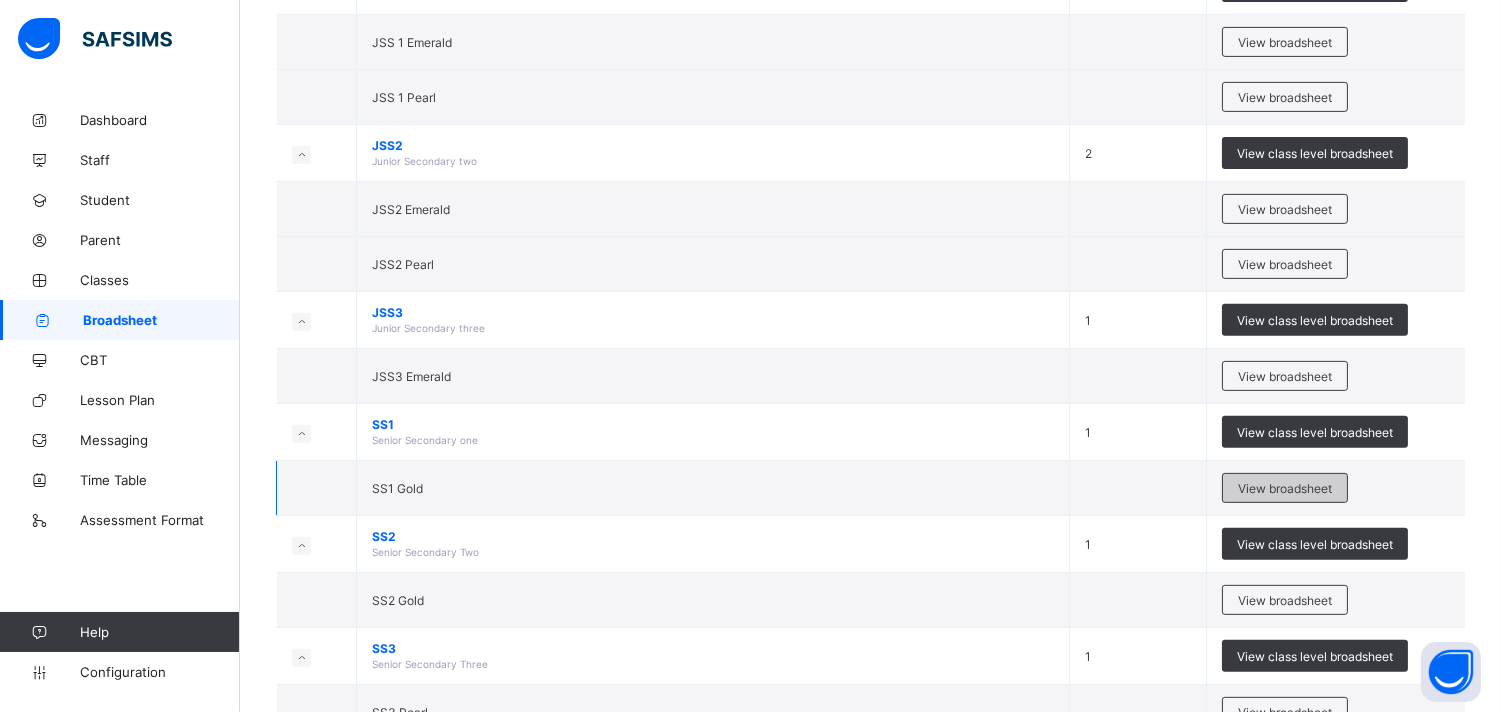 click on "View broadsheet" at bounding box center [1285, 488] 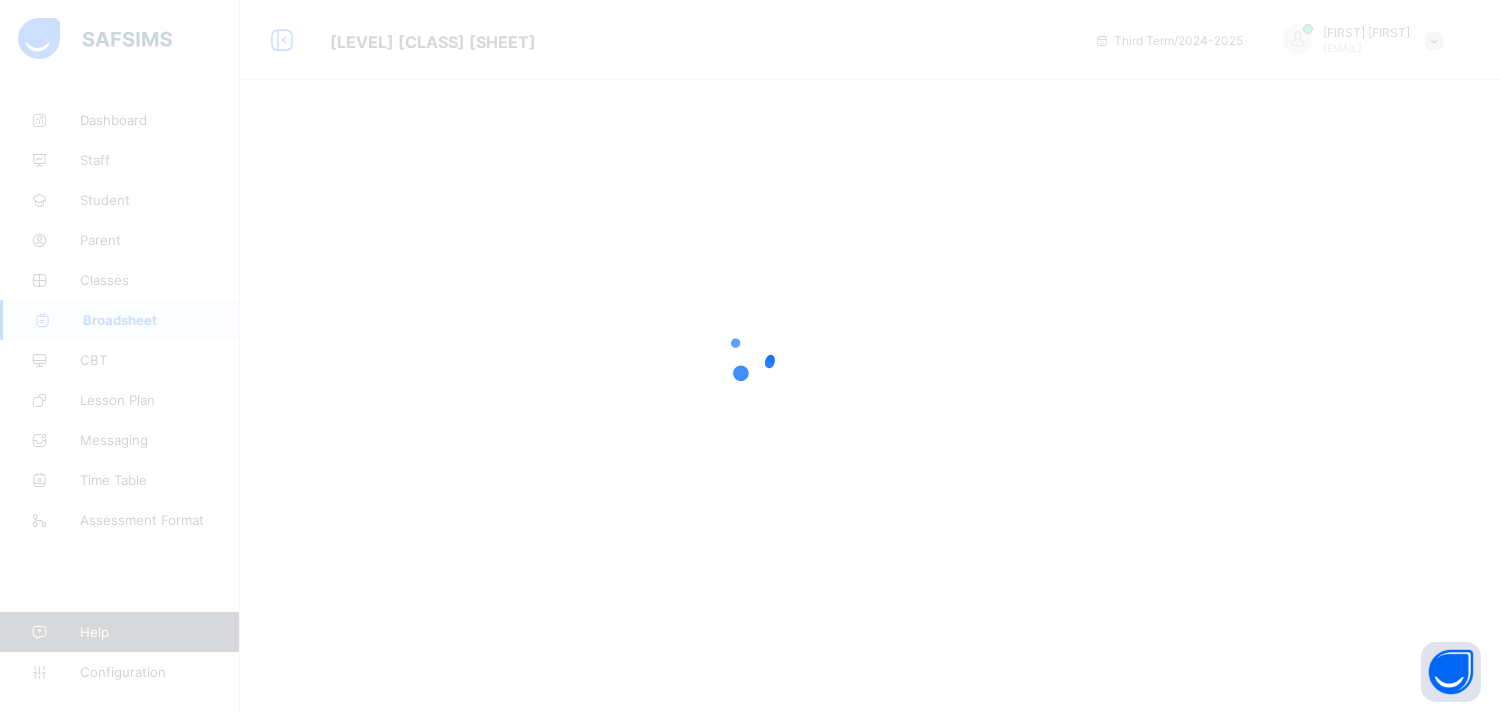 scroll, scrollTop: 0, scrollLeft: 0, axis: both 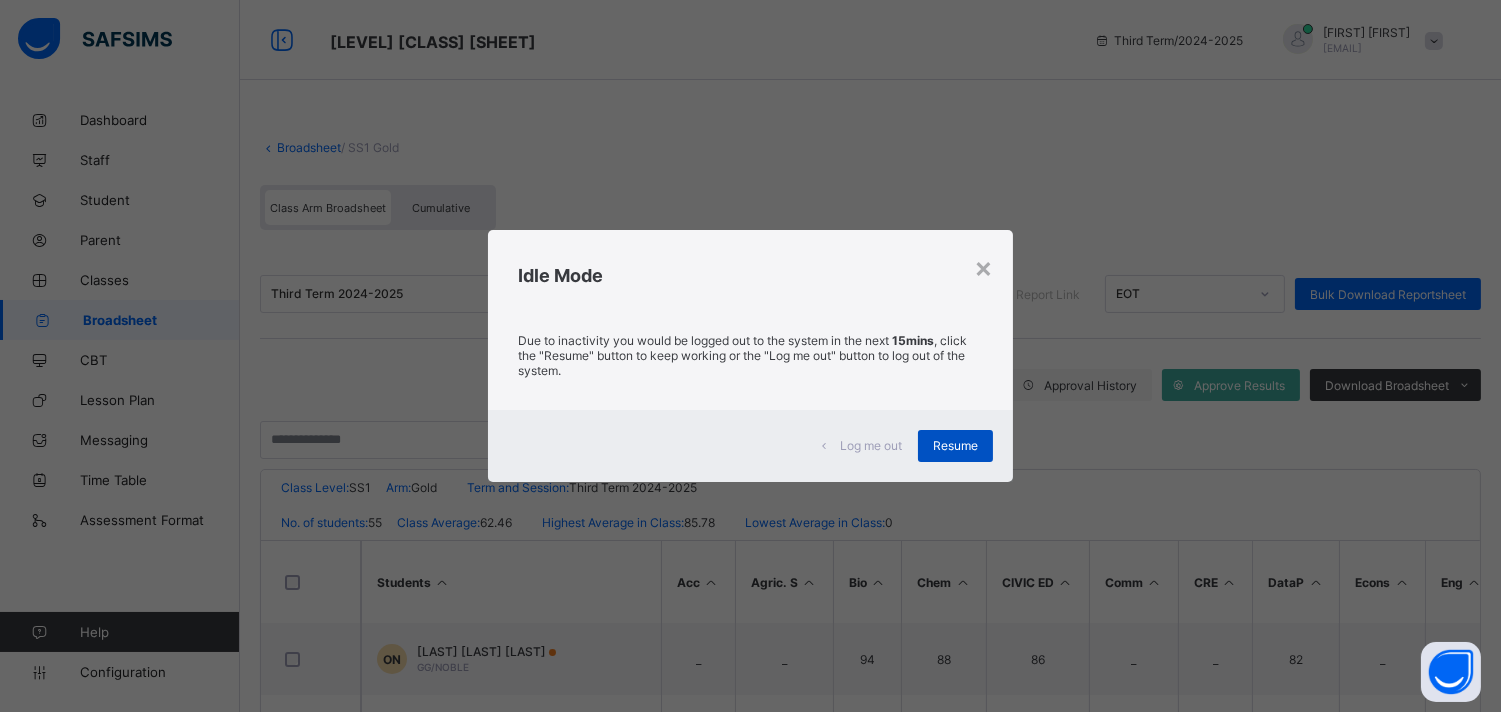 click on "Resume" at bounding box center [955, 445] 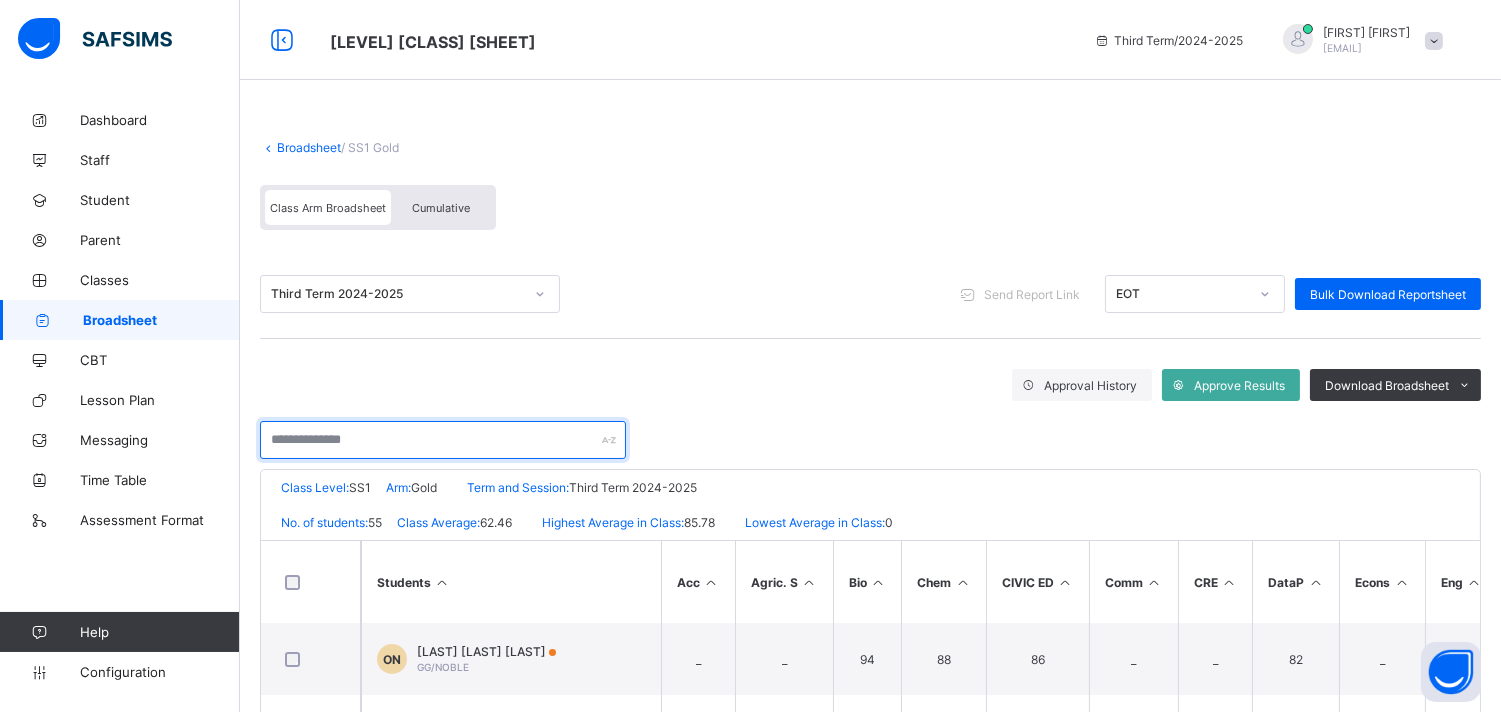 click at bounding box center [443, 440] 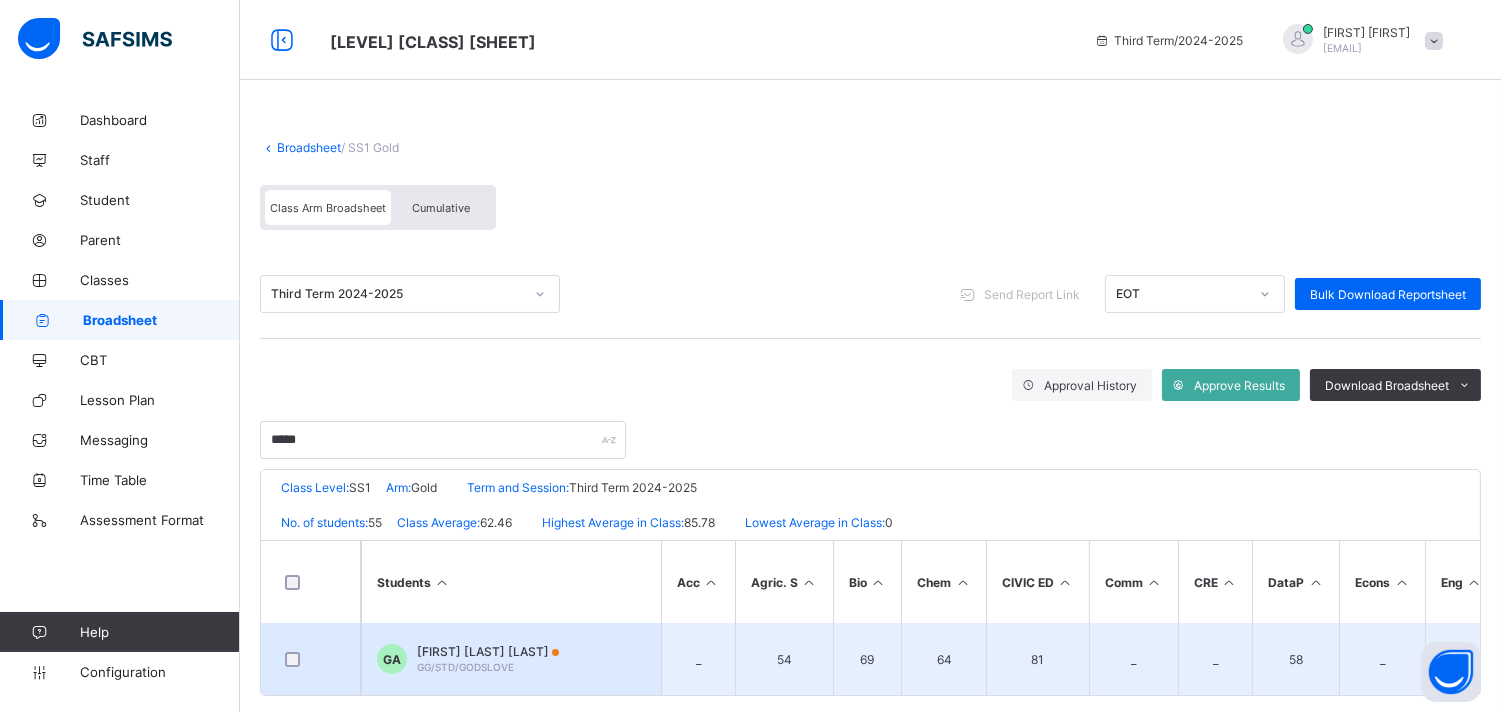 click on "GG/STD/GODSLOVE" at bounding box center [465, 667] 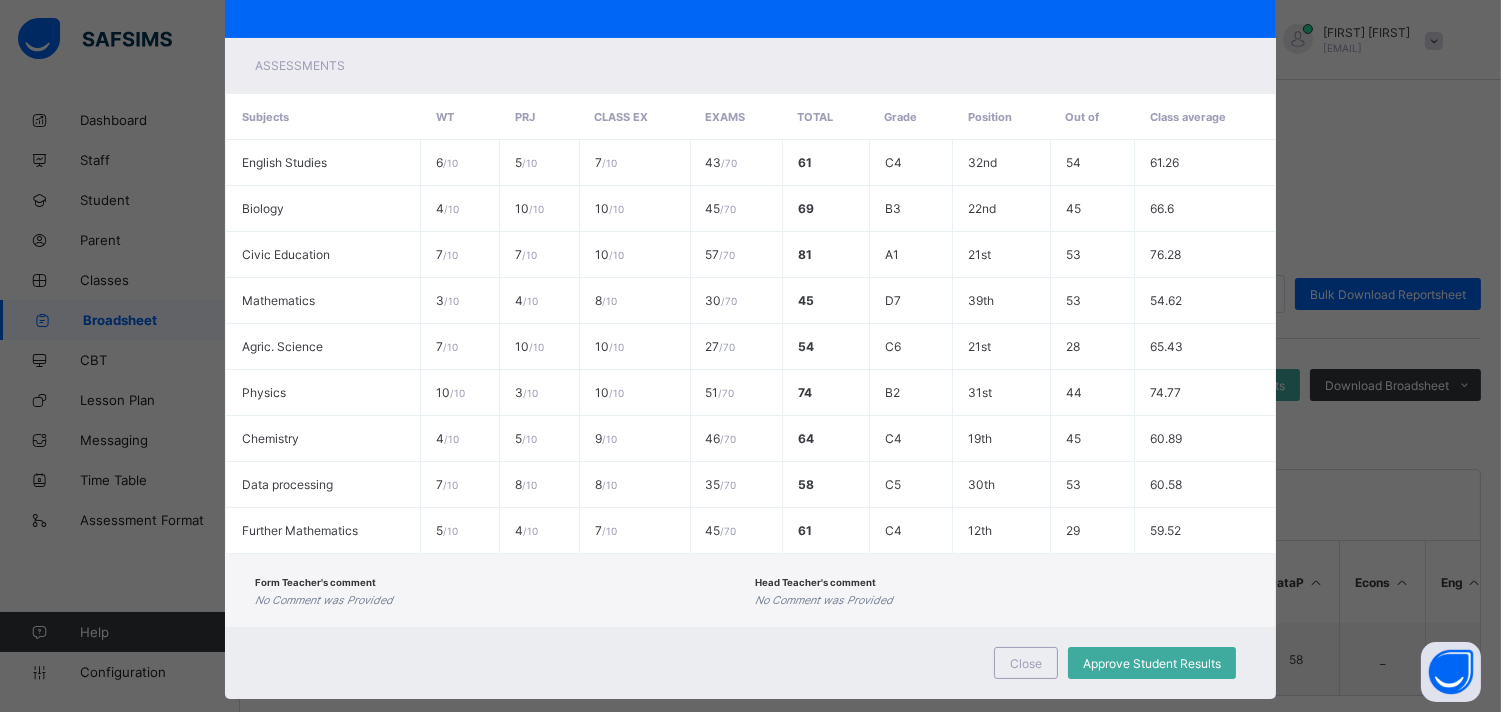 scroll, scrollTop: 371, scrollLeft: 0, axis: vertical 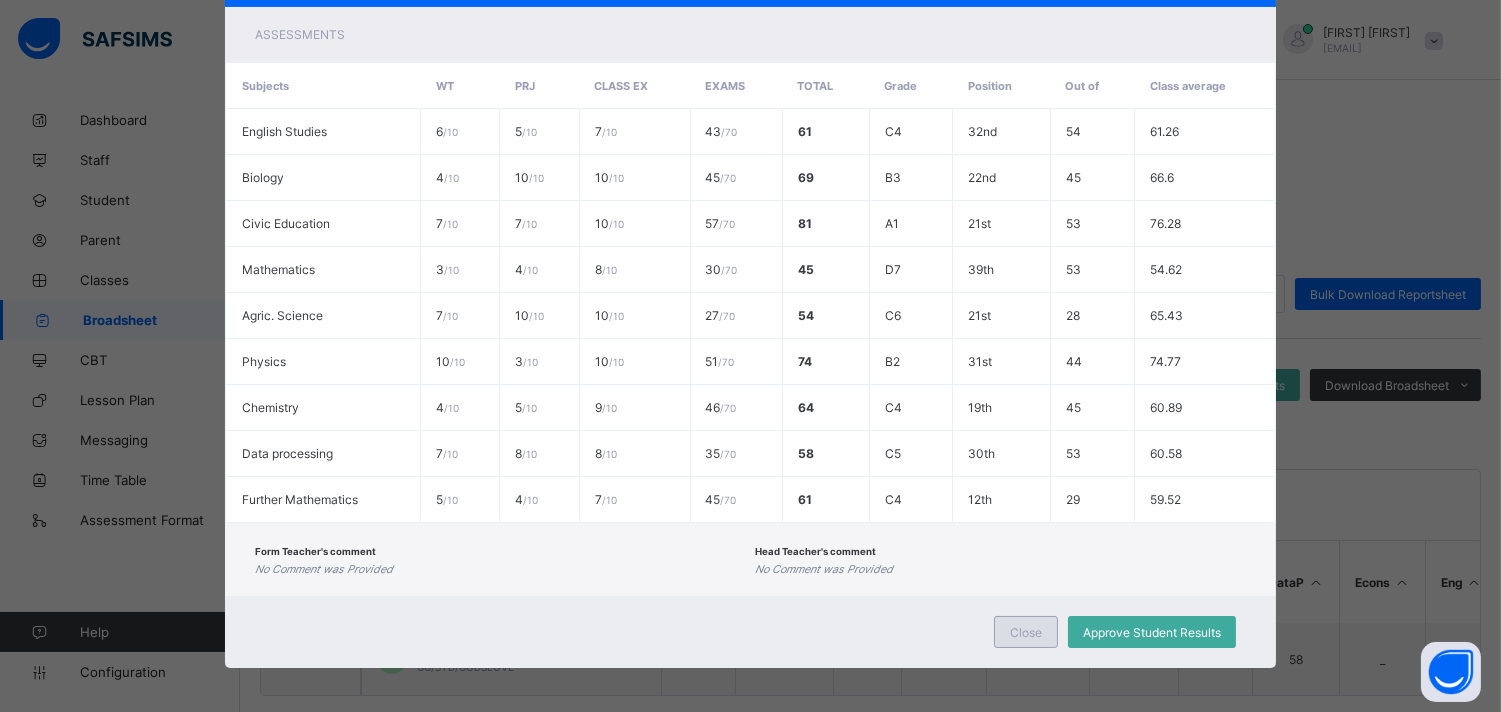 click on "Close" at bounding box center [1026, 632] 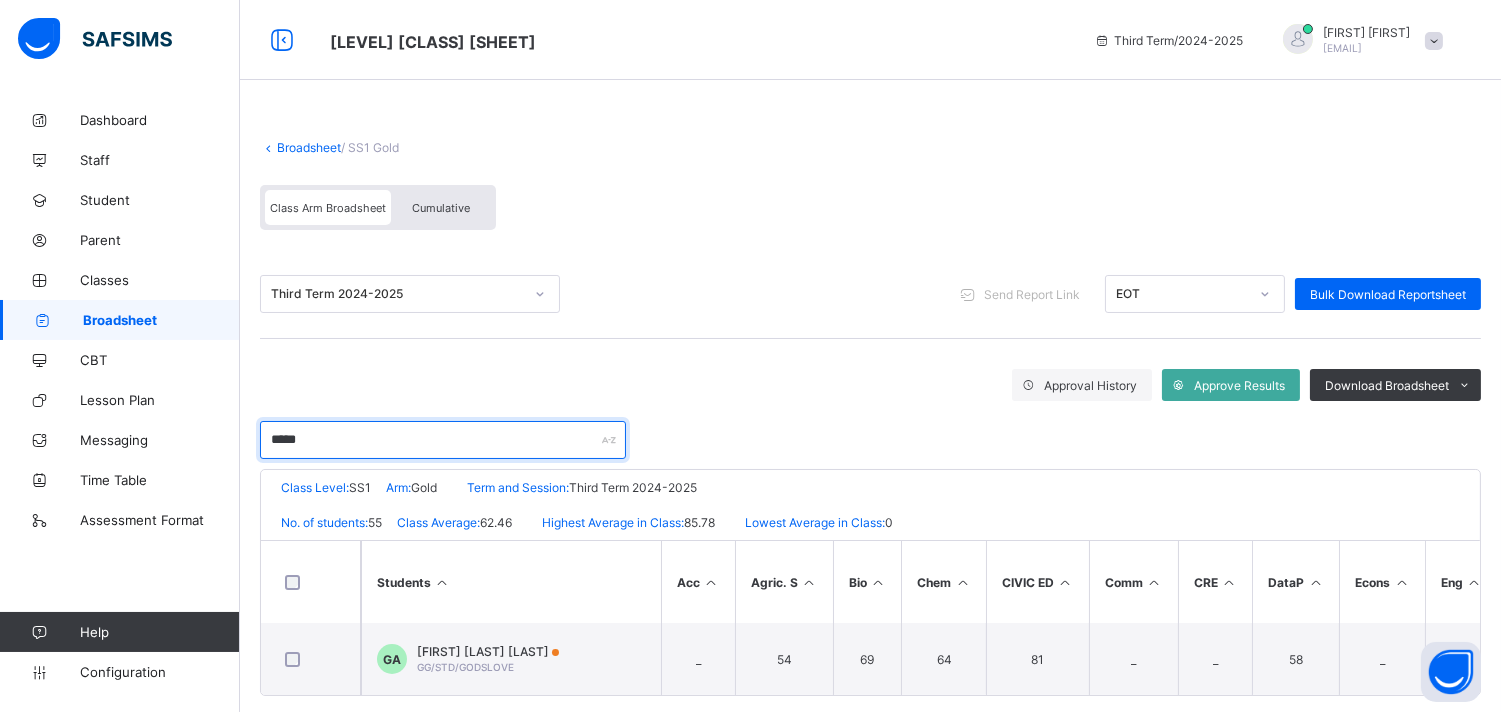 click on "*****" at bounding box center [443, 440] 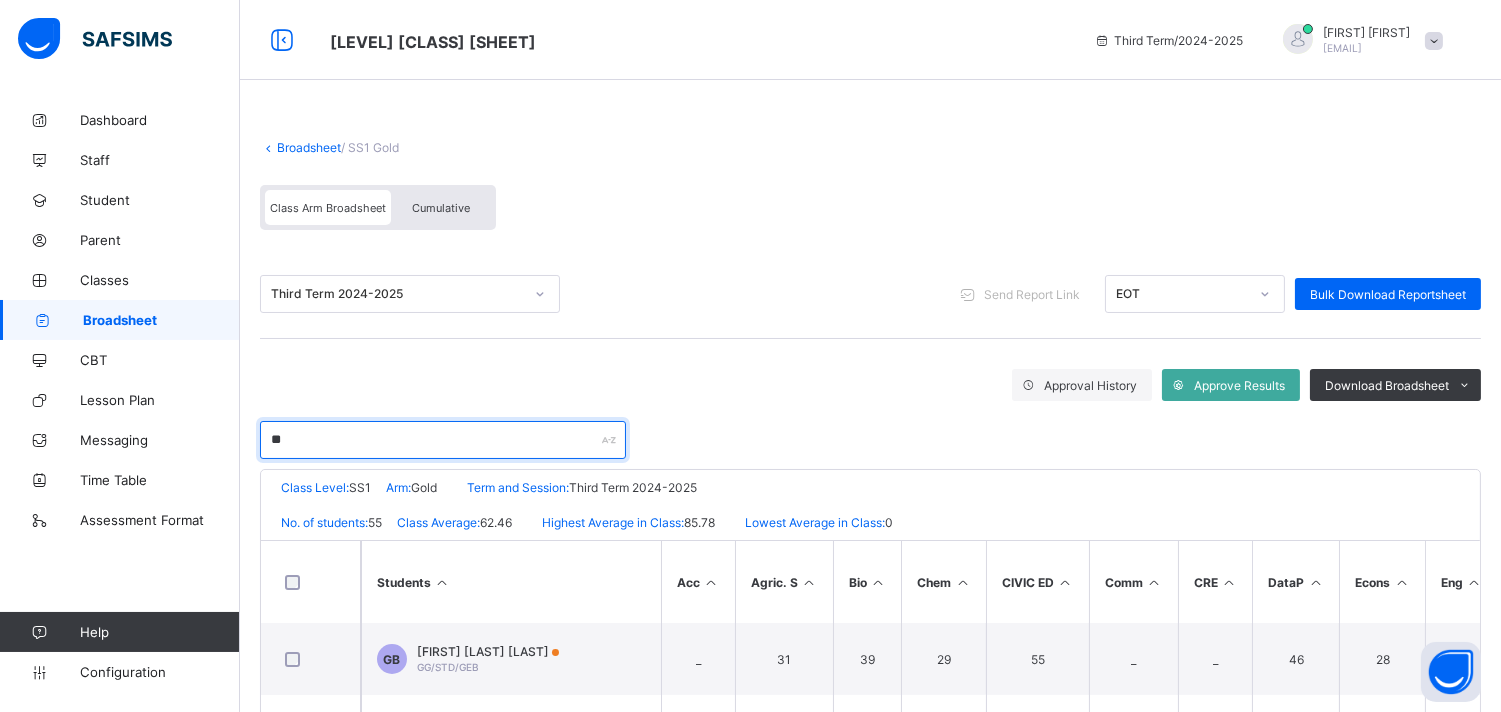 type on "*" 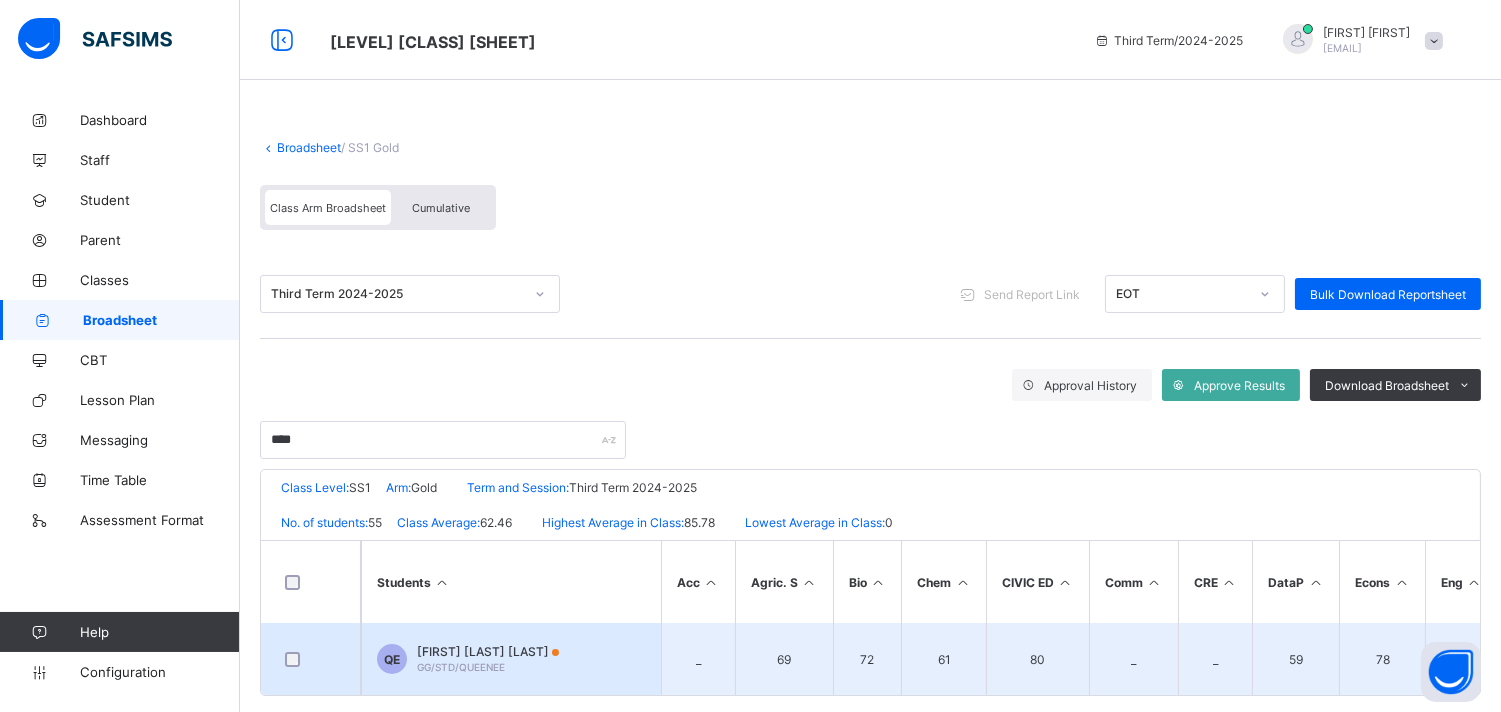 click on "[FIRST] [LAST] [LAST]" at bounding box center [488, 651] 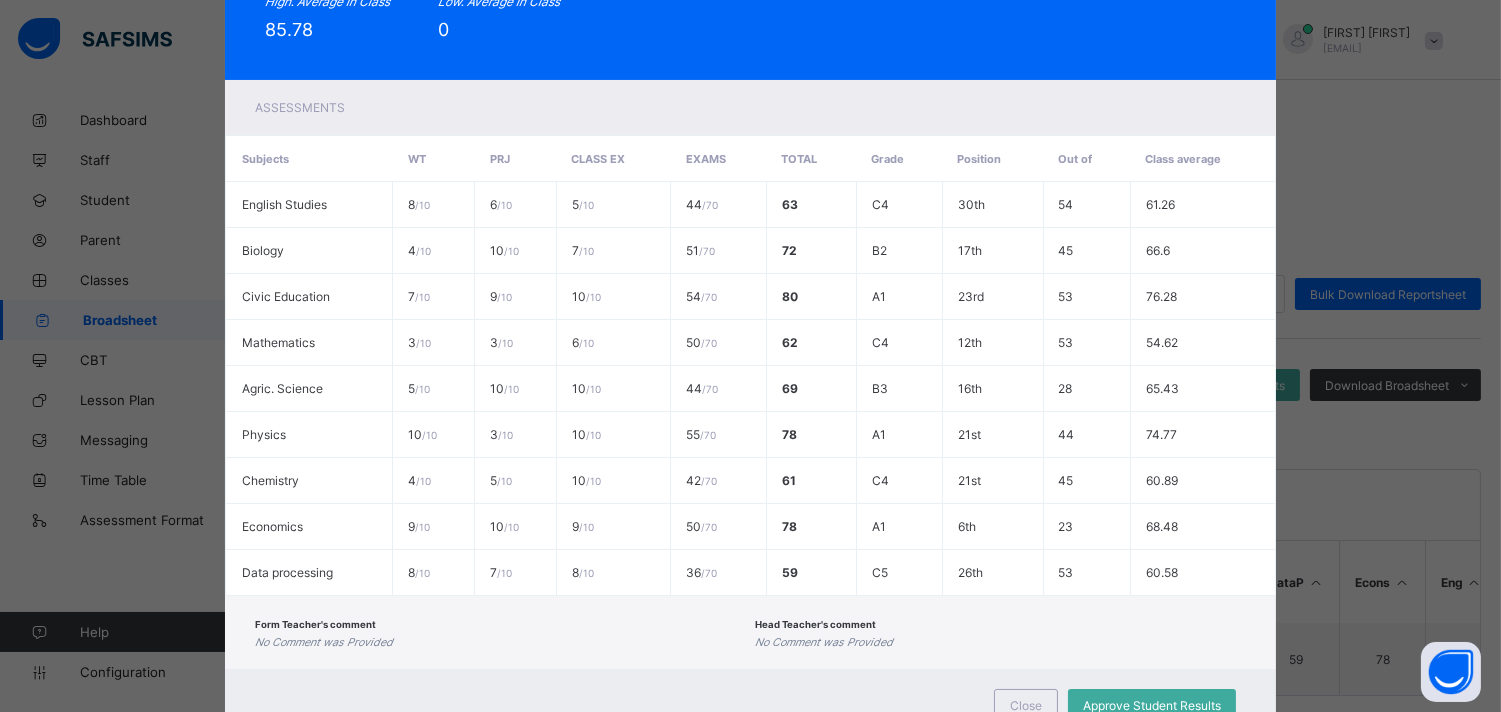 scroll, scrollTop: 371, scrollLeft: 0, axis: vertical 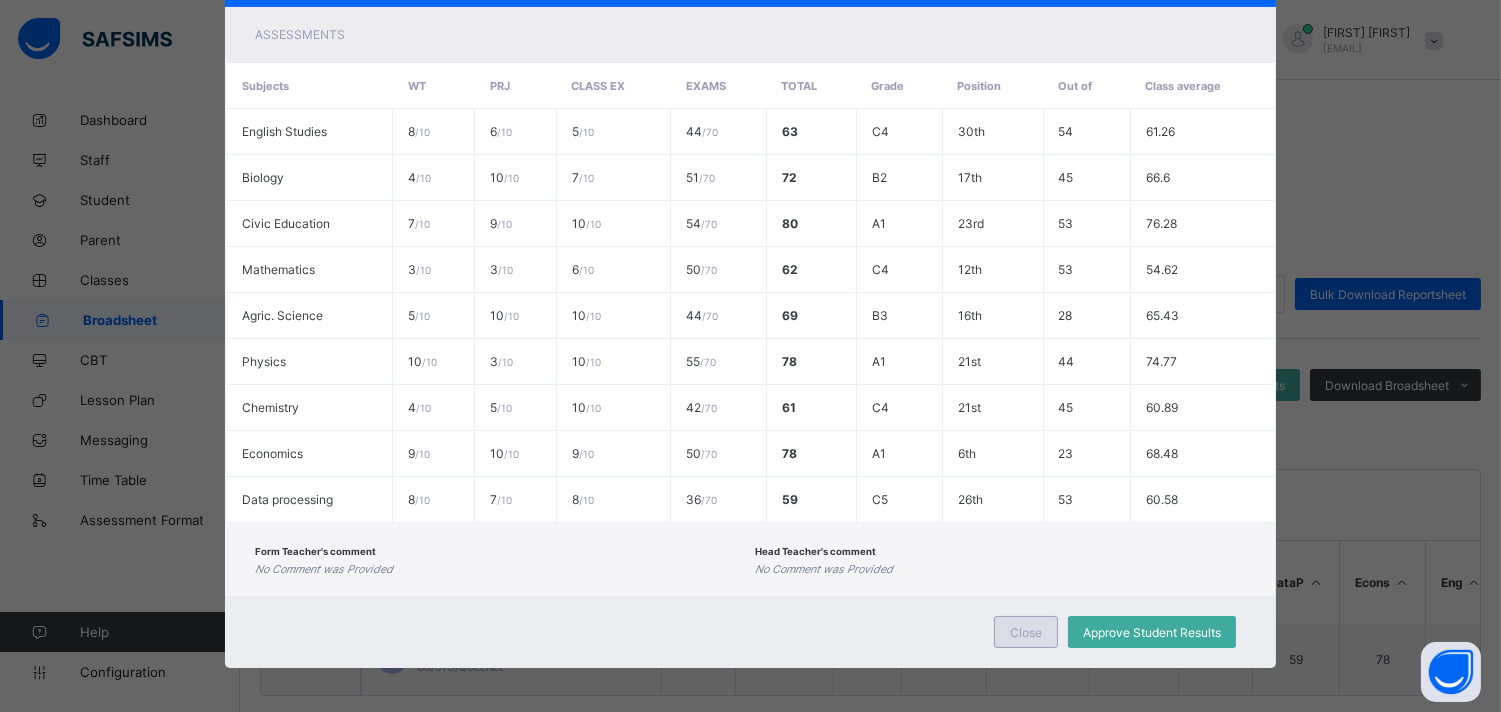 click on "Close" at bounding box center (1026, 632) 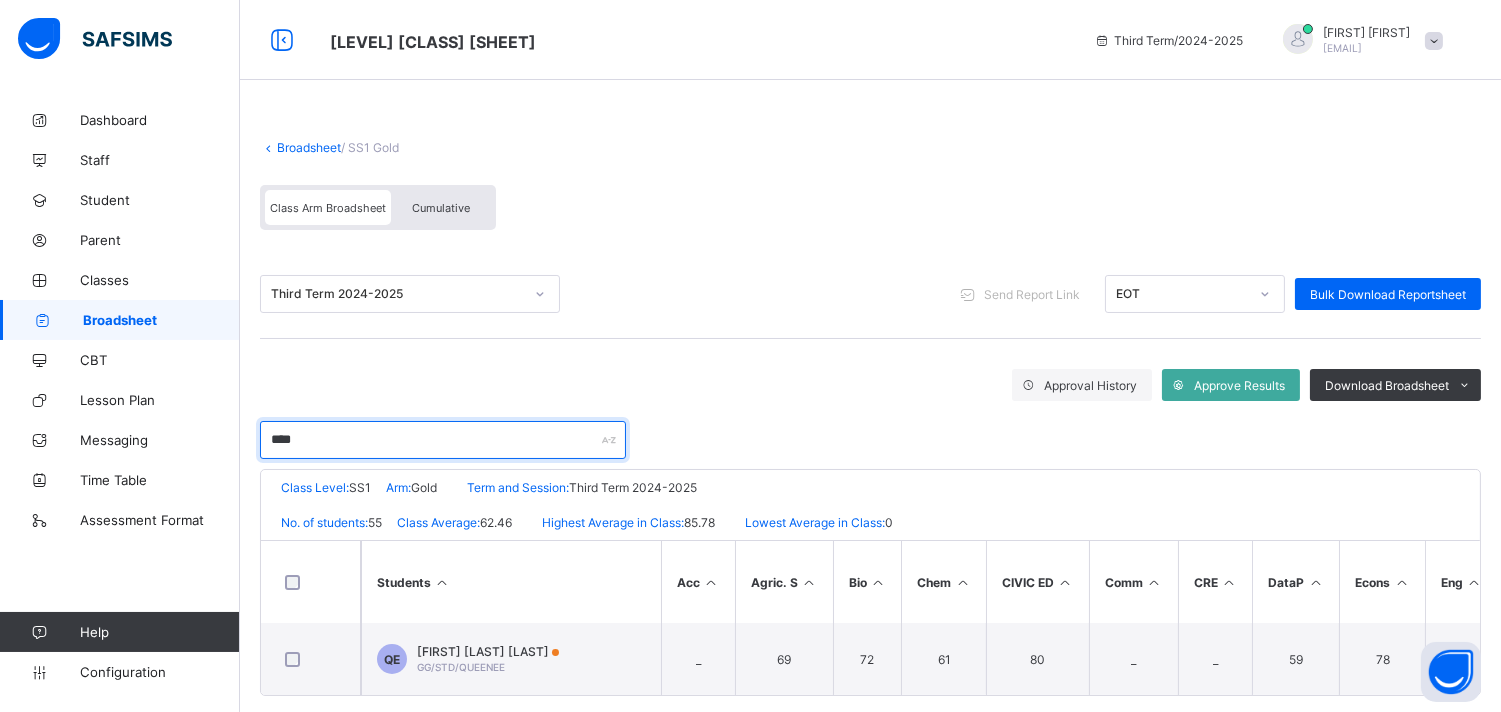 drag, startPoint x: 363, startPoint y: 430, endPoint x: 260, endPoint y: 424, distance: 103.17461 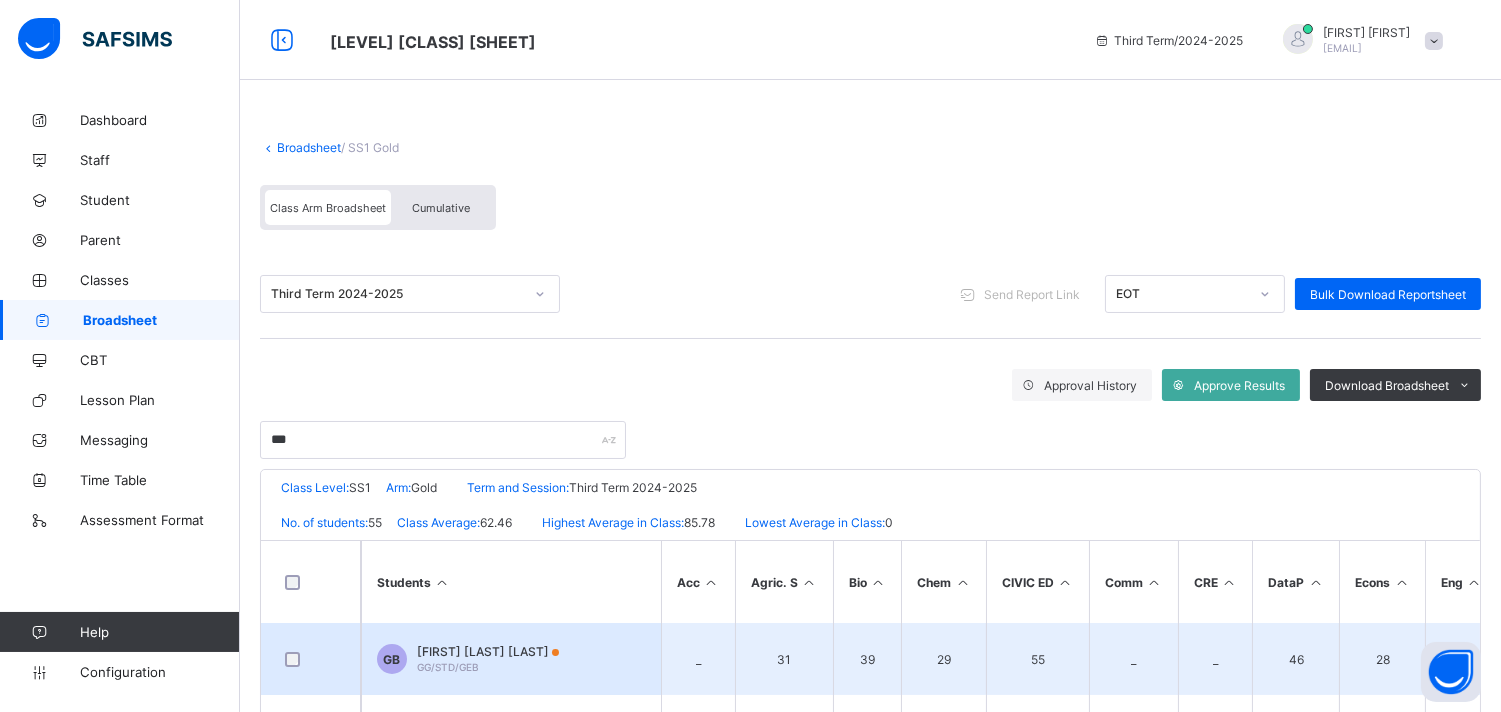 click on "[FIRST] [LAST] [LAST] [CODE]" at bounding box center [511, 659] 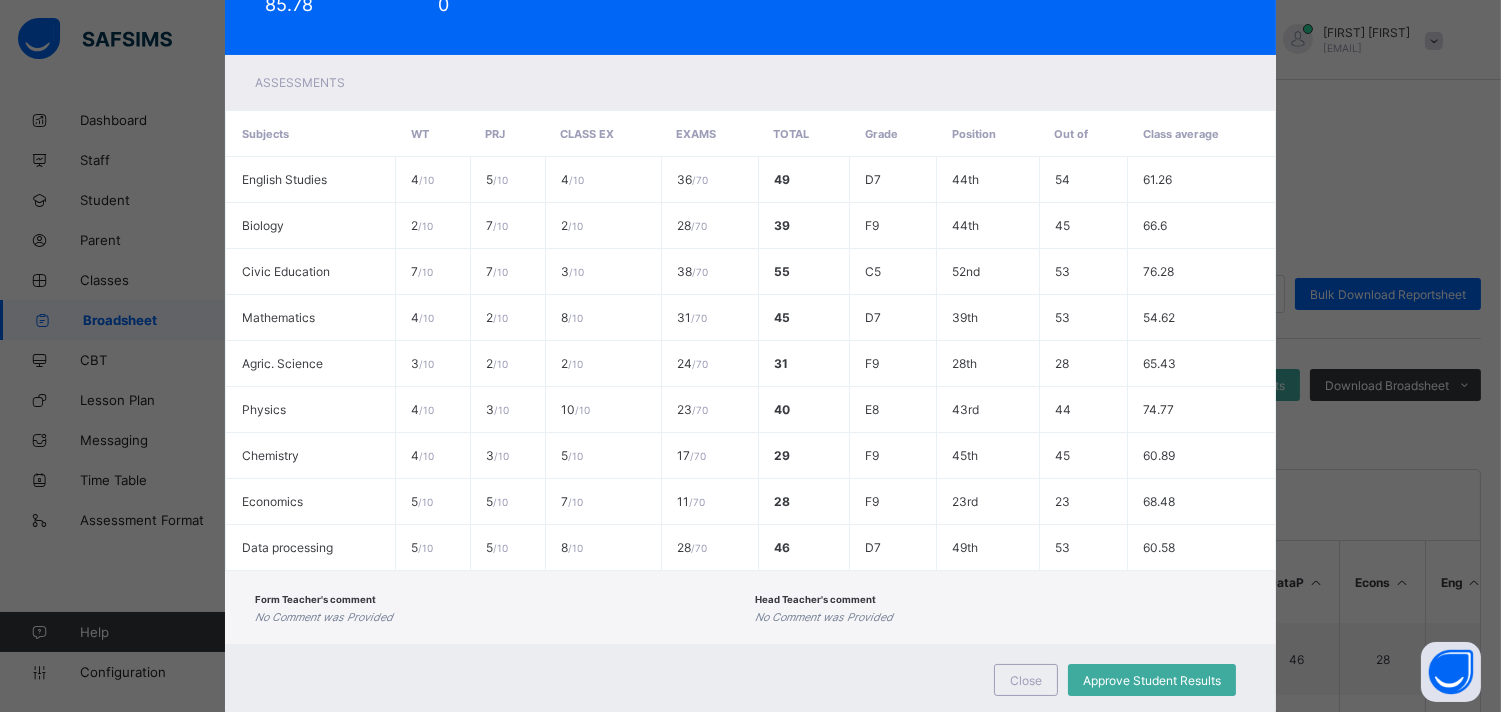 scroll, scrollTop: 336, scrollLeft: 0, axis: vertical 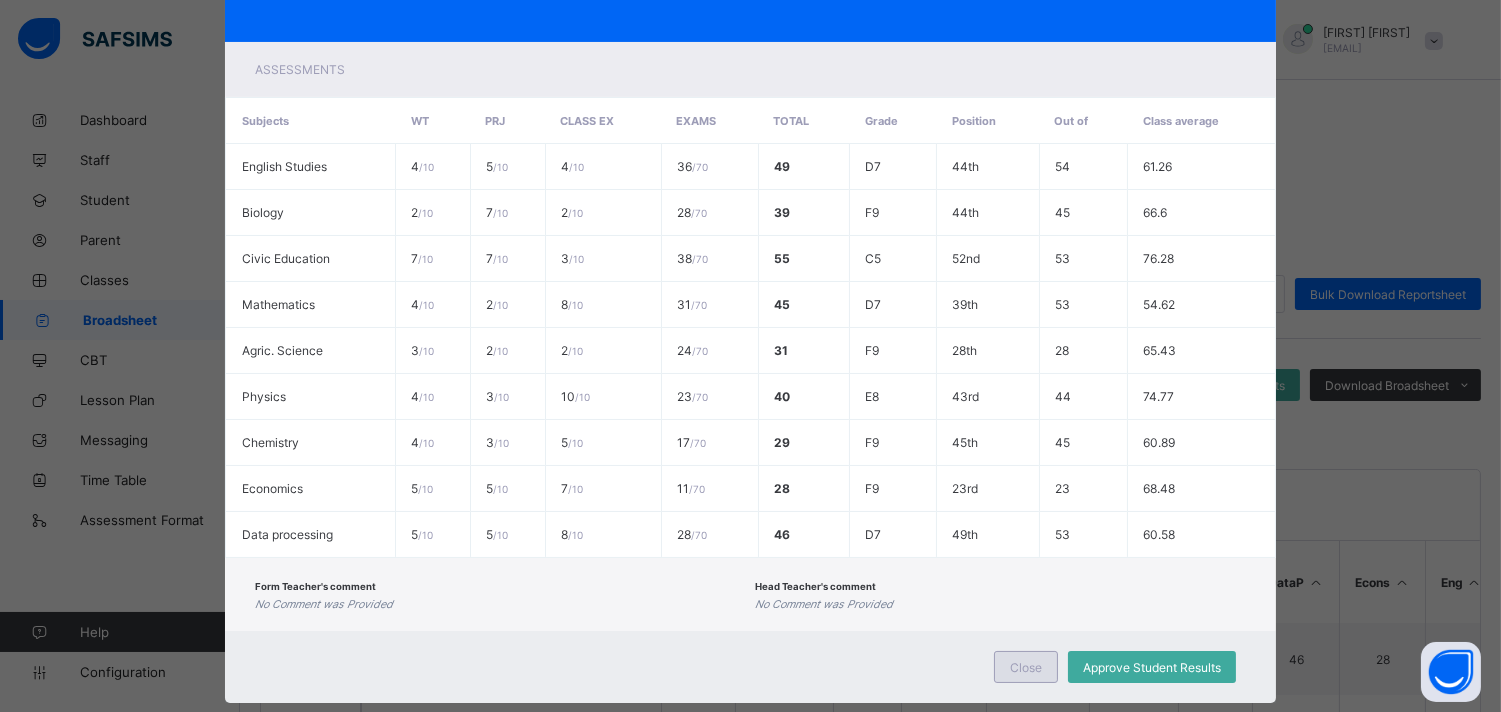 click on "Close" at bounding box center (1026, 667) 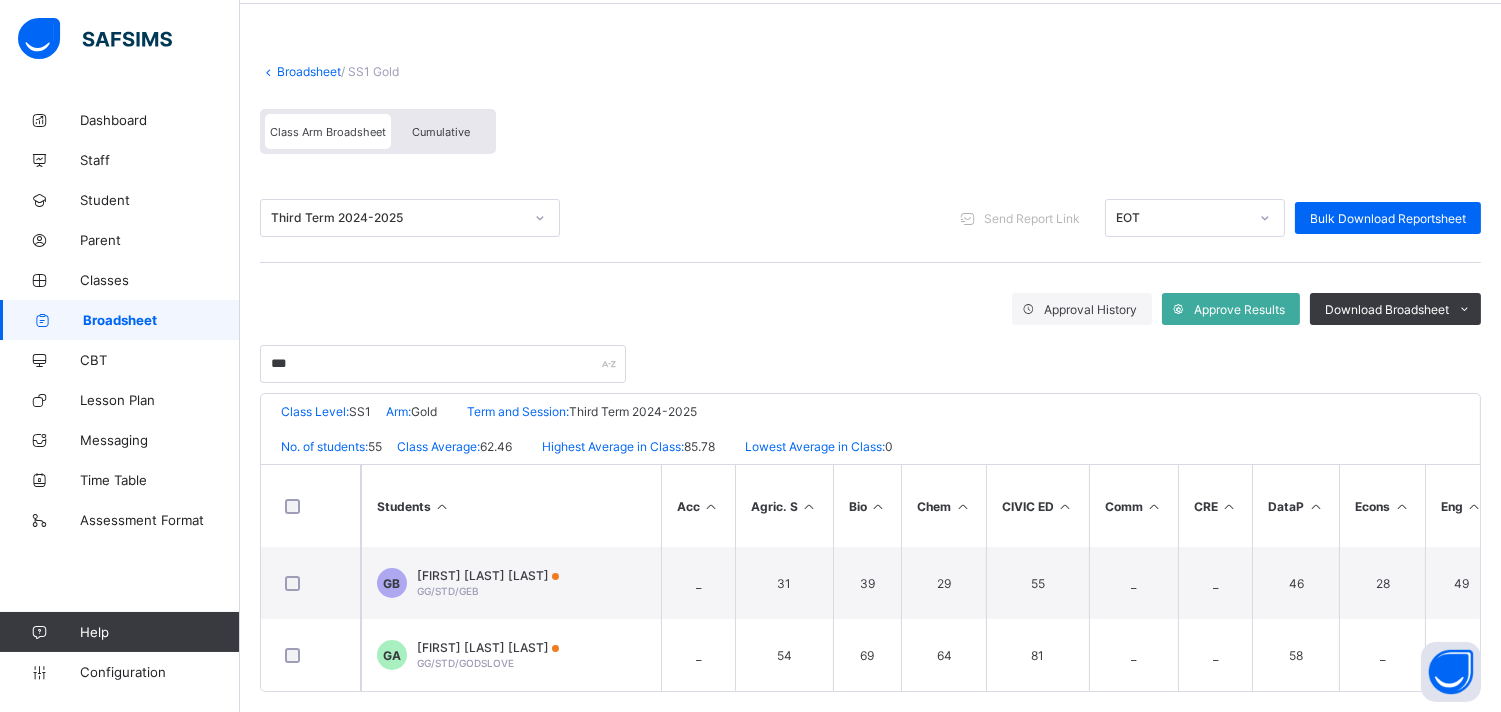 scroll, scrollTop: 102, scrollLeft: 0, axis: vertical 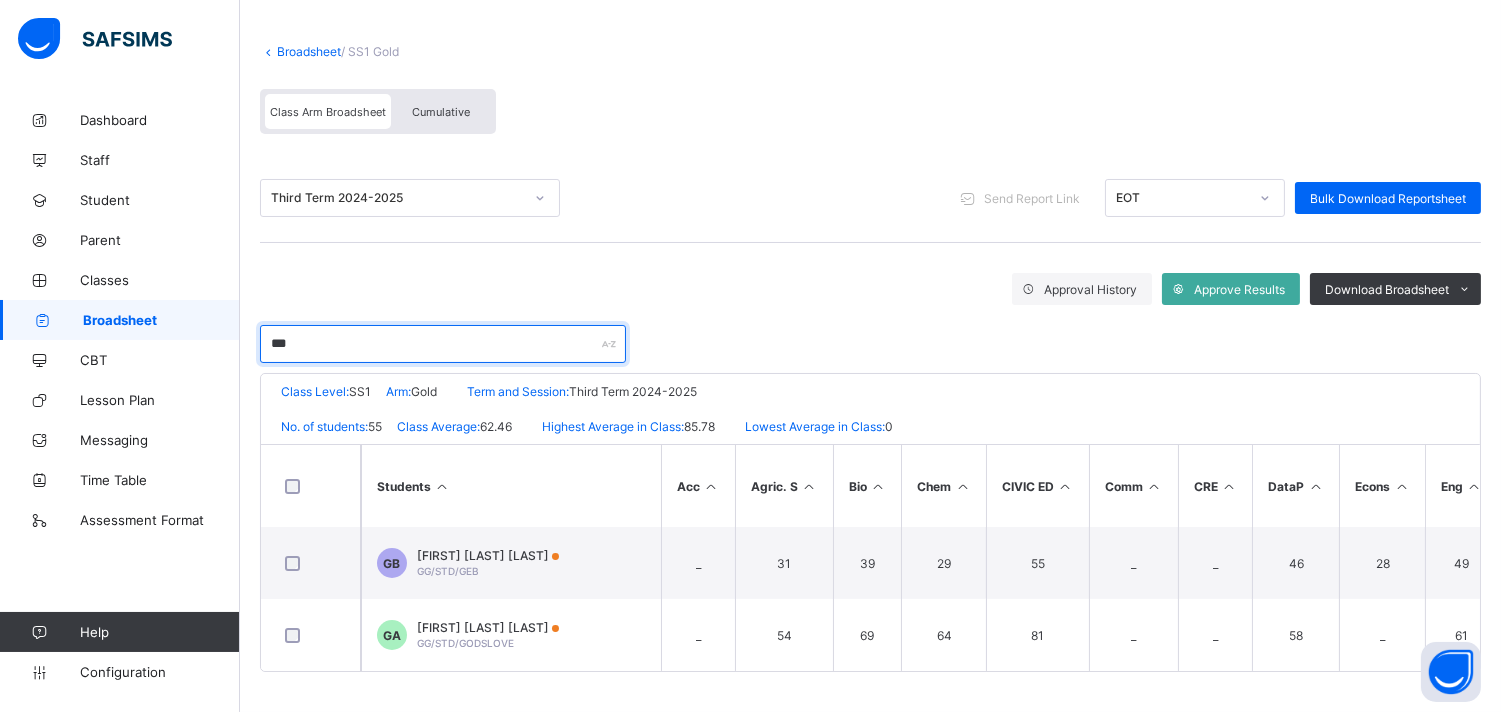 click on "***" at bounding box center [443, 344] 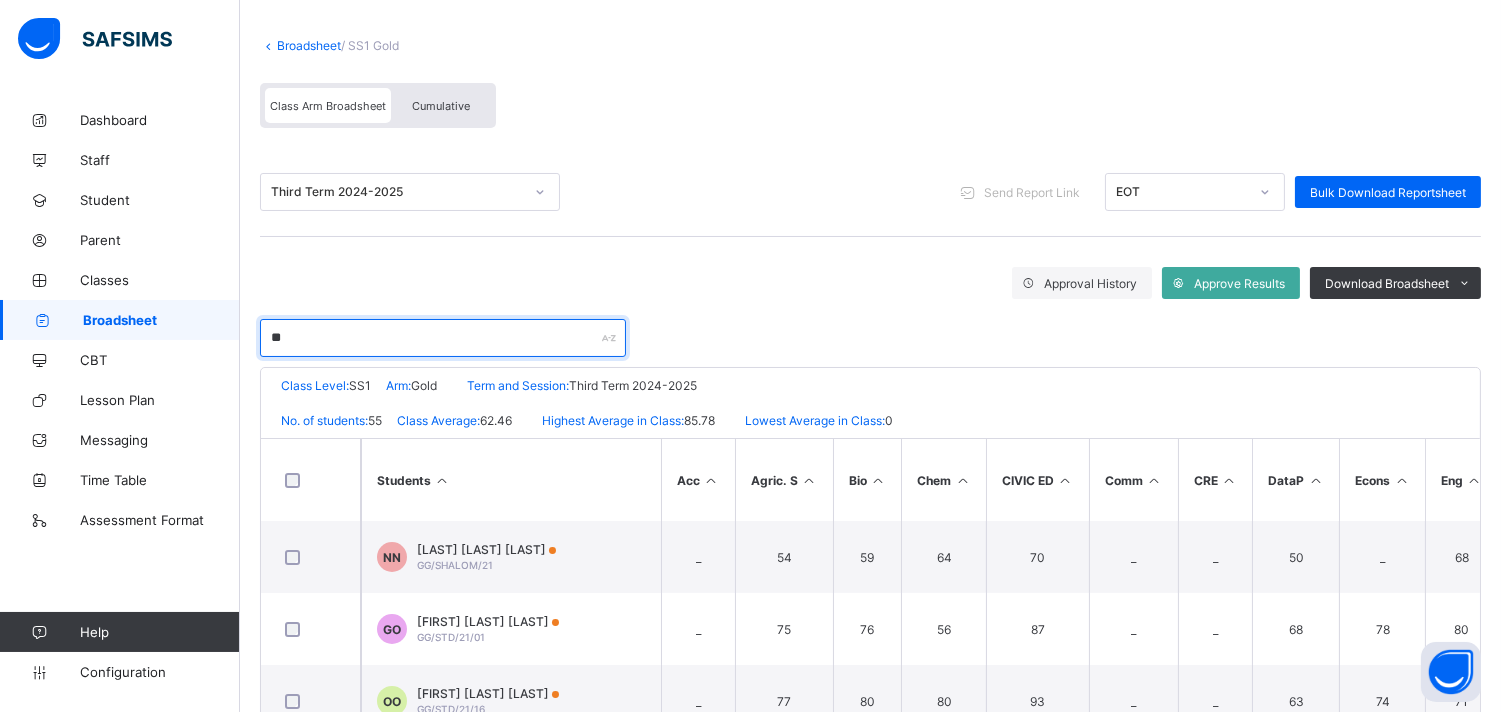 type on "*" 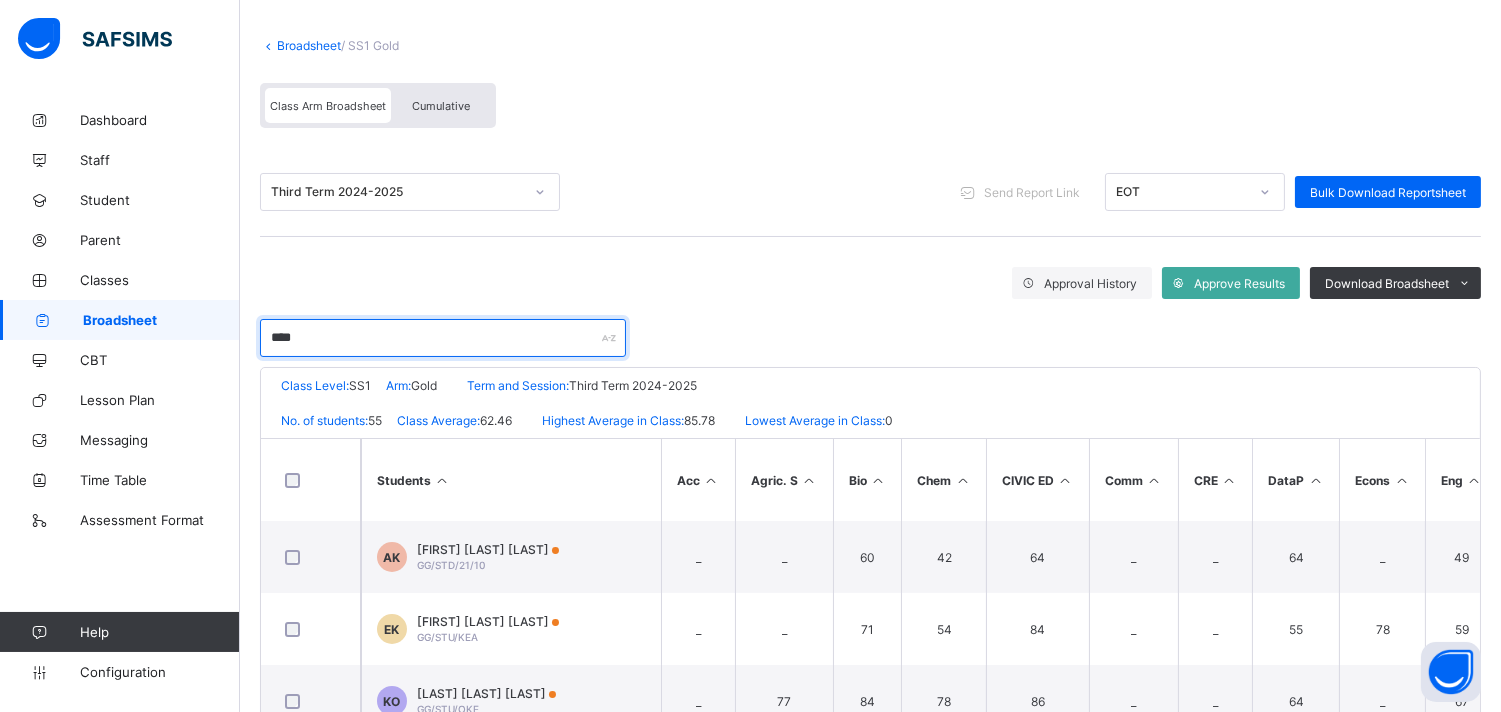 scroll, scrollTop: 0, scrollLeft: 0, axis: both 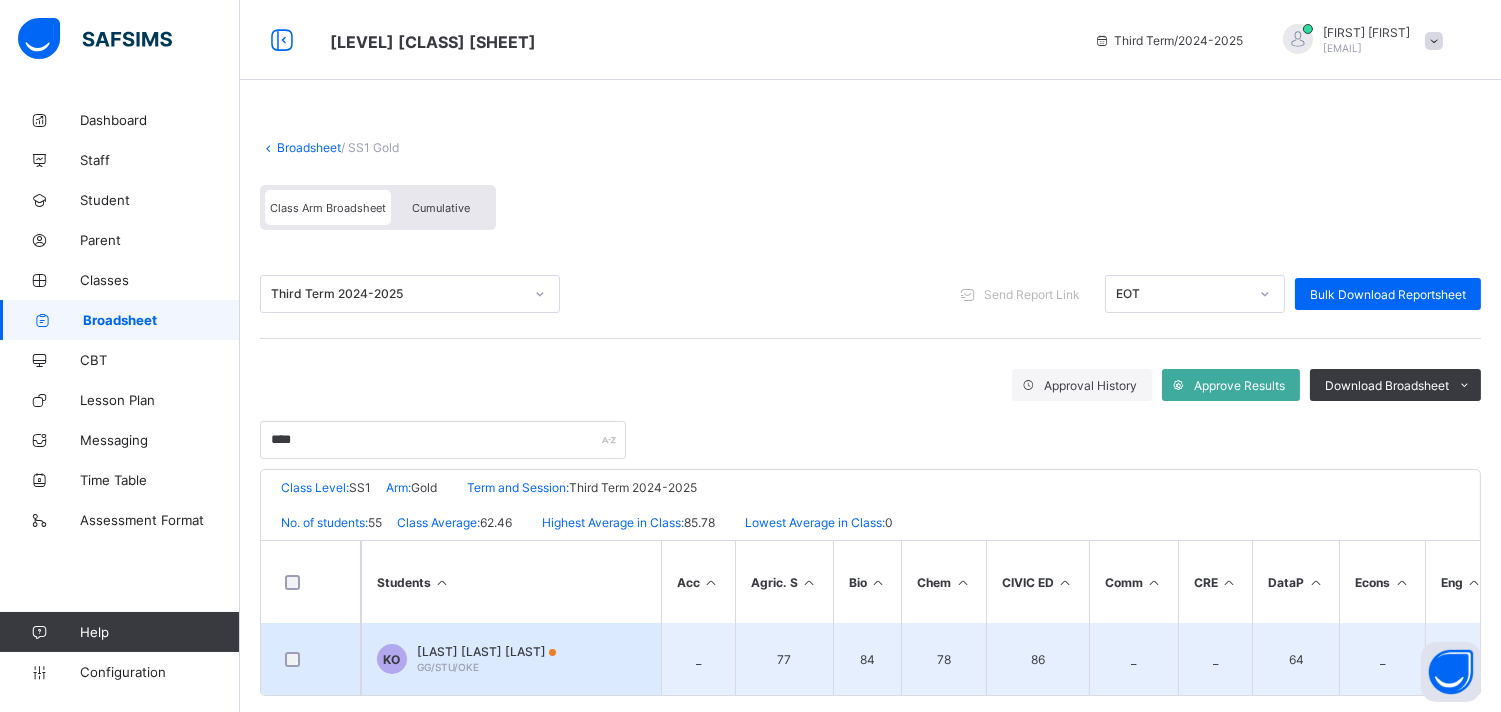 click on "[LAST] [LAST] [LAST]" at bounding box center [486, 651] 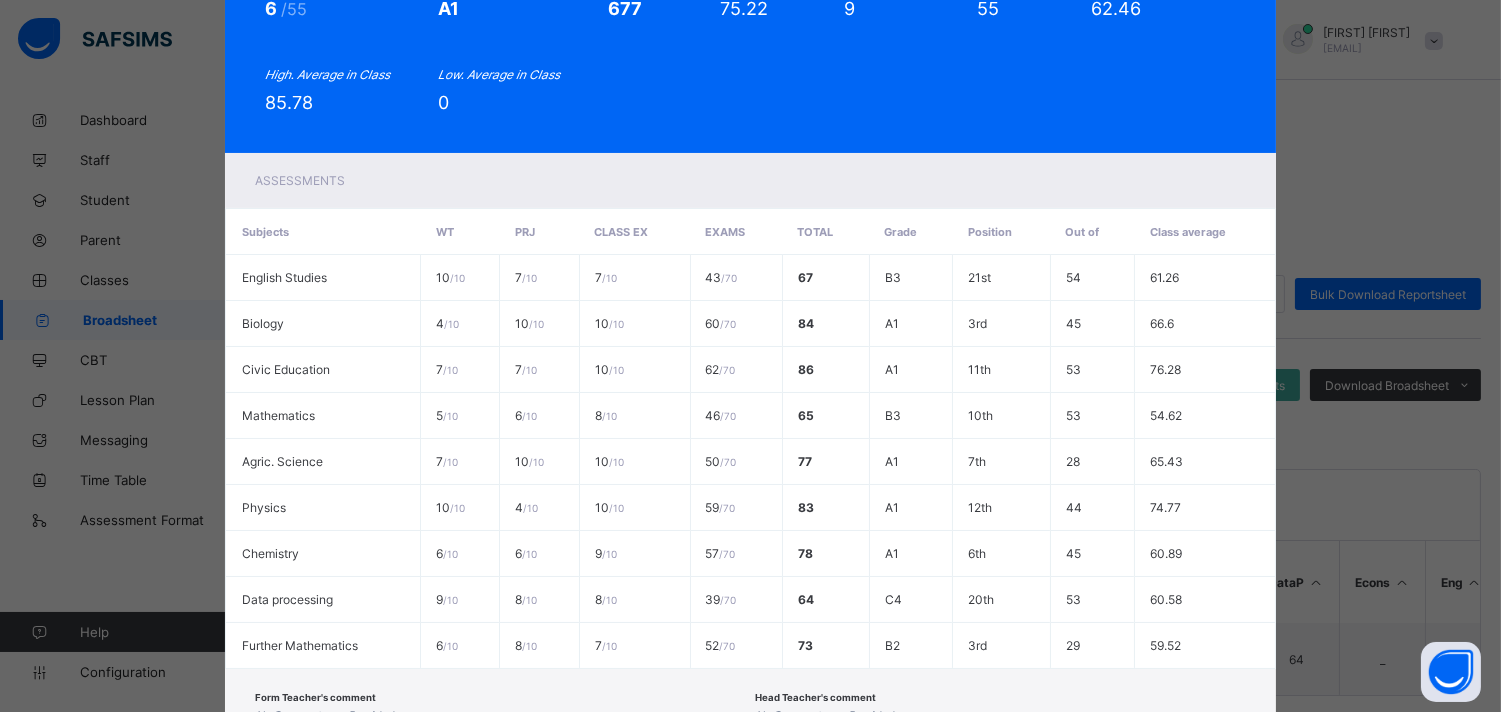 scroll, scrollTop: 371, scrollLeft: 0, axis: vertical 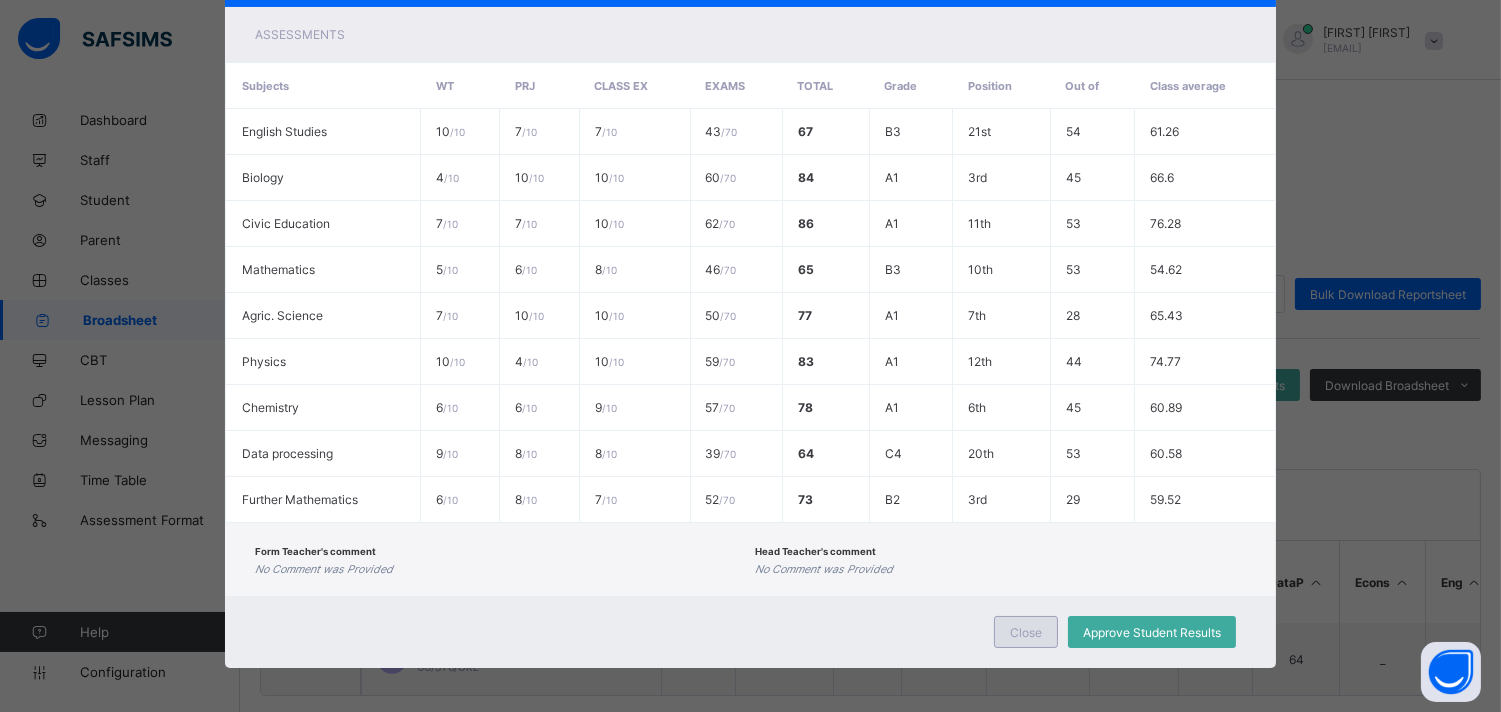 click on "Close" at bounding box center (1026, 632) 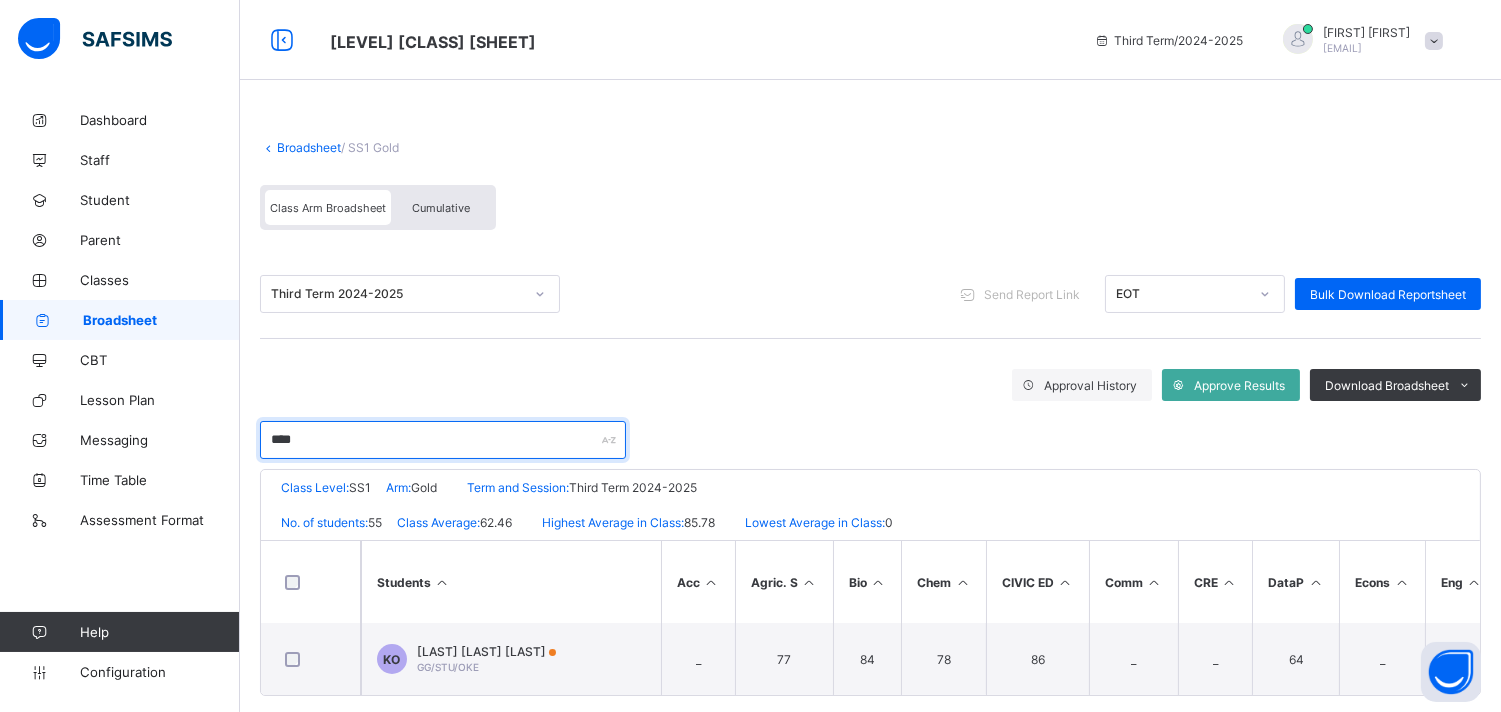click on "****" at bounding box center (443, 440) 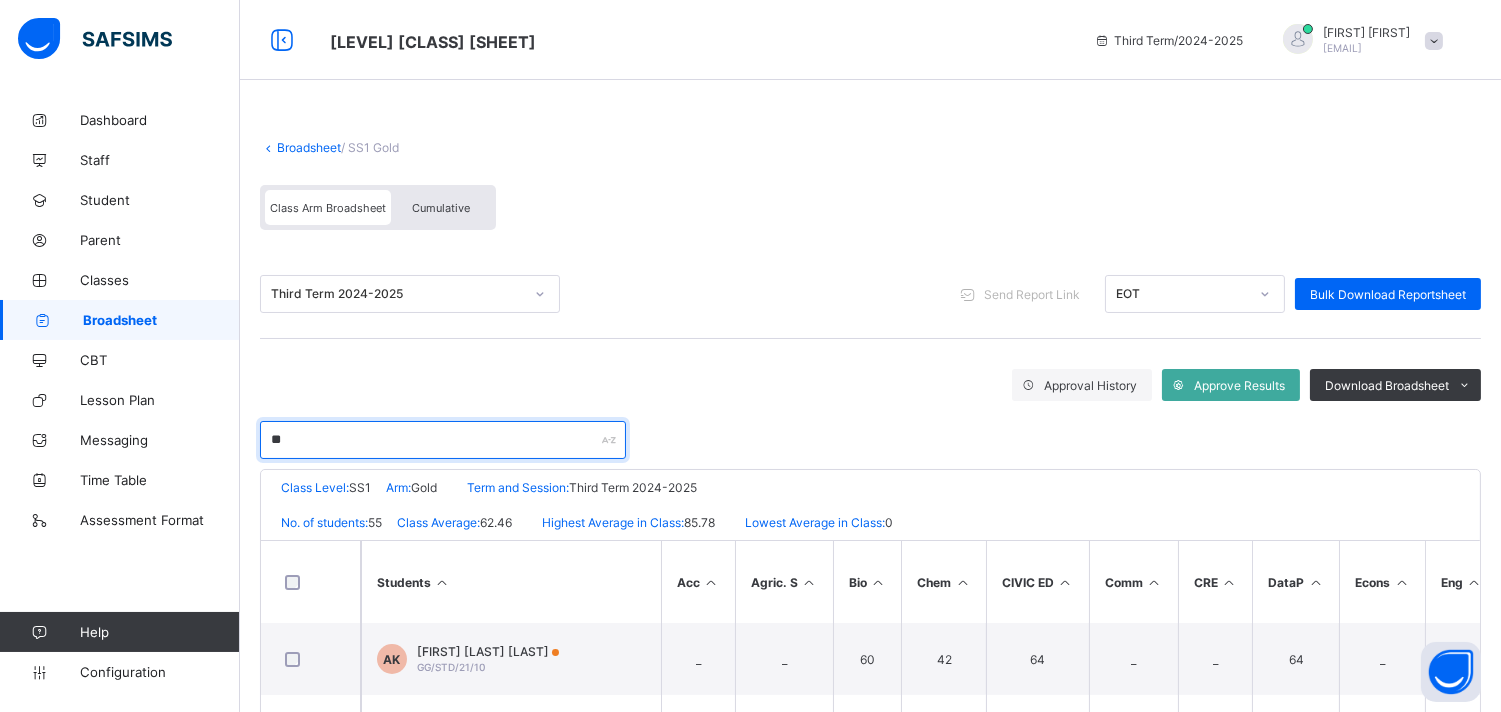 type on "*" 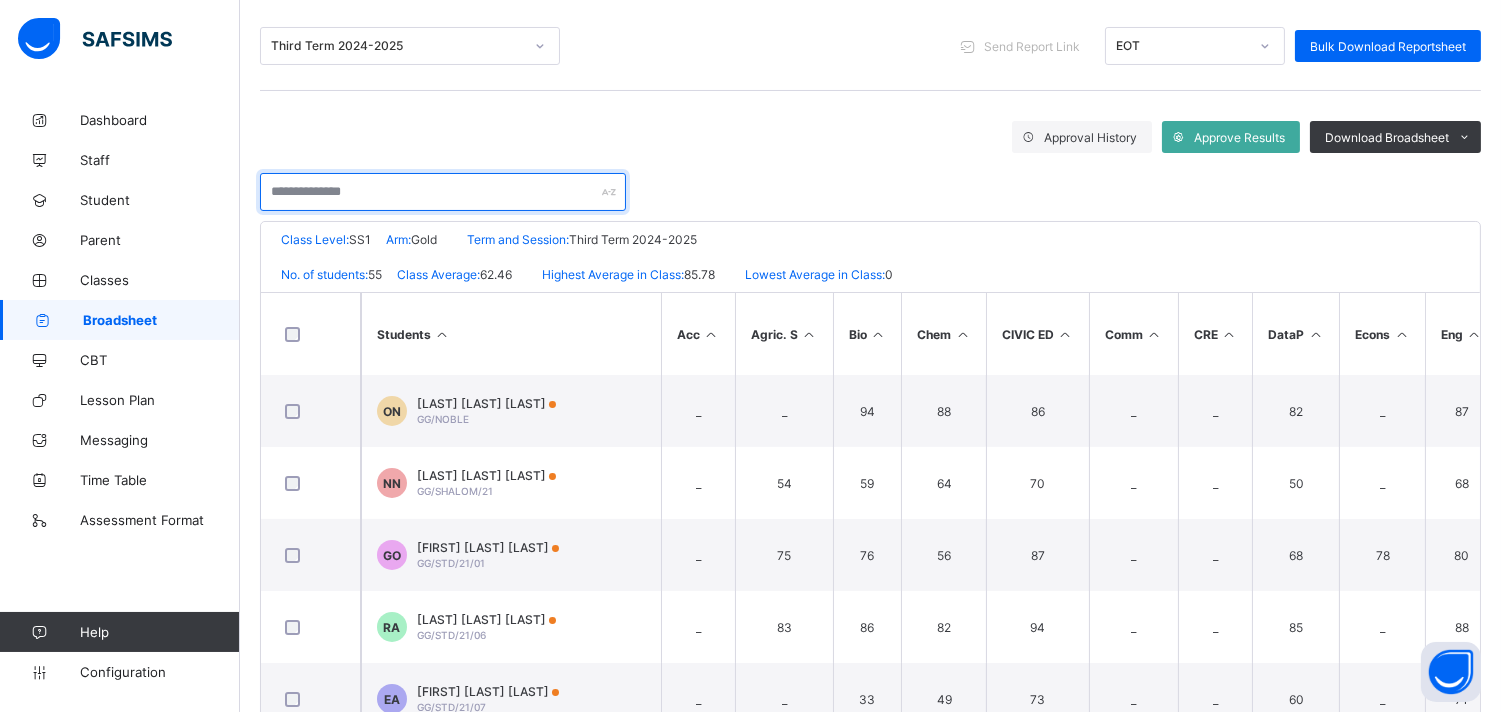 scroll, scrollTop: 366, scrollLeft: 0, axis: vertical 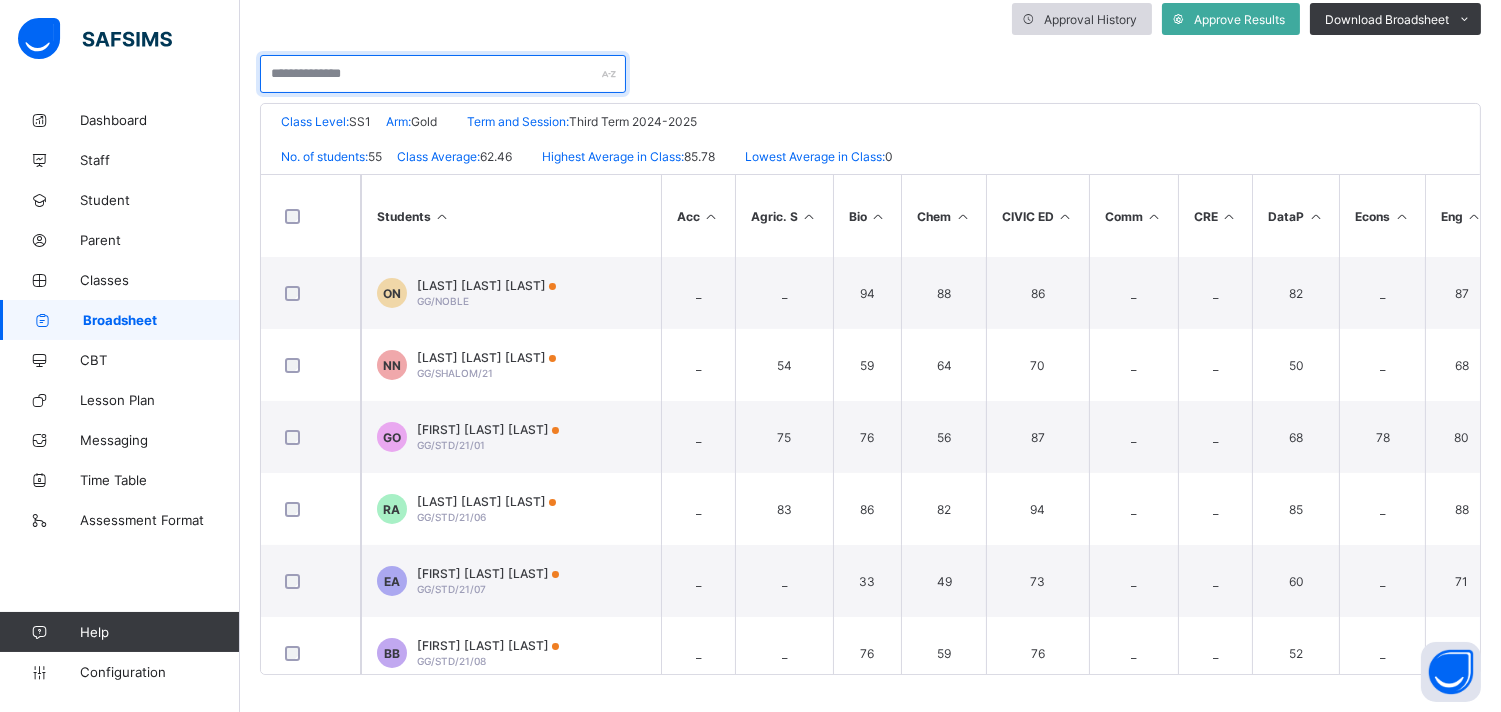 type 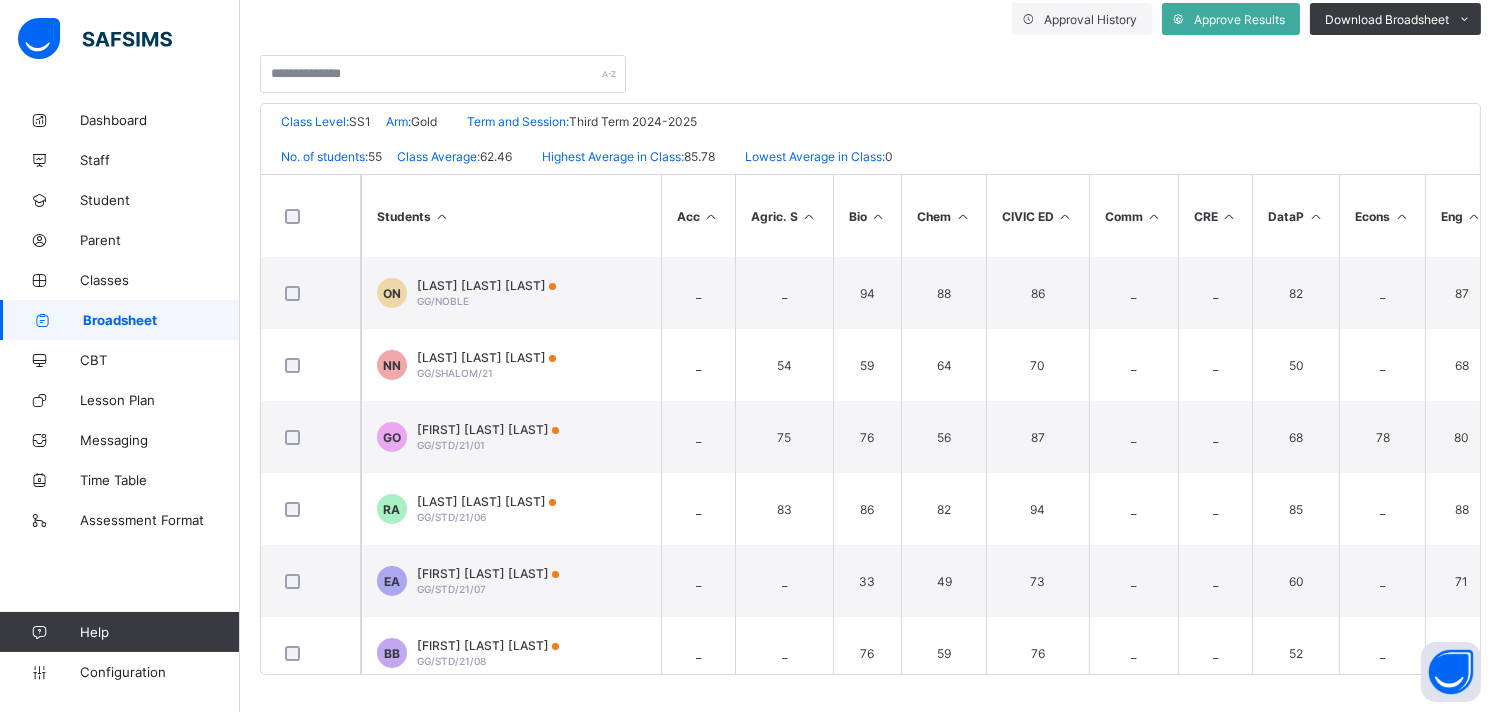 click on "Broadsheet" at bounding box center (120, 320) 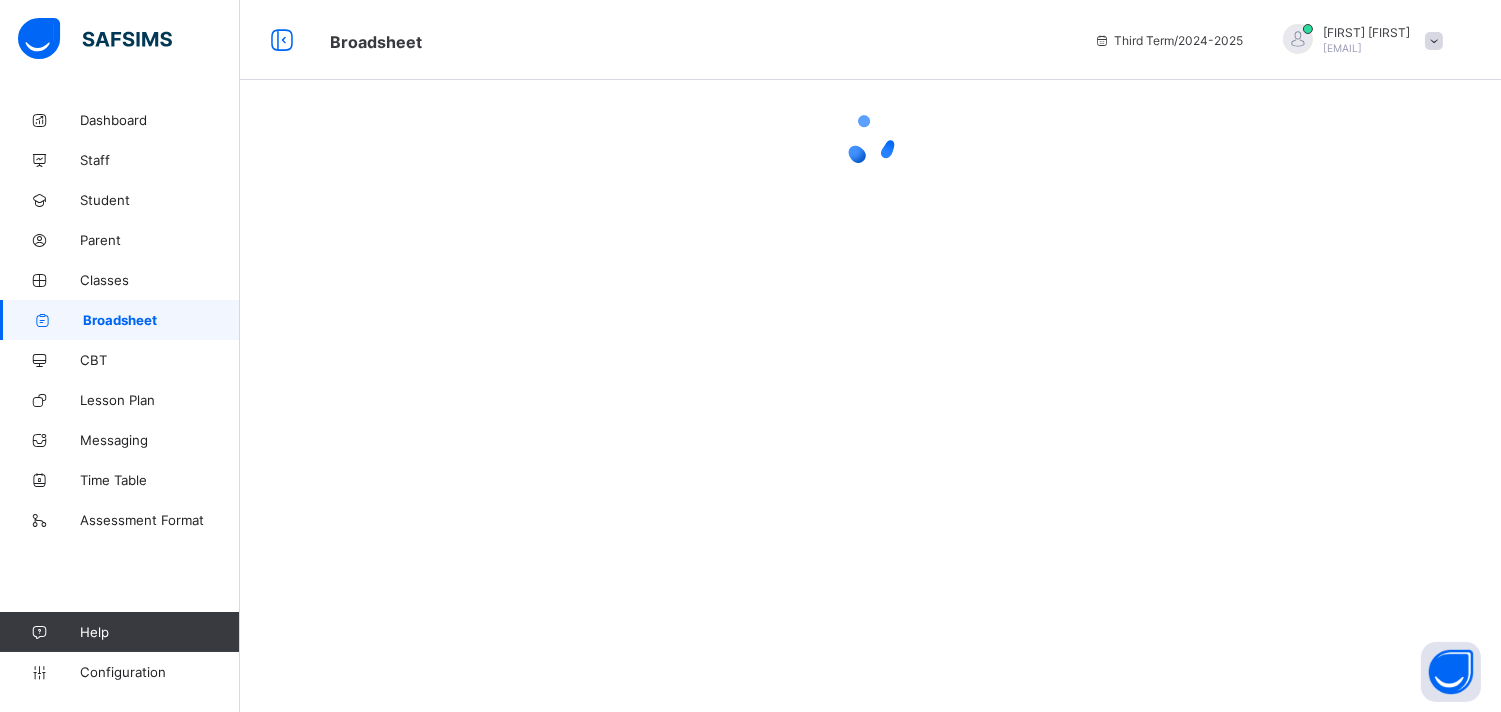scroll, scrollTop: 0, scrollLeft: 0, axis: both 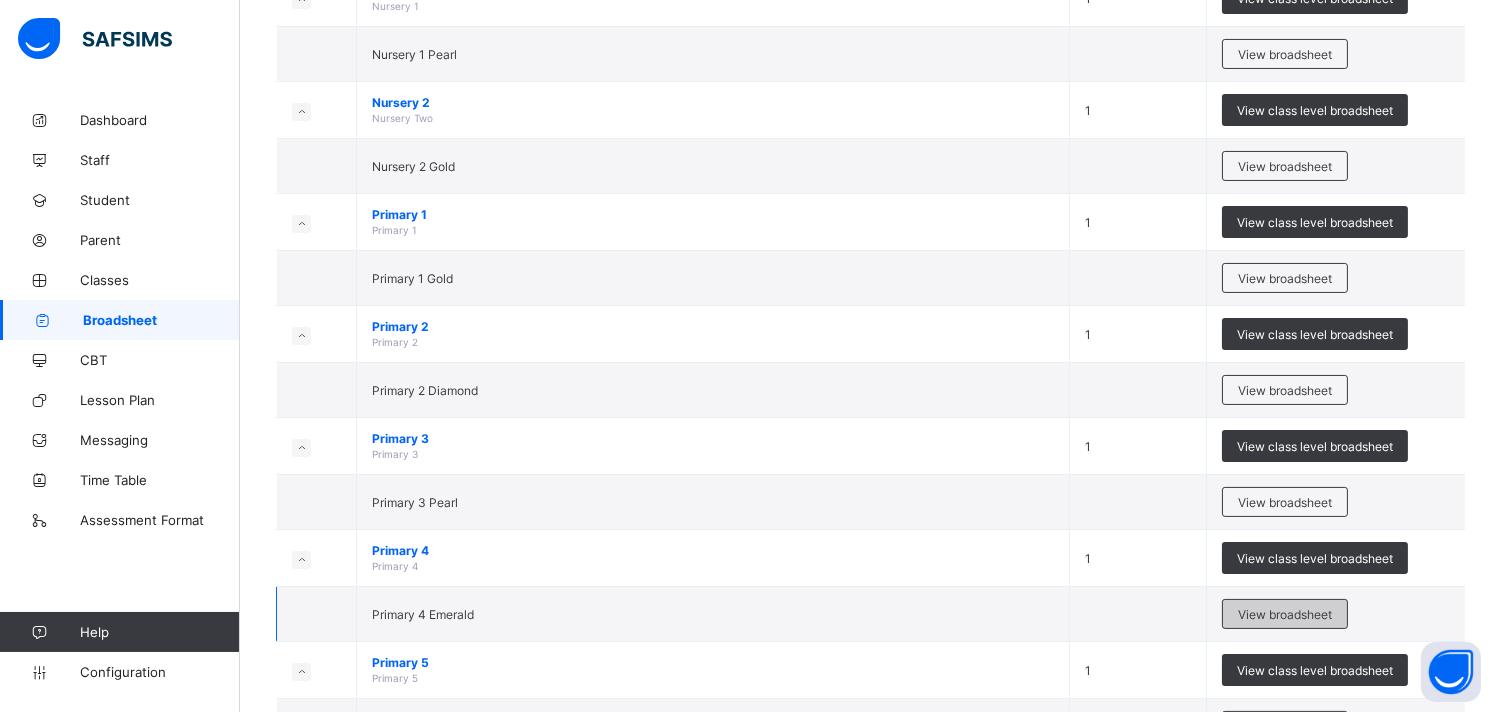 click on "View broadsheet" at bounding box center (1285, 614) 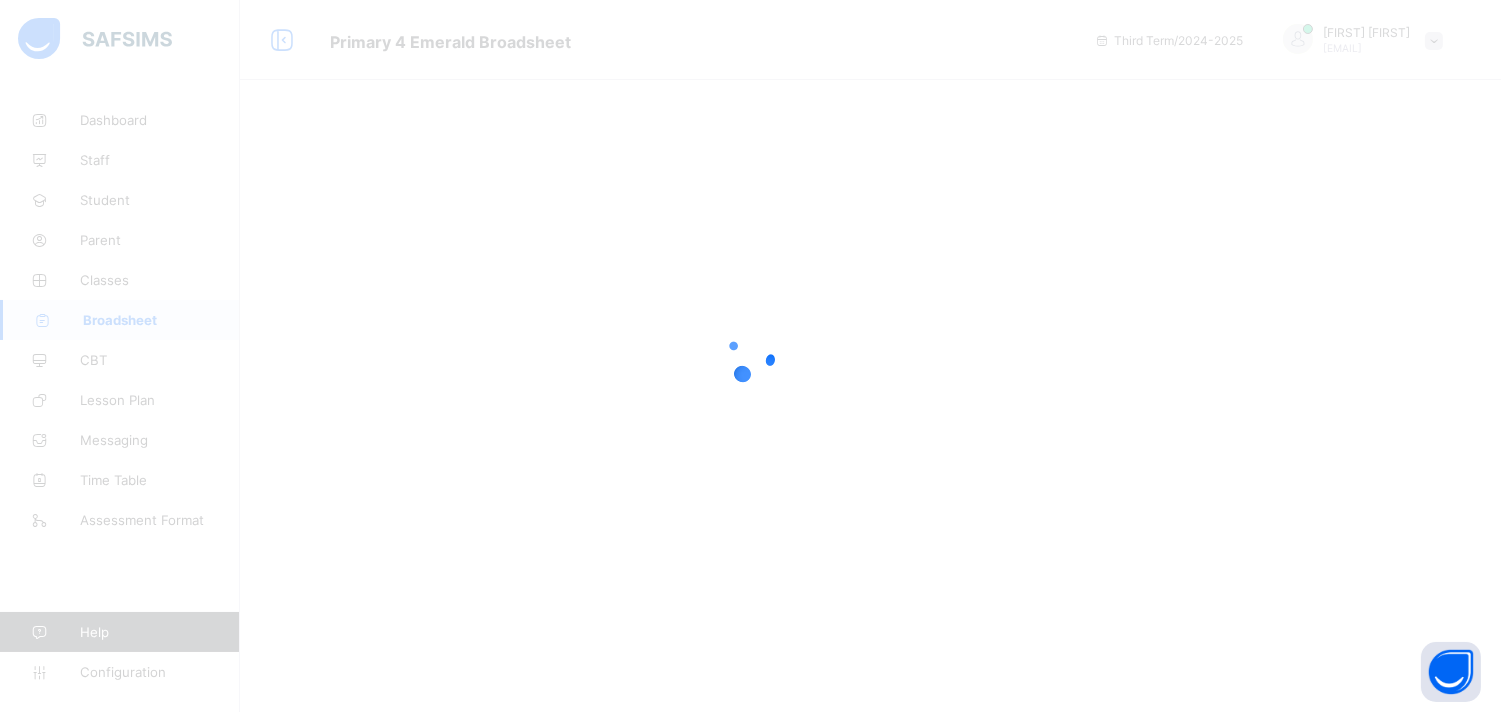 scroll, scrollTop: 0, scrollLeft: 0, axis: both 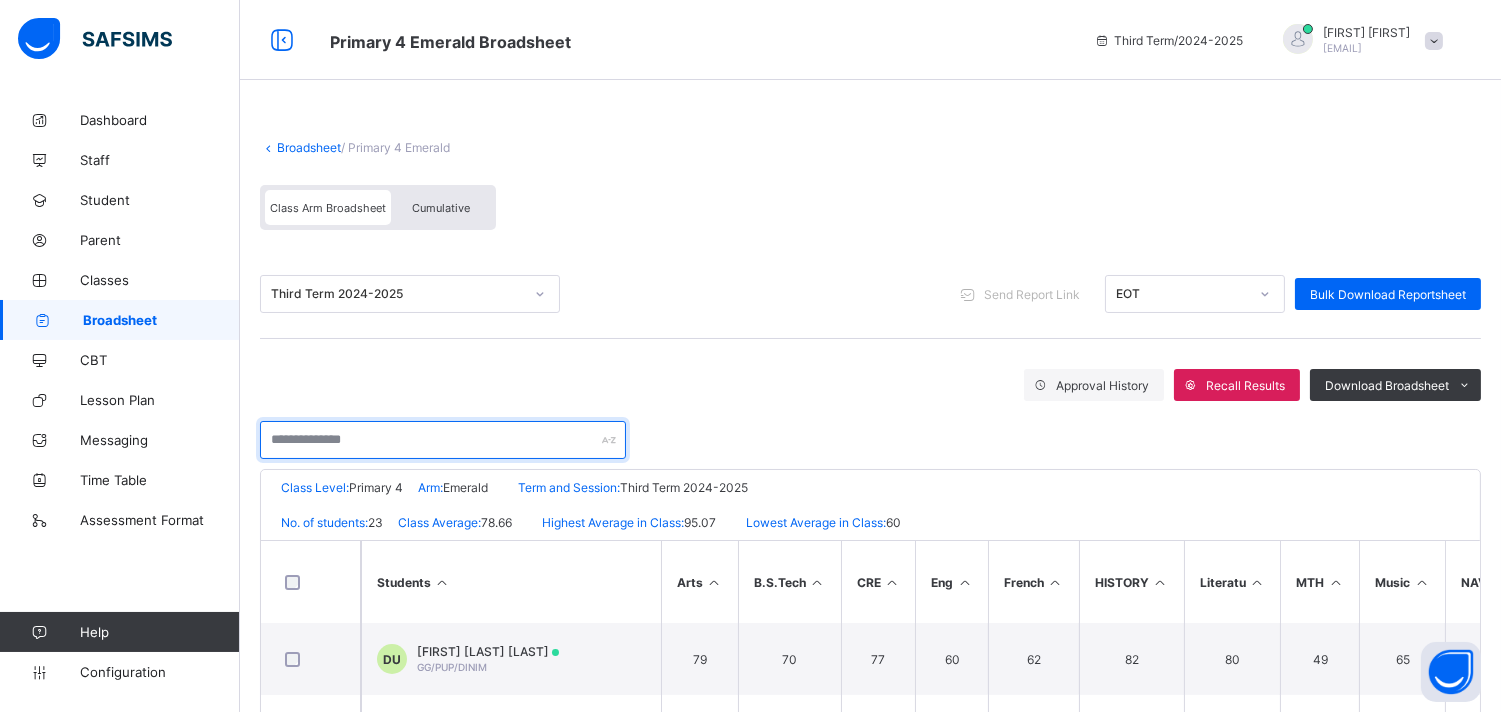 click at bounding box center (443, 440) 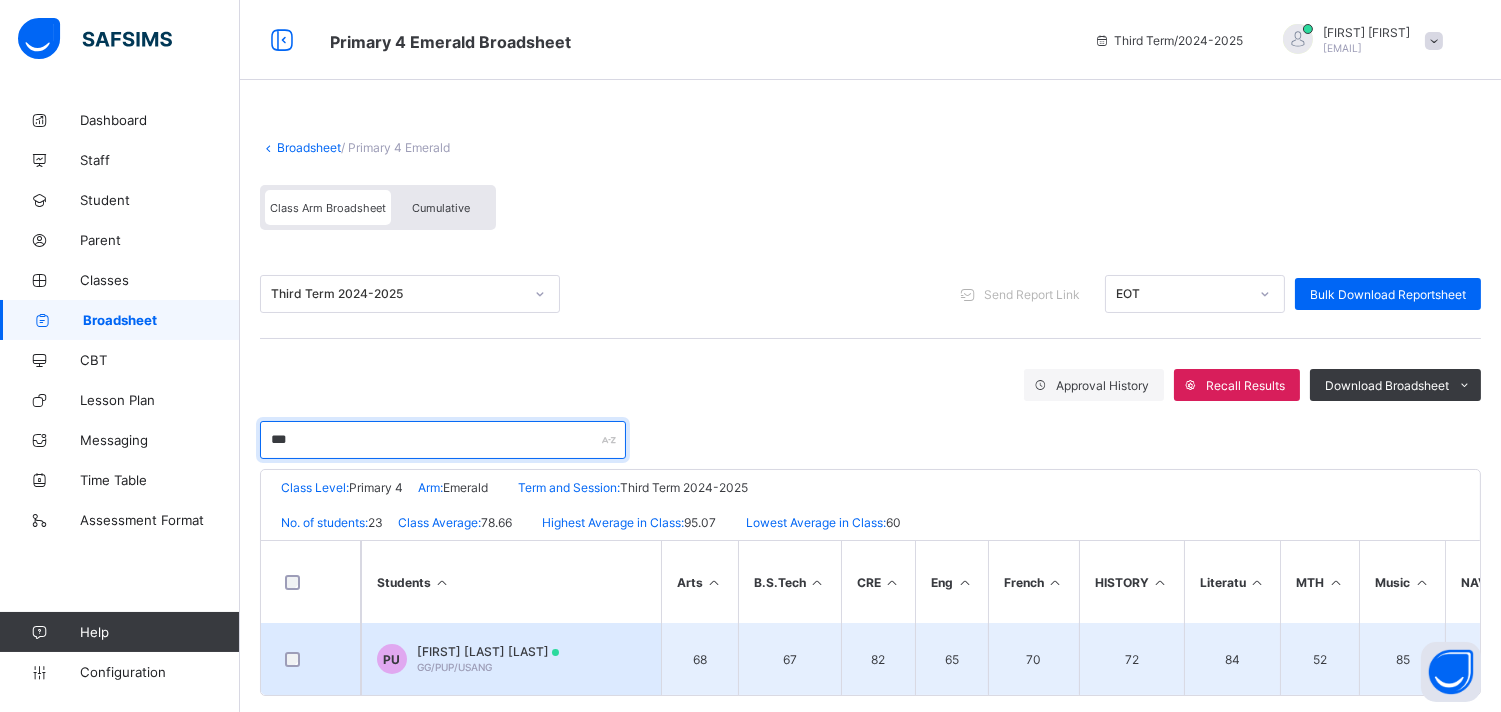 type on "***" 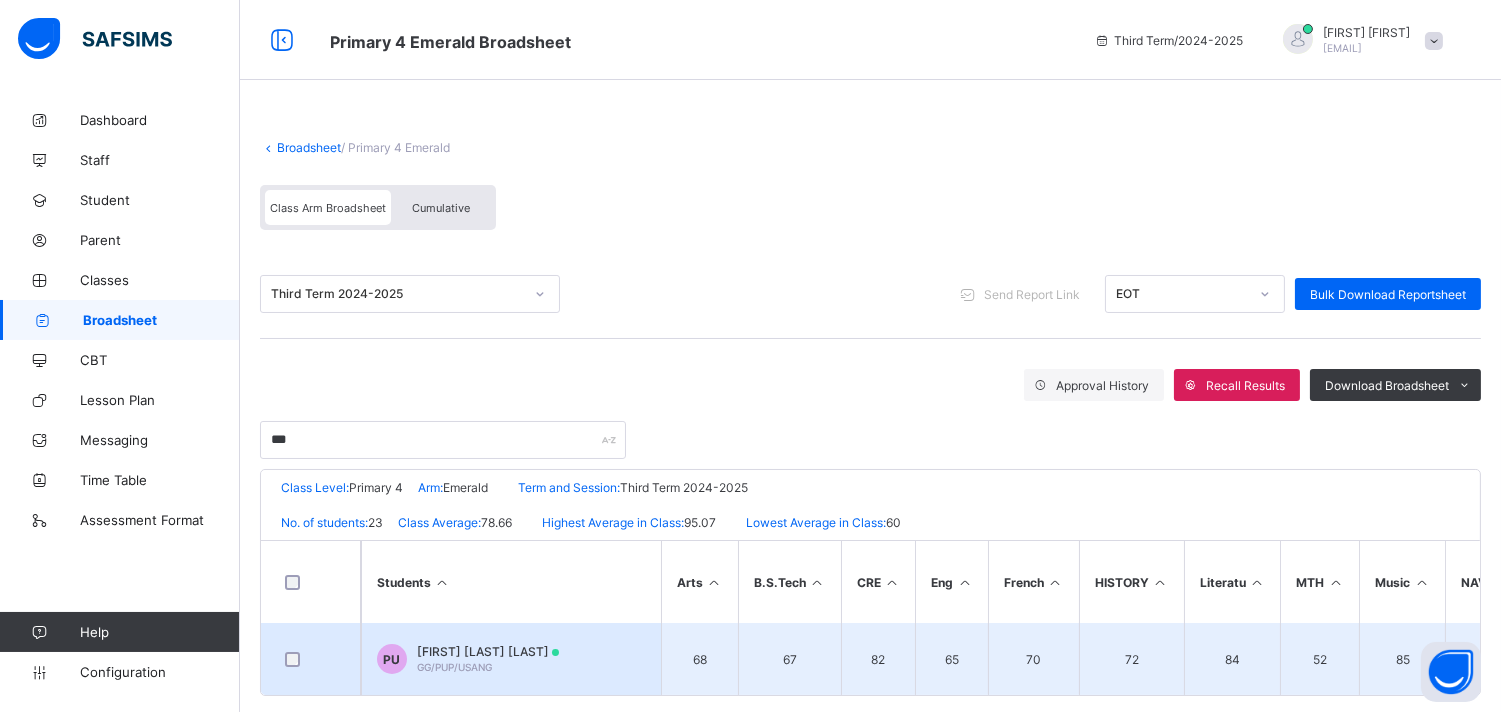 click on "[FIRST] [LAST] [LAST]" at bounding box center (488, 651) 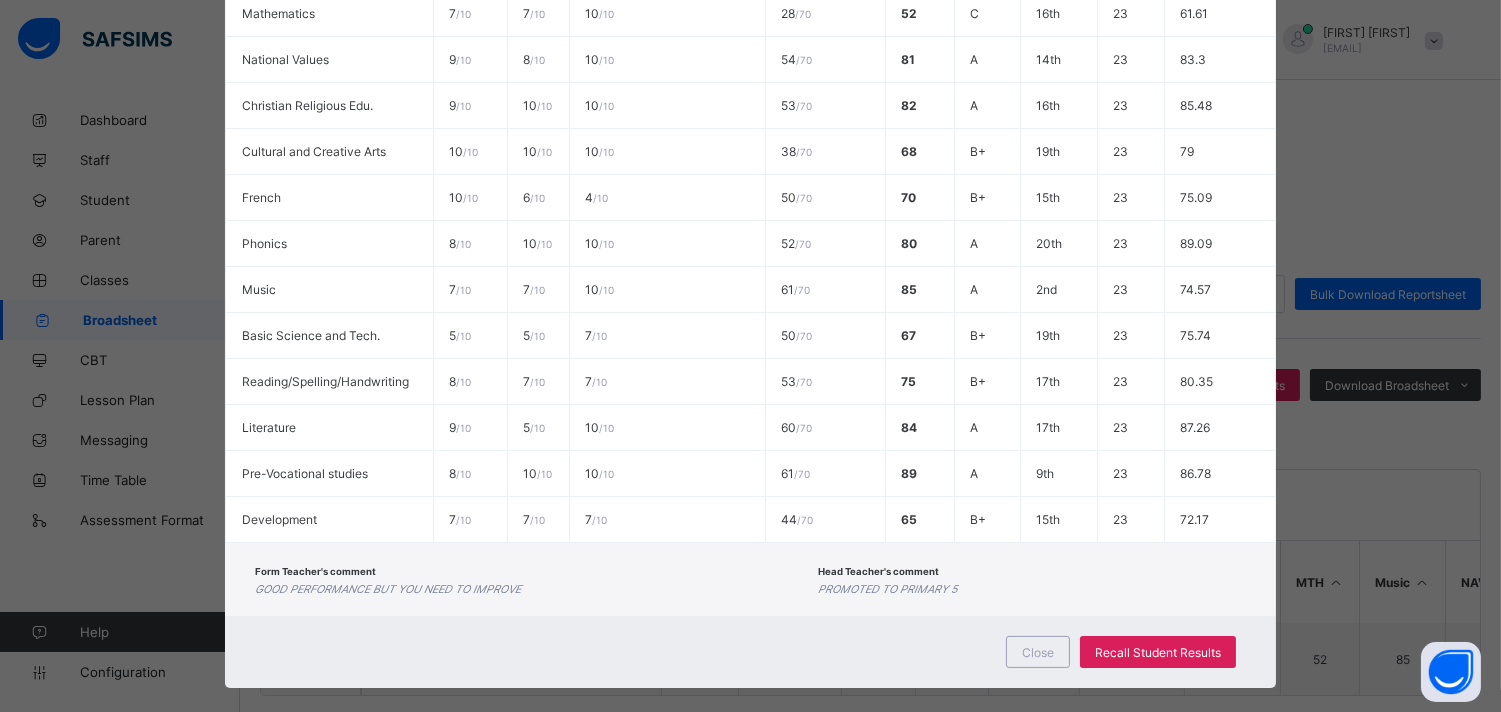 scroll, scrollTop: 598, scrollLeft: 0, axis: vertical 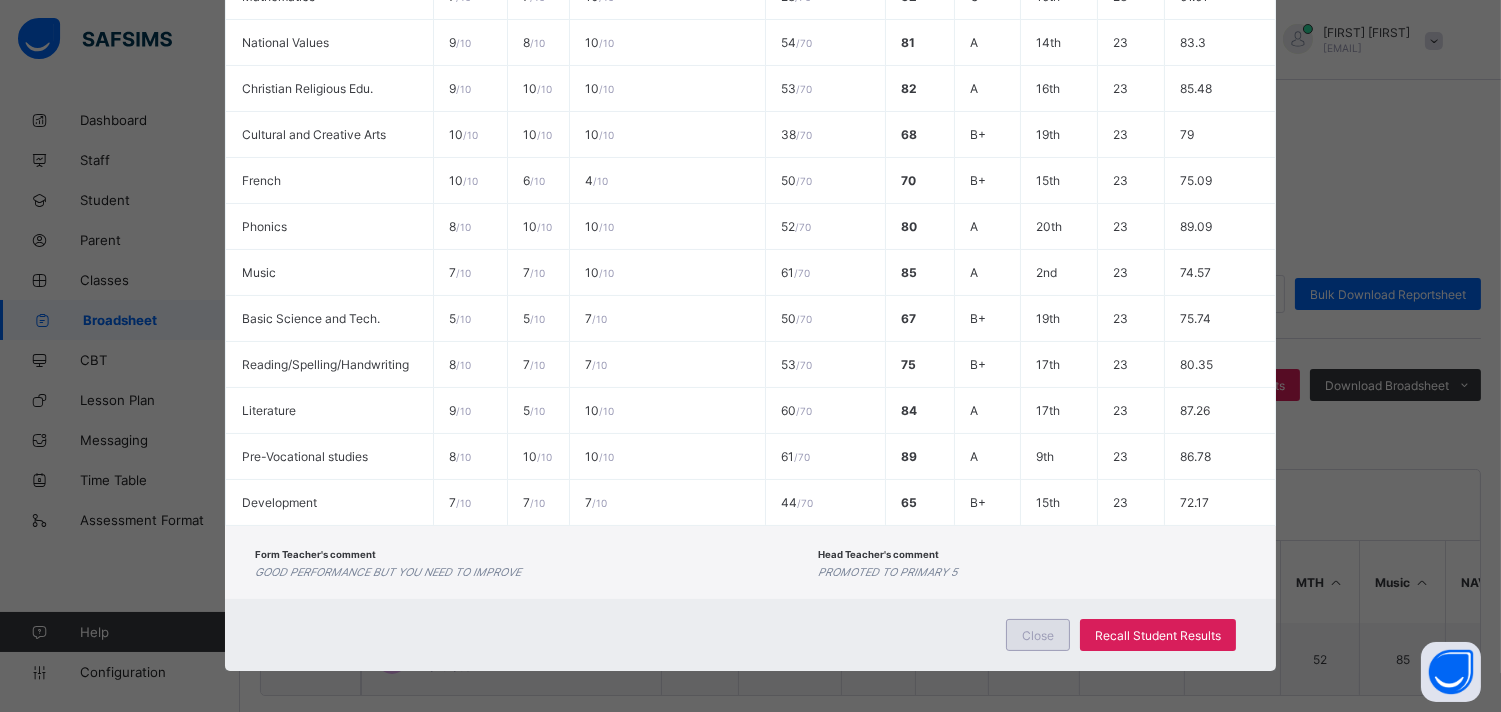 click on "Close" at bounding box center [1038, 635] 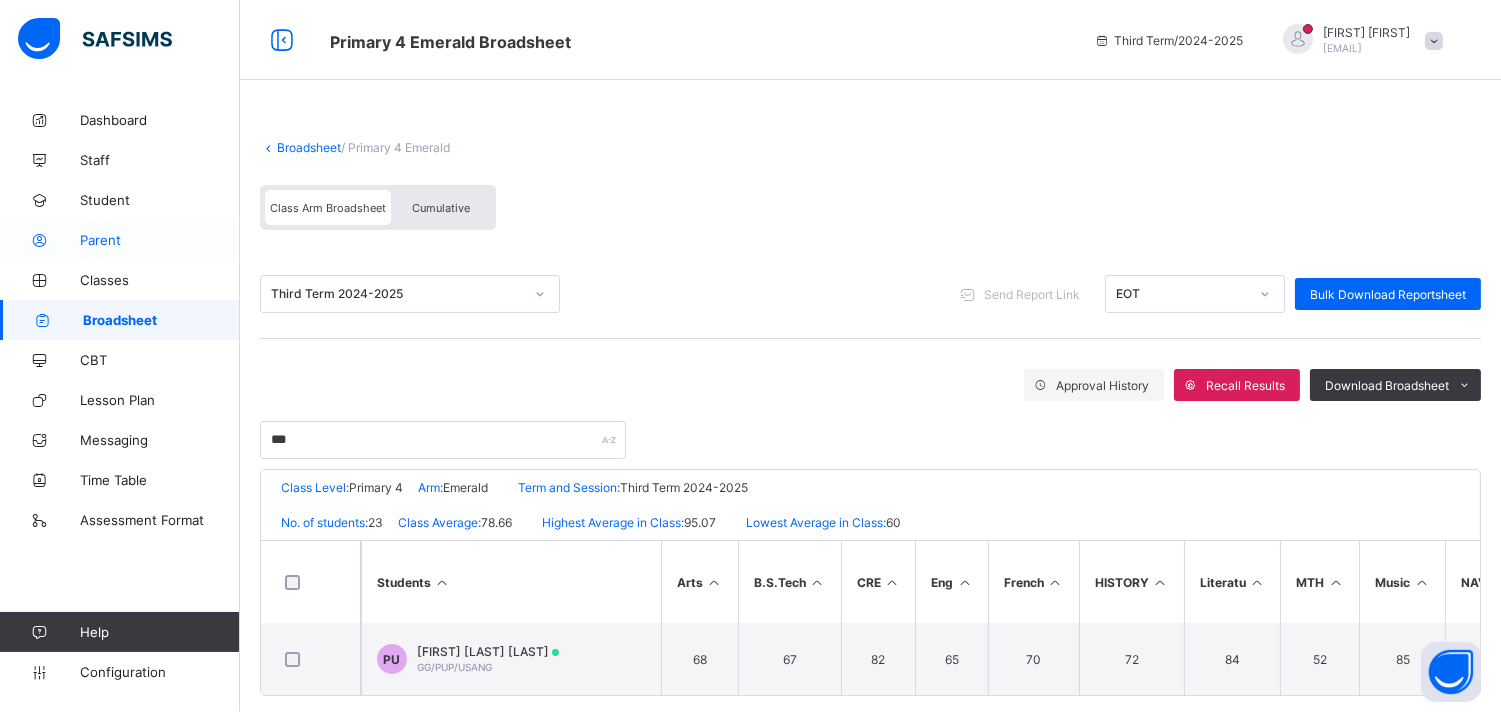 click on "Parent" at bounding box center [160, 240] 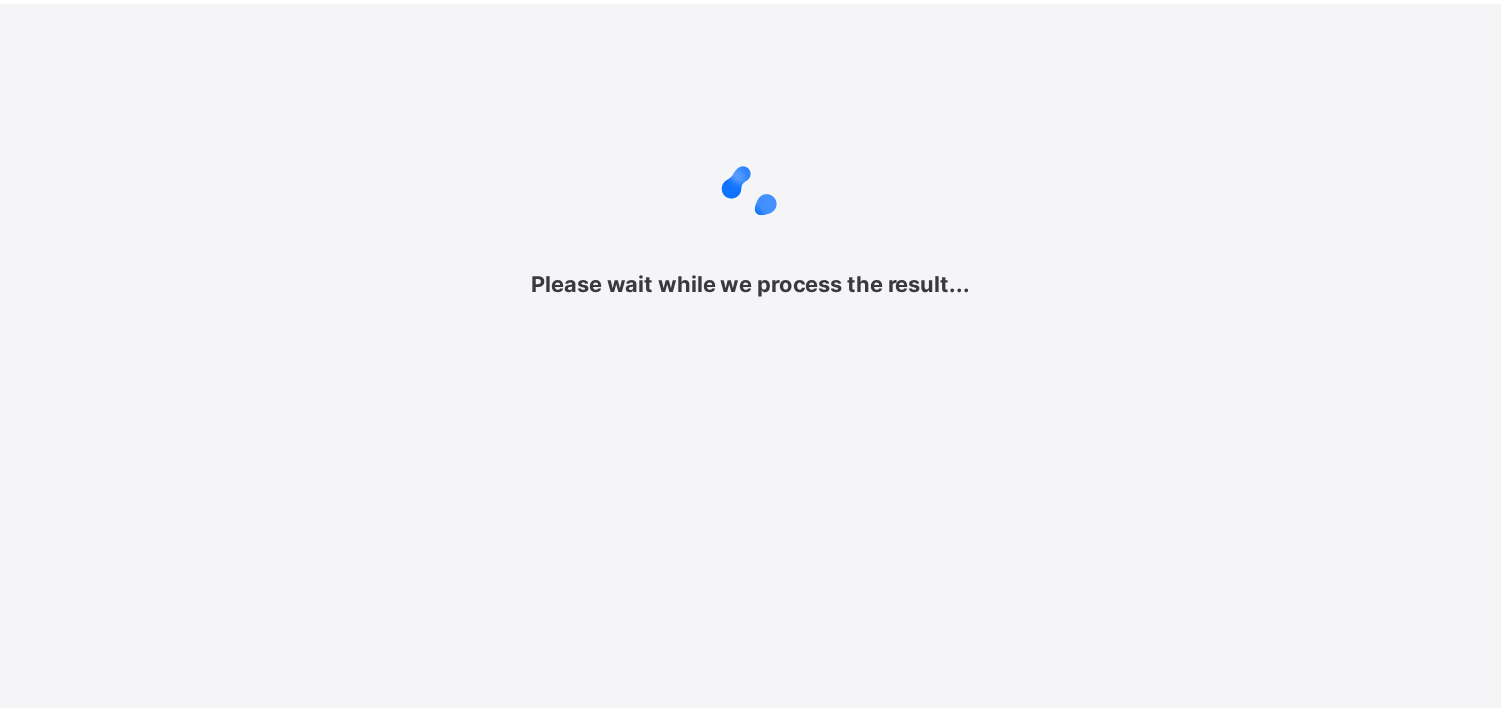 scroll, scrollTop: 0, scrollLeft: 0, axis: both 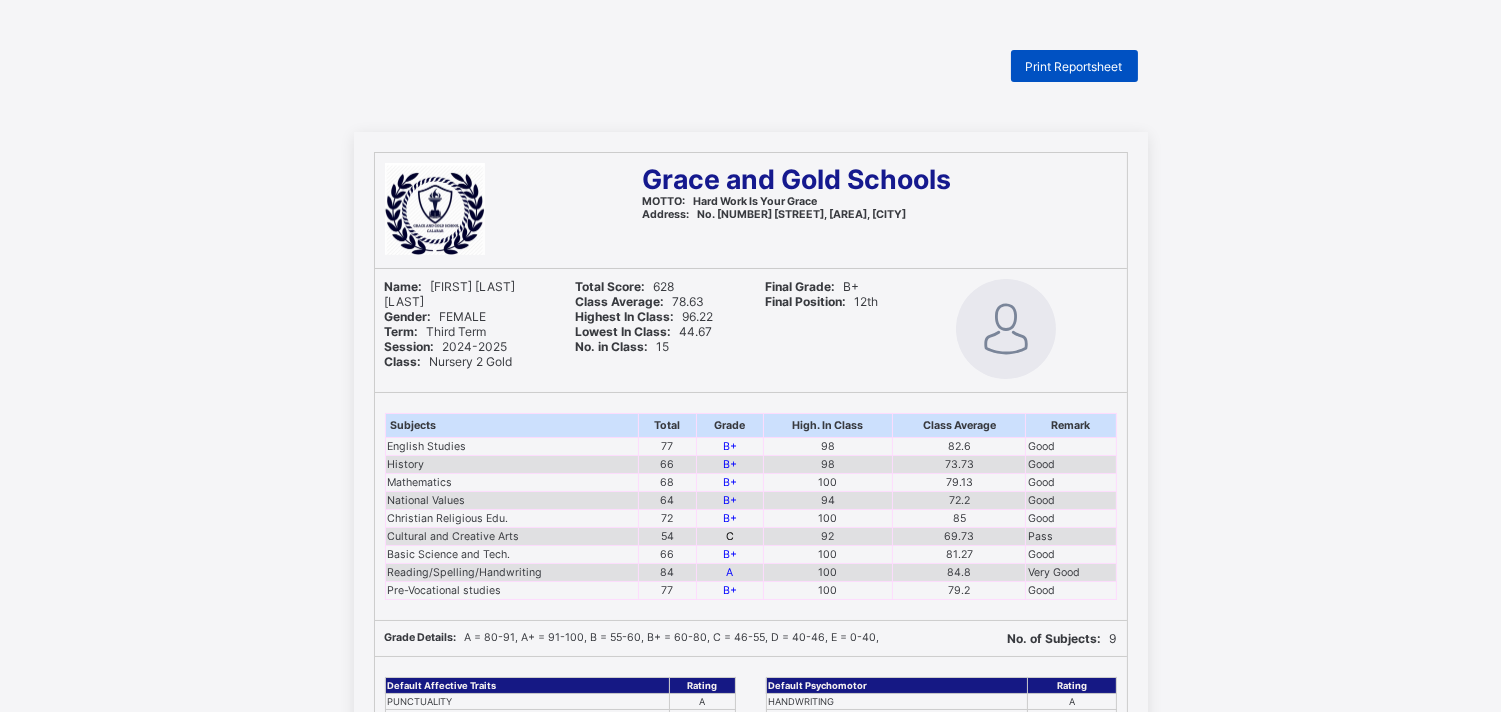 click on "Print Reportsheet" at bounding box center (1074, 66) 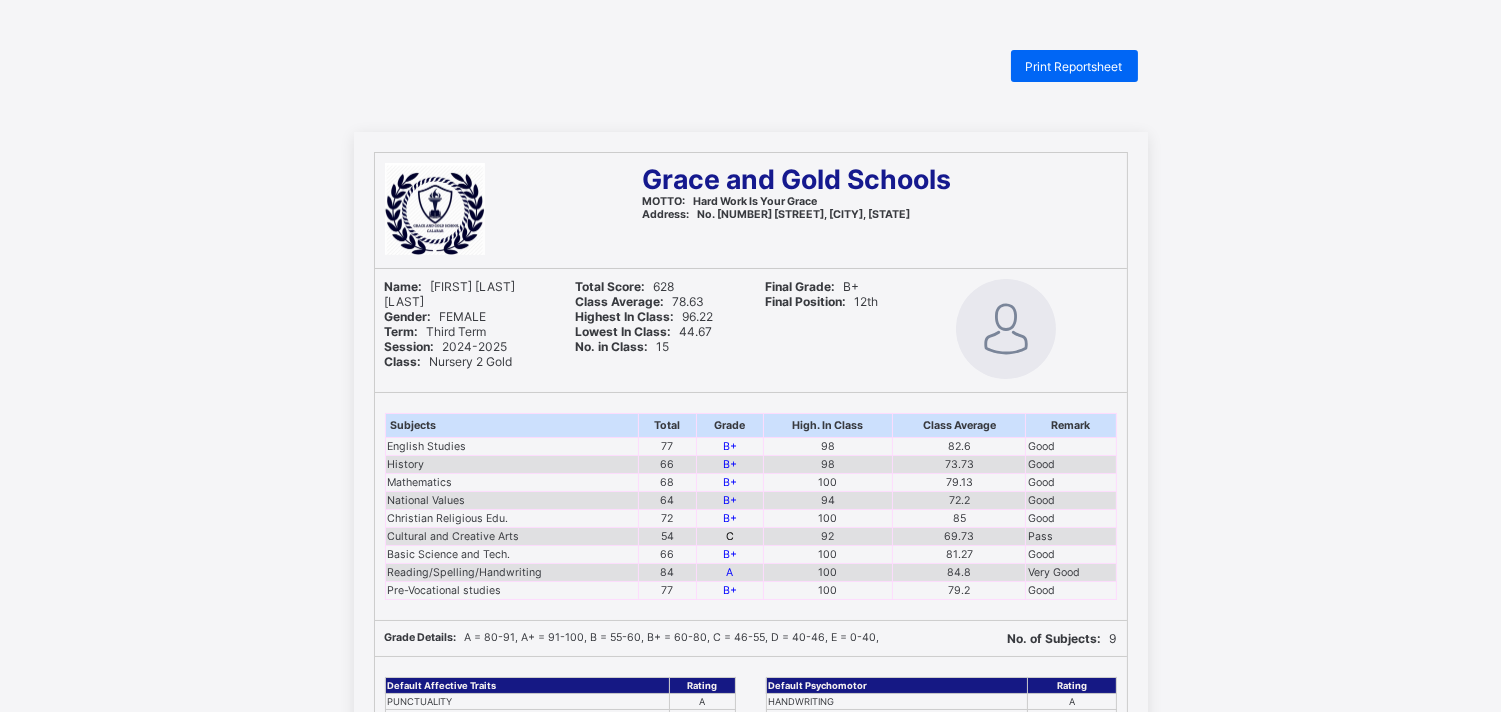 scroll, scrollTop: 0, scrollLeft: 0, axis: both 